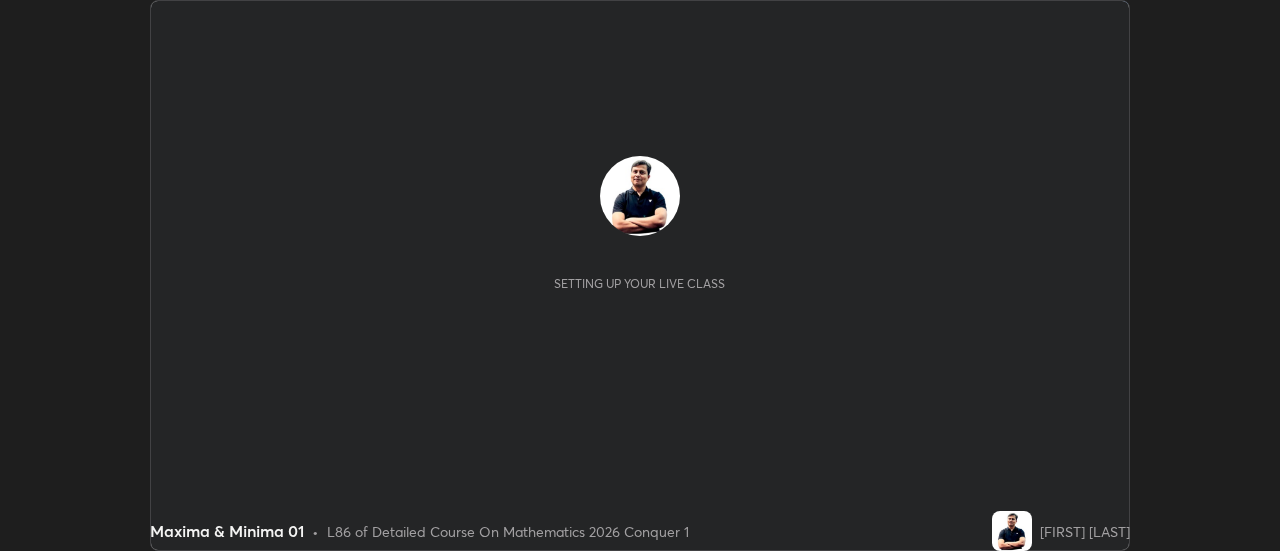 scroll, scrollTop: 0, scrollLeft: 0, axis: both 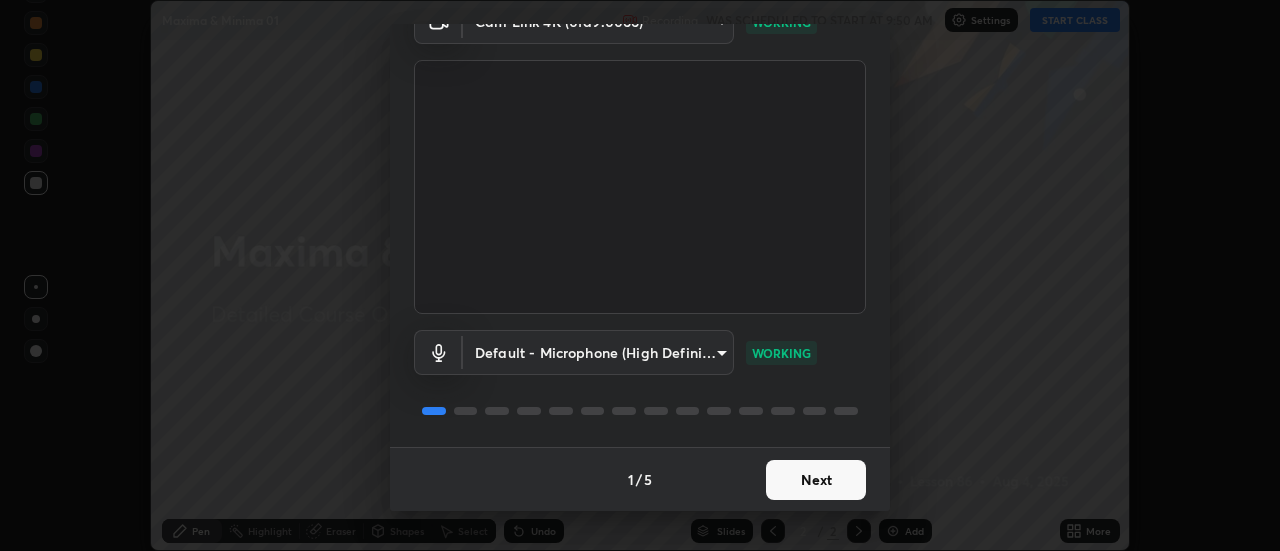 click on "Next" at bounding box center (816, 480) 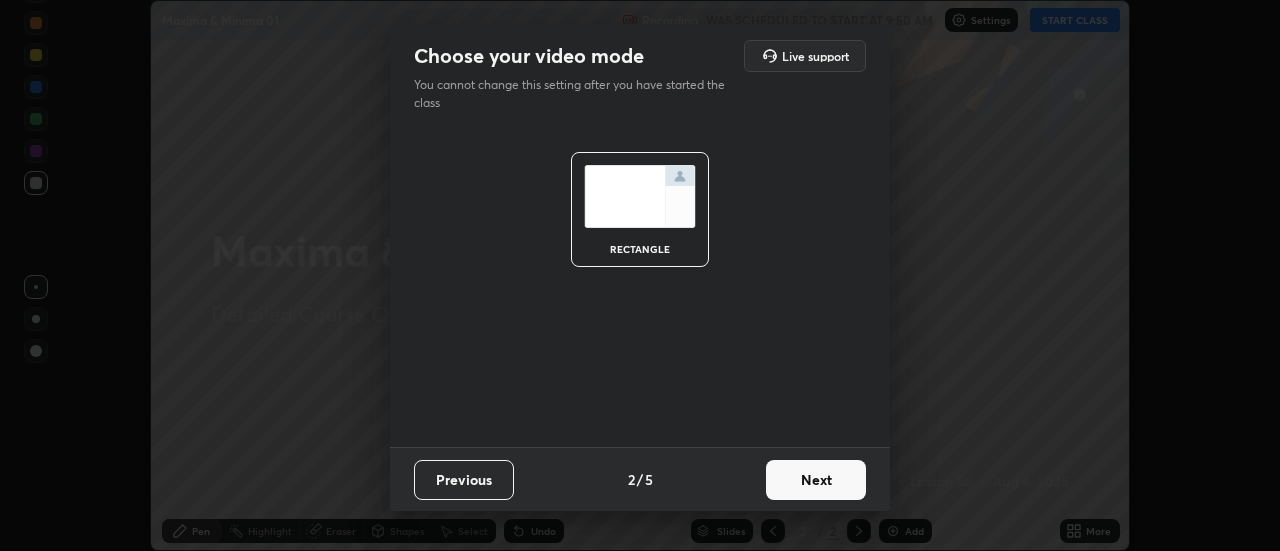 scroll, scrollTop: 0, scrollLeft: 0, axis: both 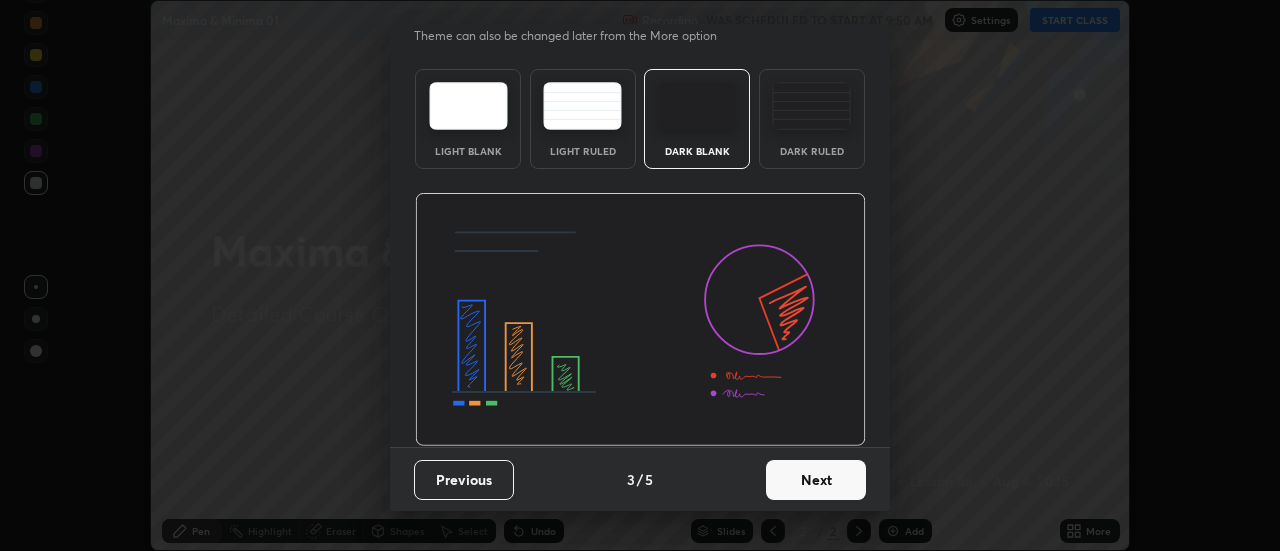 click on "Next" at bounding box center [816, 480] 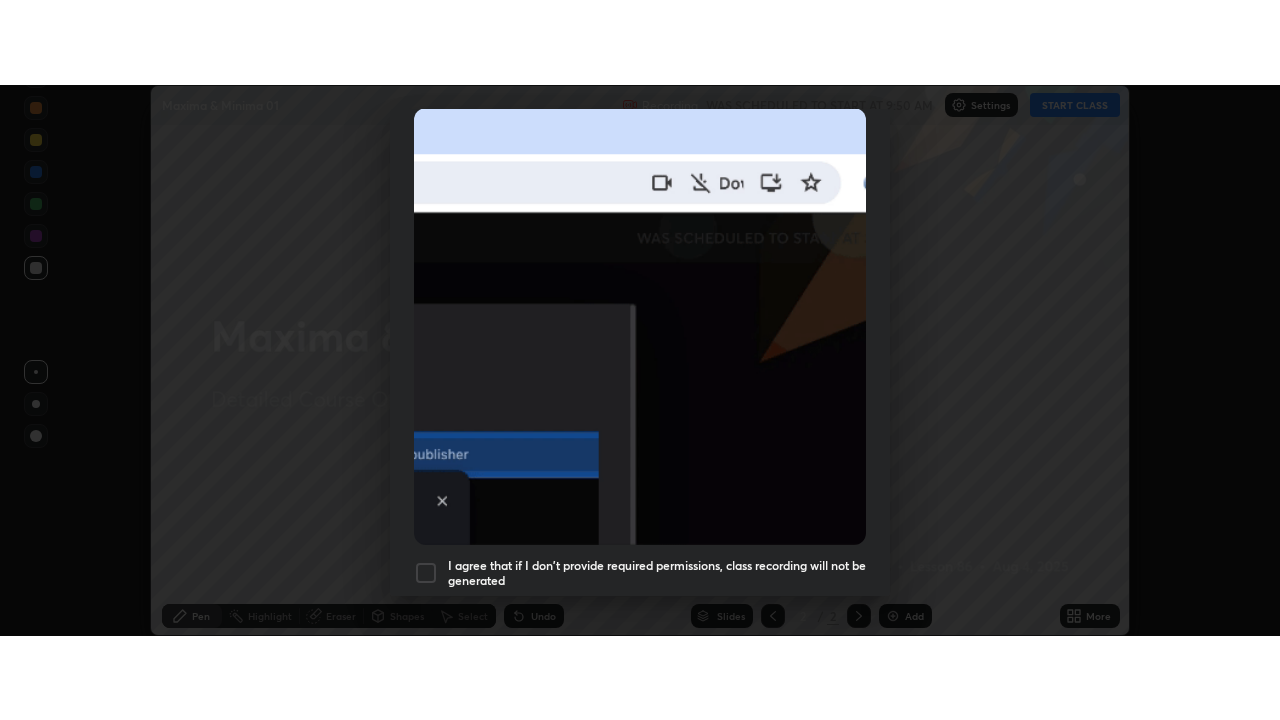 scroll, scrollTop: 513, scrollLeft: 0, axis: vertical 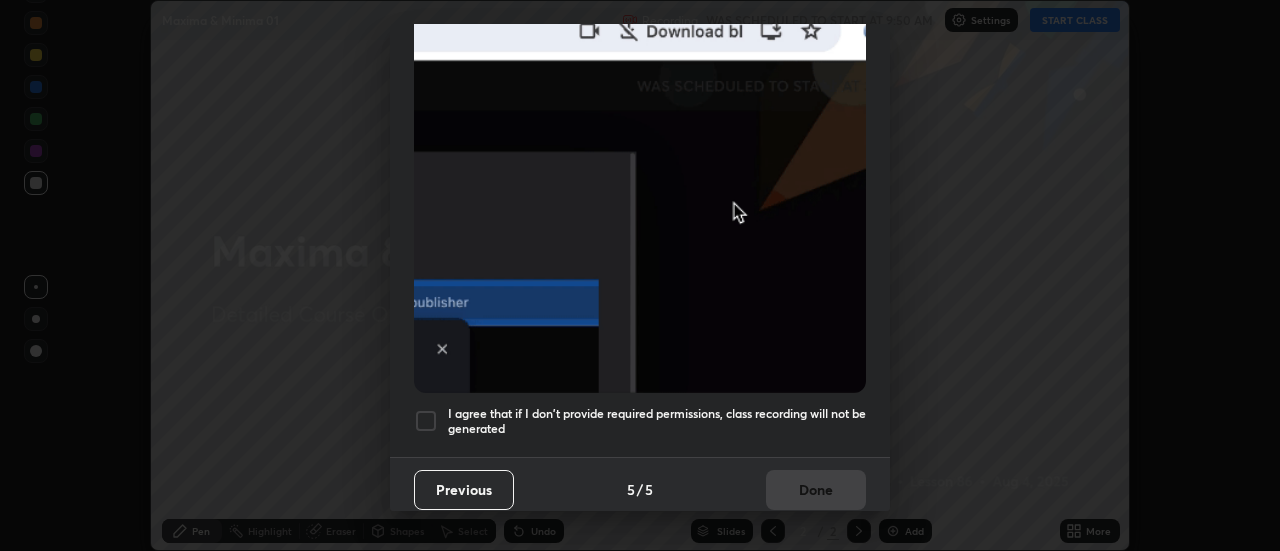 click at bounding box center [426, 421] 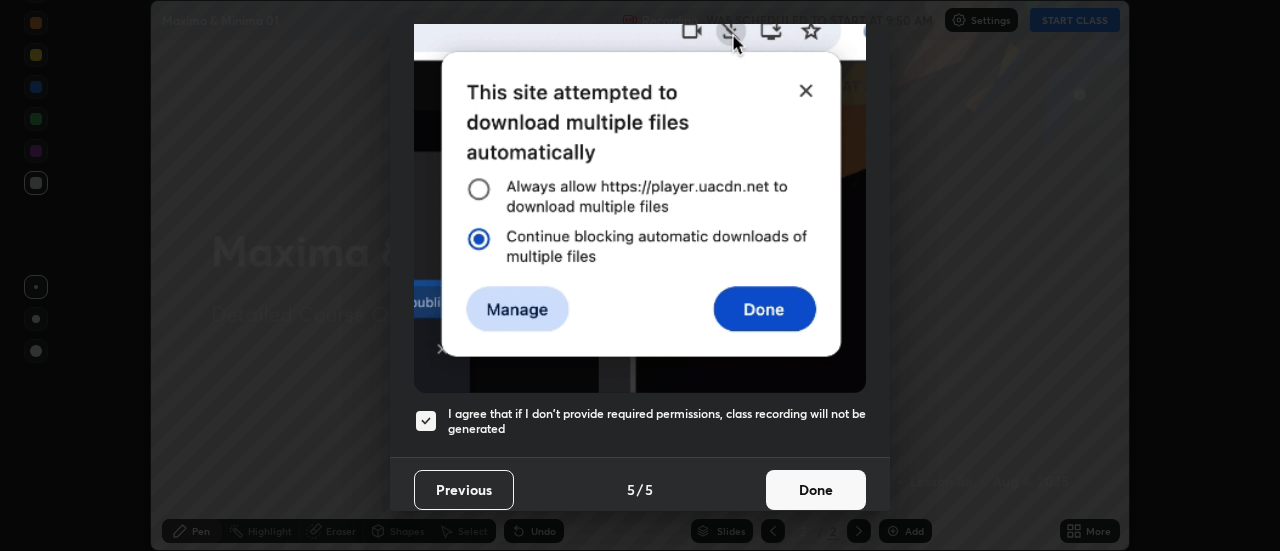 click on "Done" at bounding box center [816, 490] 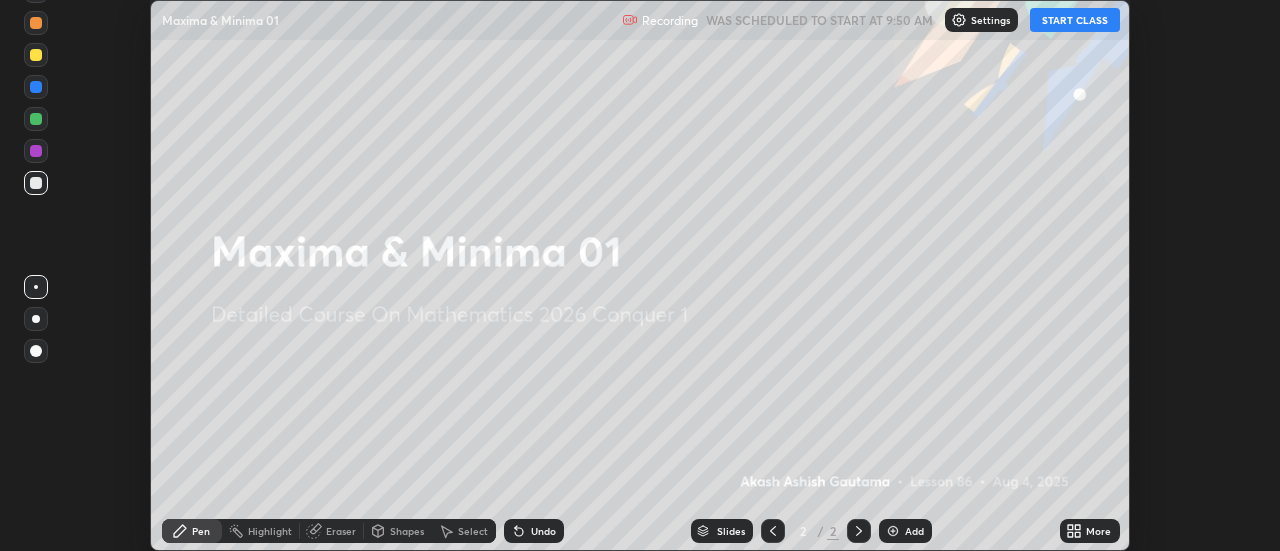 click on "START CLASS" at bounding box center (1075, 20) 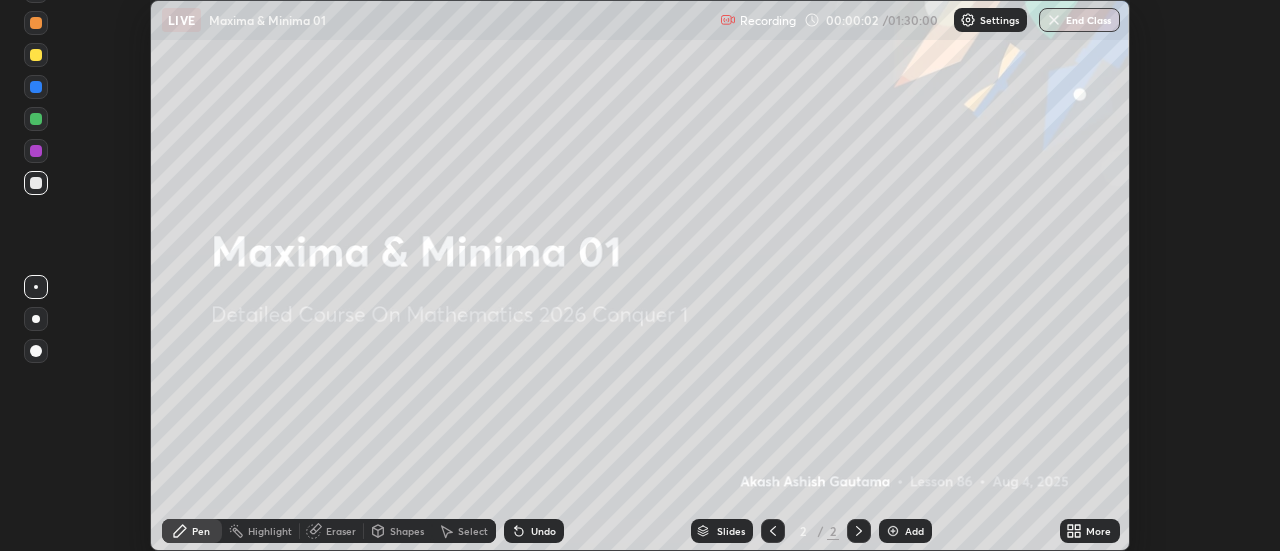 click 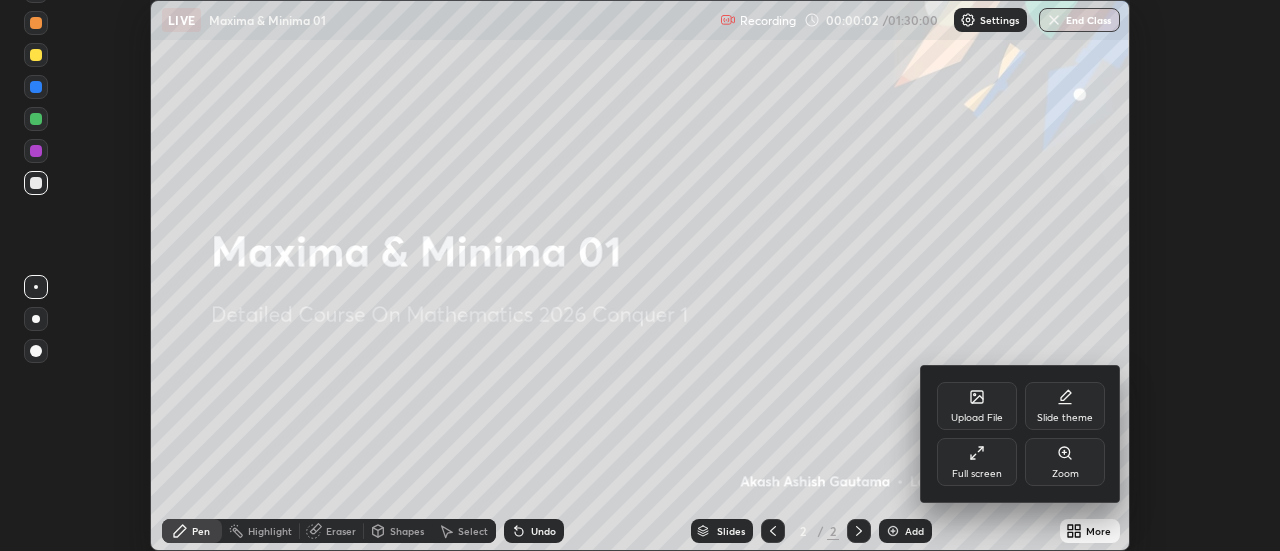 click on "Full screen" at bounding box center (977, 474) 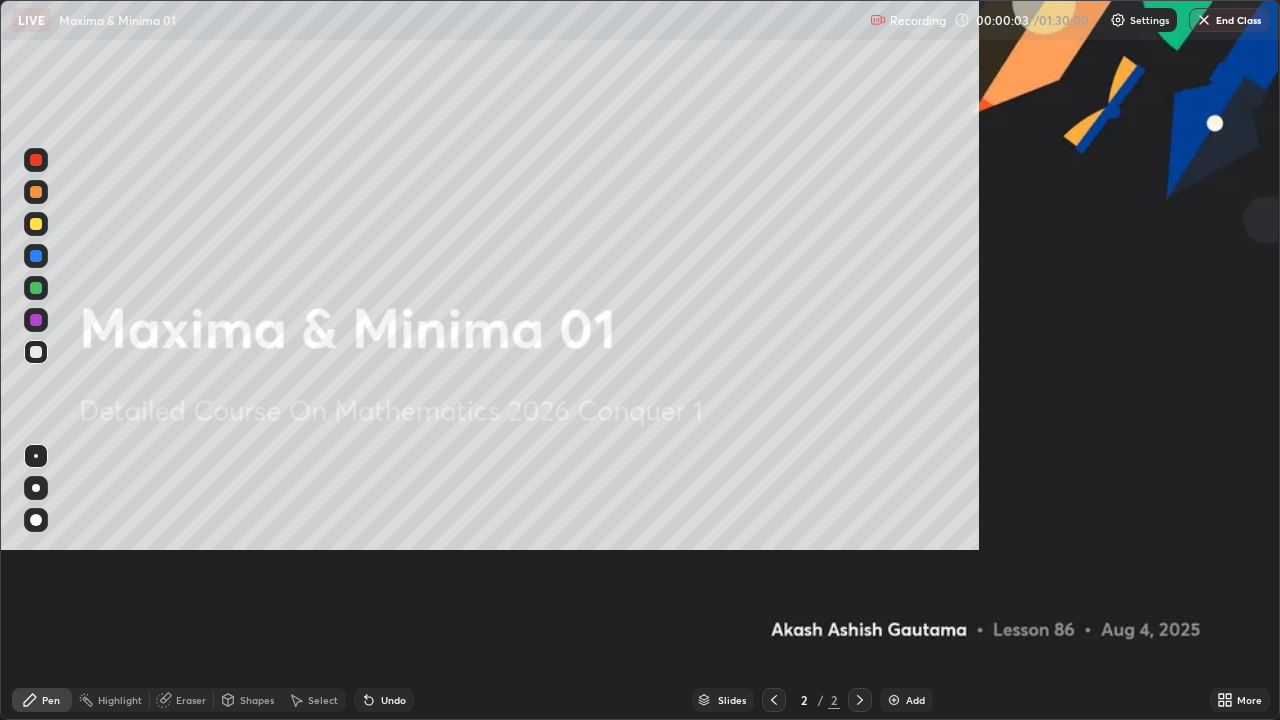 scroll, scrollTop: 99280, scrollLeft: 98720, axis: both 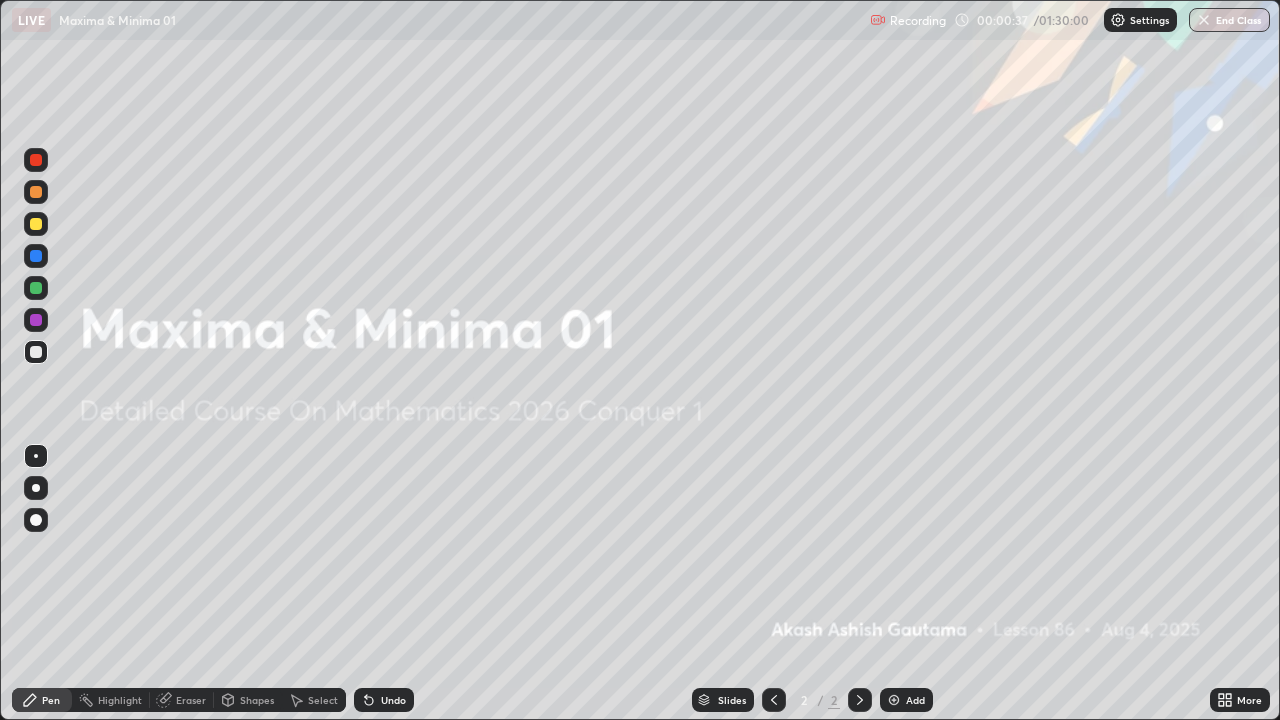click on "Add" at bounding box center [915, 700] 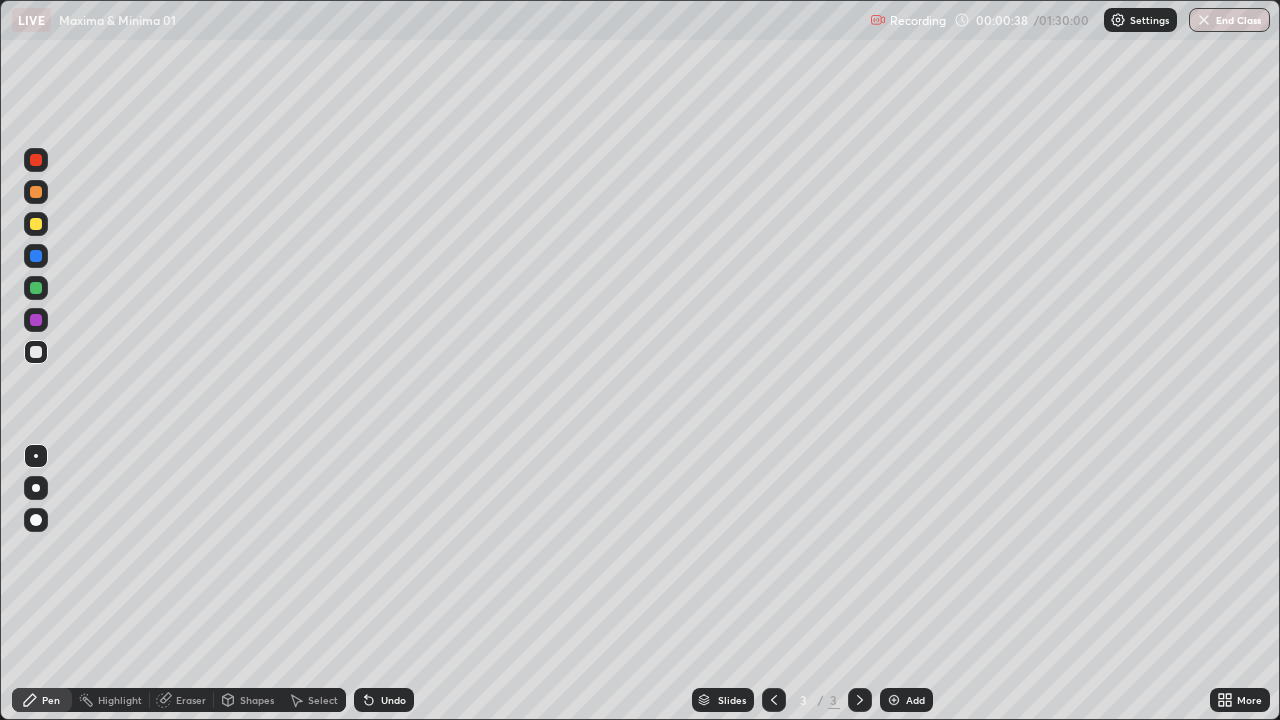 click at bounding box center (36, 488) 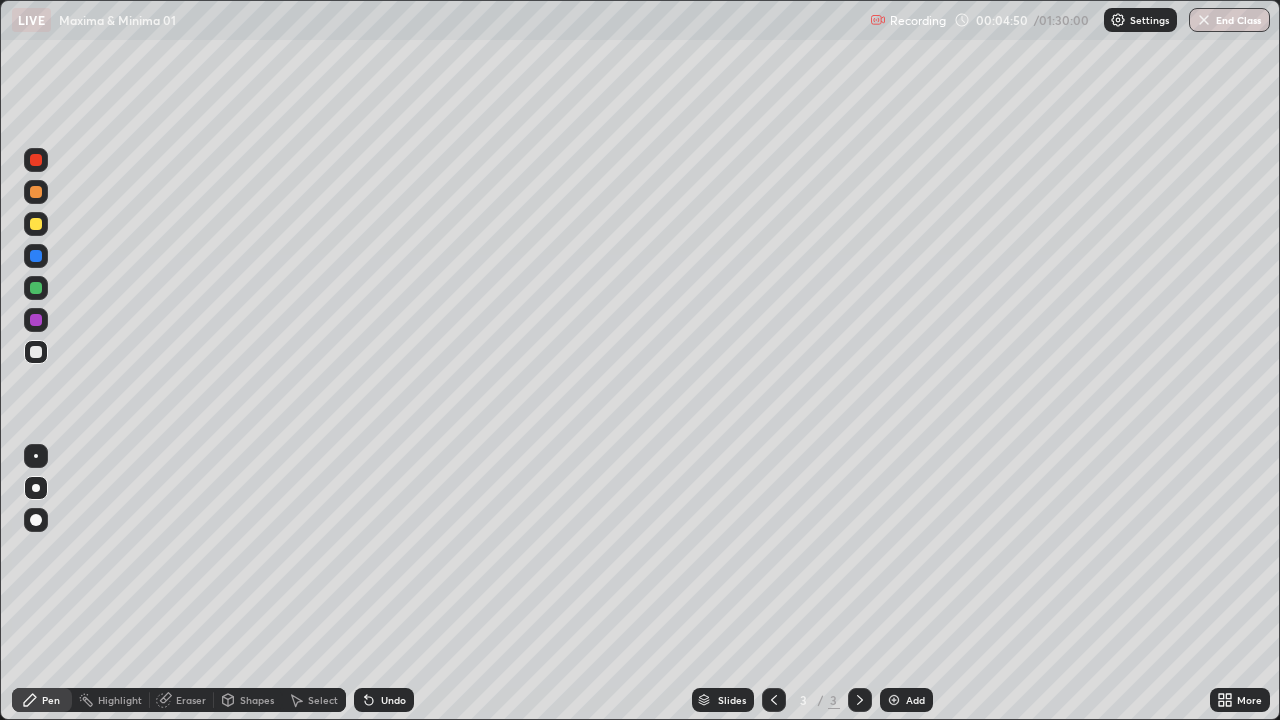 click on "Select" at bounding box center [323, 700] 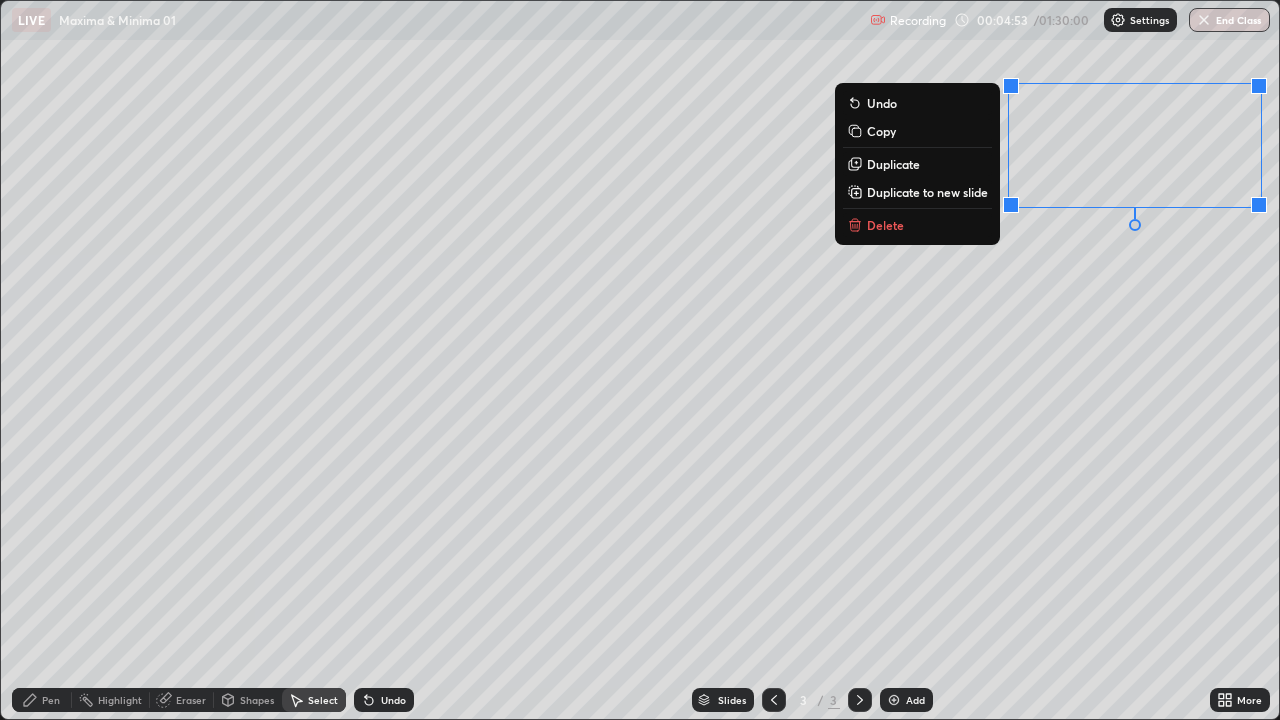 click on "Delete" at bounding box center [885, 225] 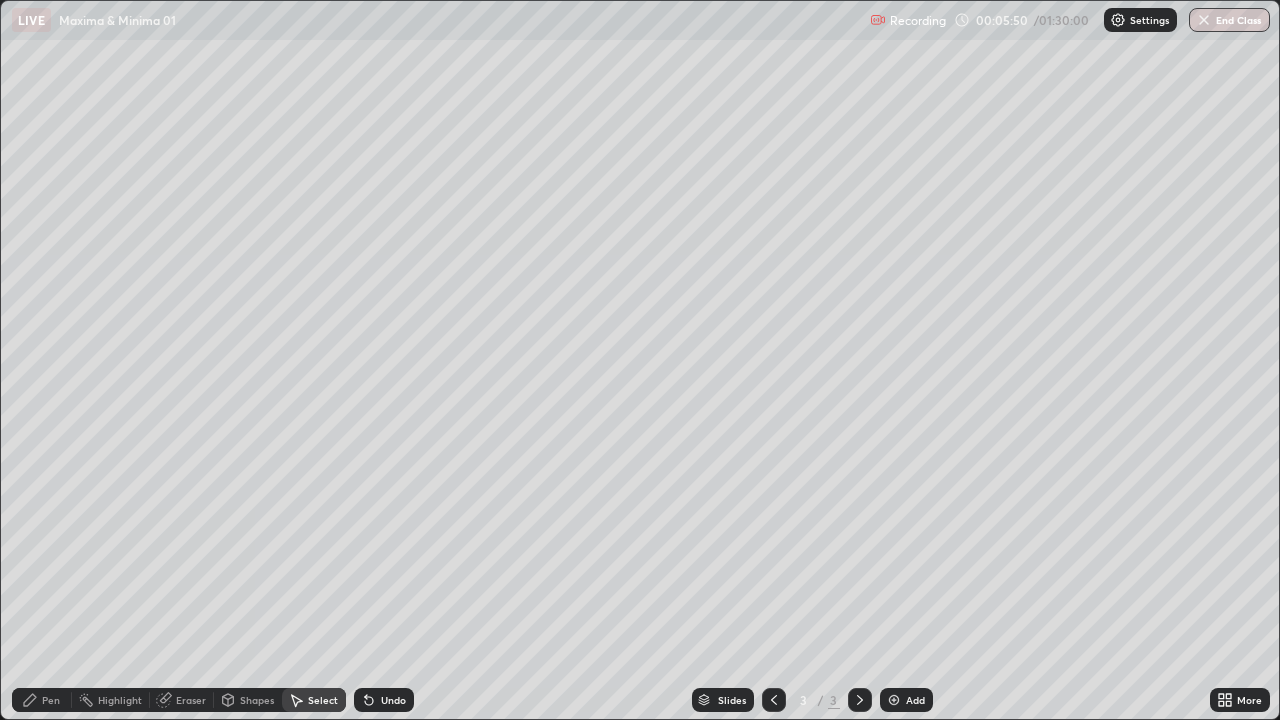 click on "Pen" at bounding box center [51, 700] 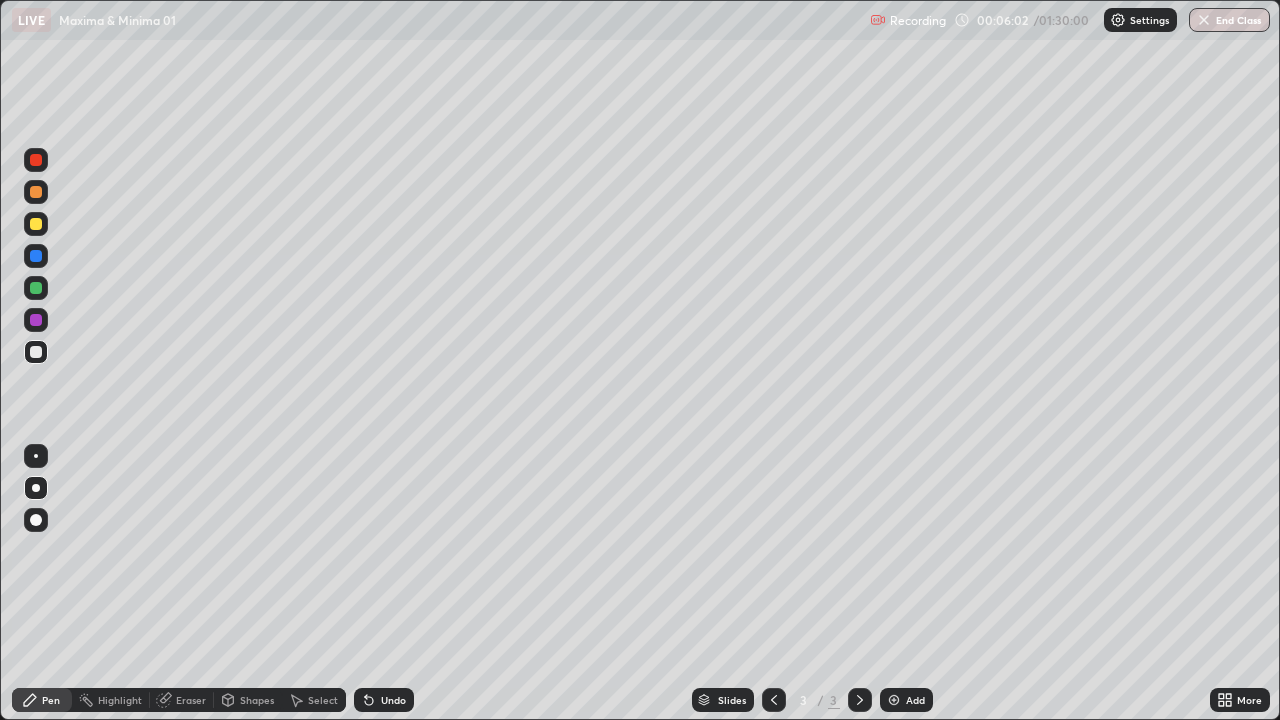 click on "Undo" at bounding box center [393, 700] 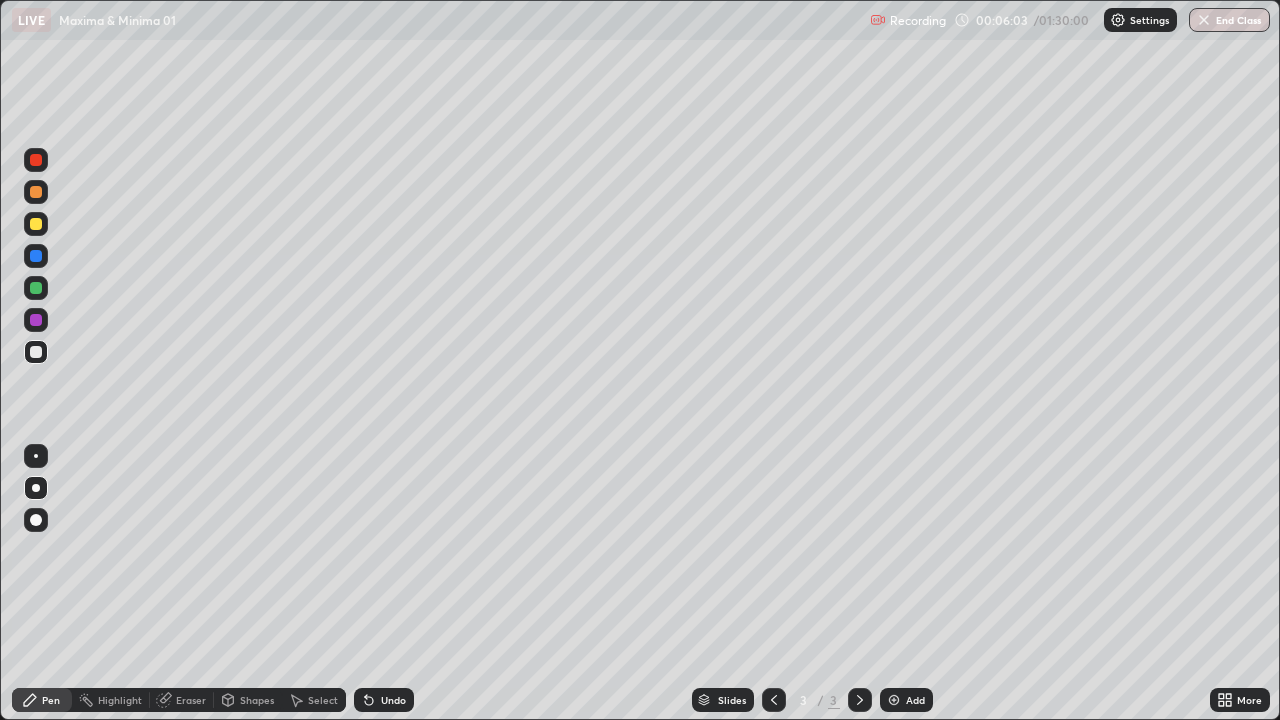 click 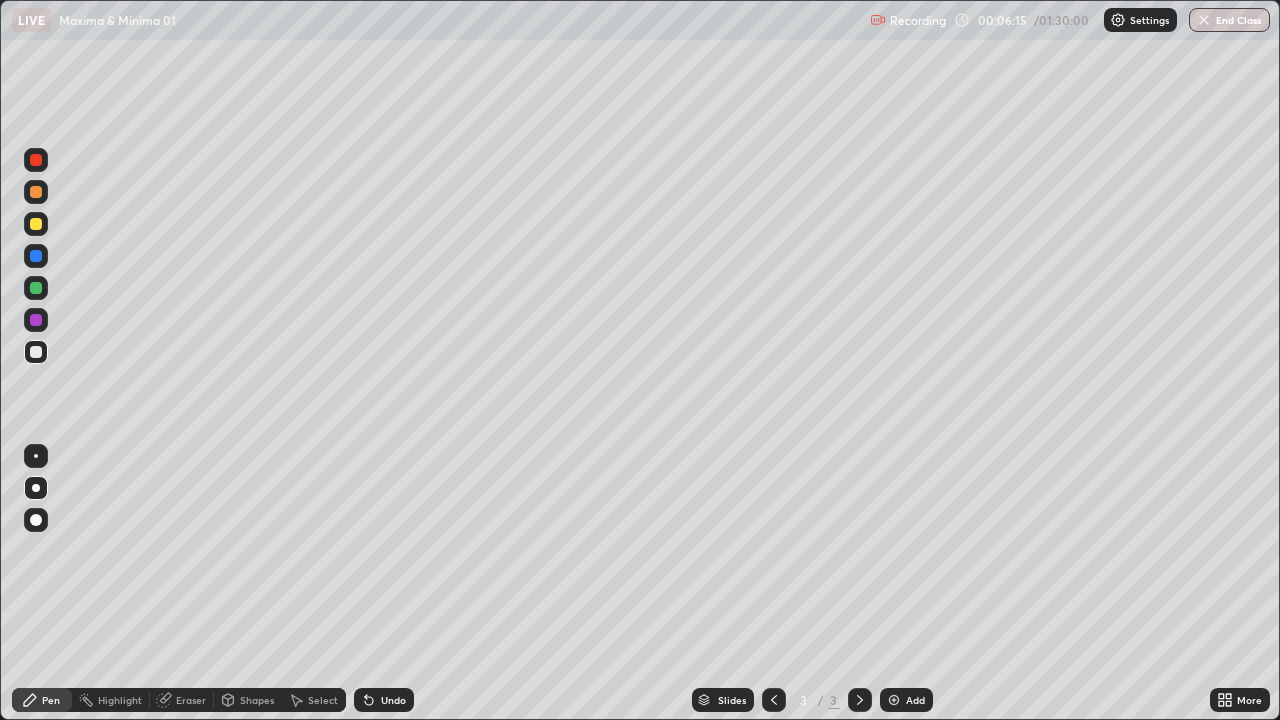 click on "Undo" at bounding box center [393, 700] 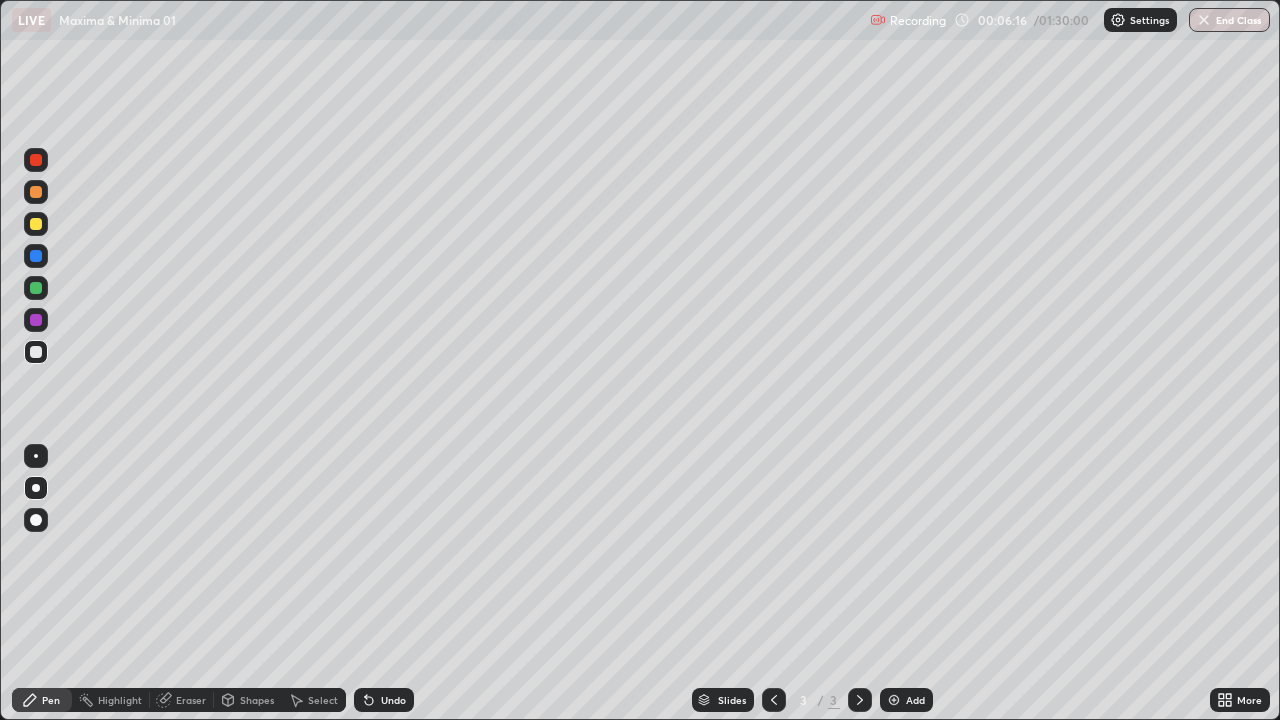 click on "Undo" at bounding box center (384, 700) 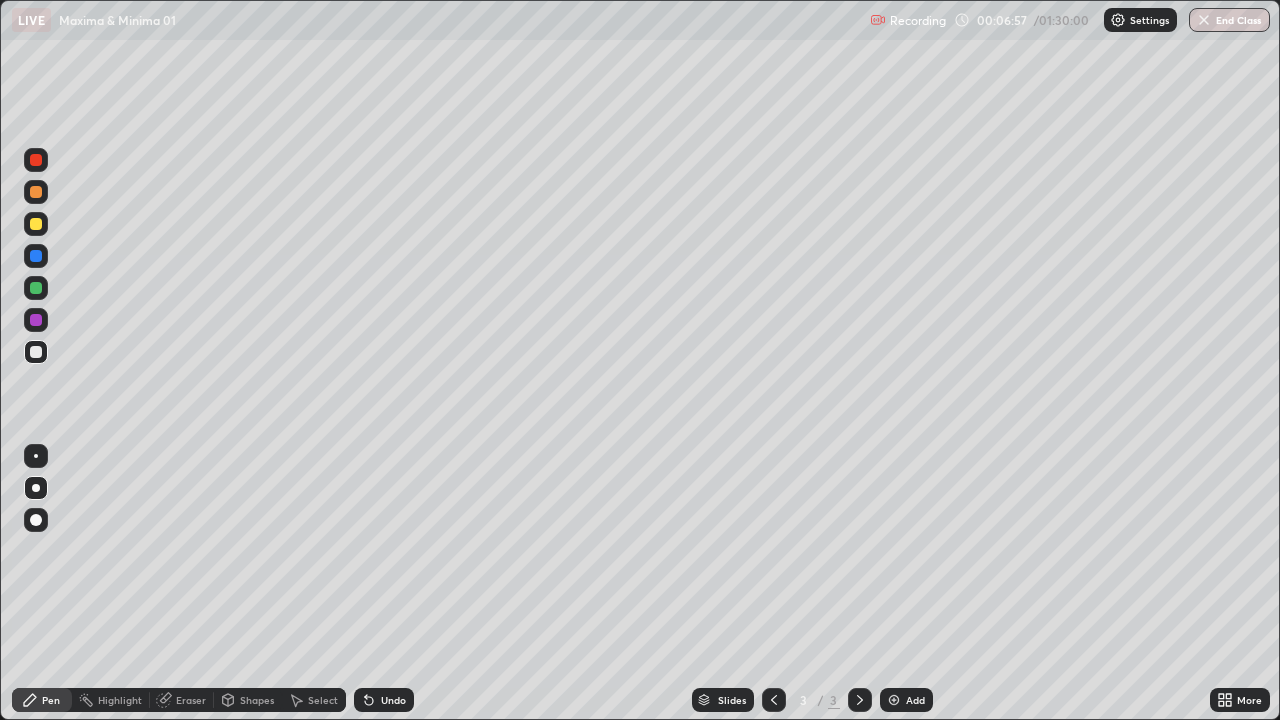 click on "Undo" at bounding box center [384, 700] 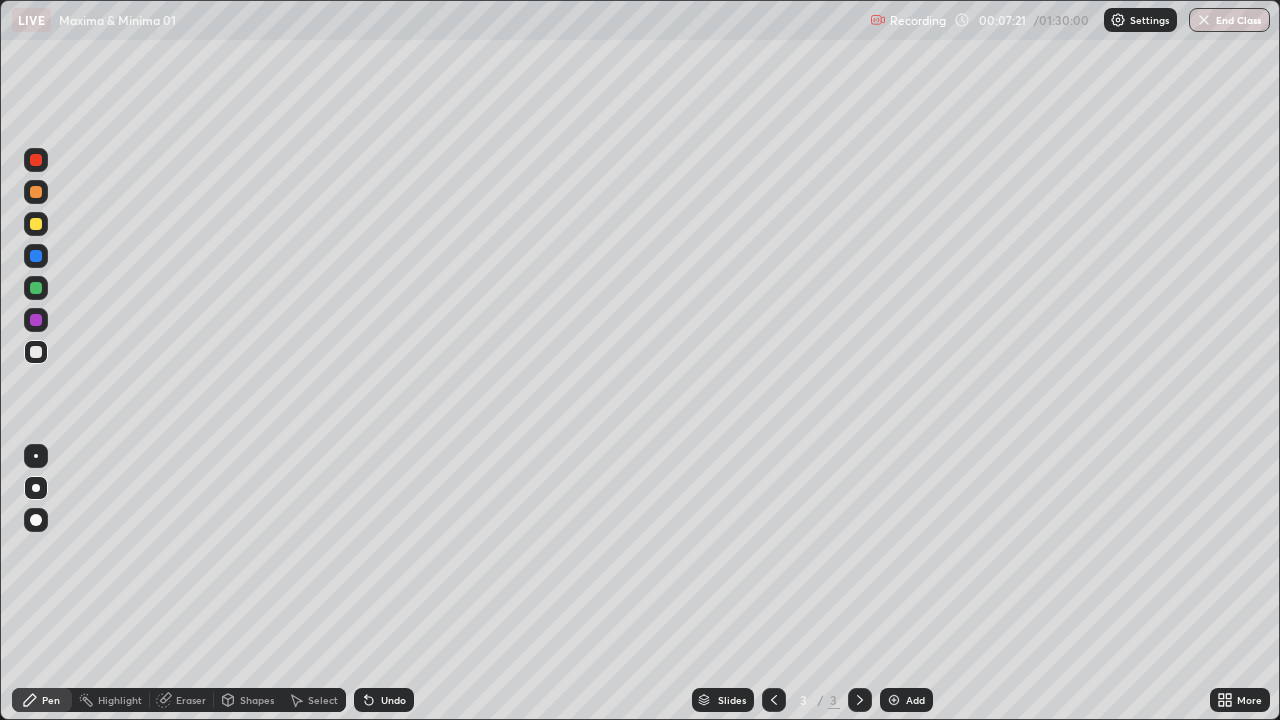 click on "Select" at bounding box center (323, 700) 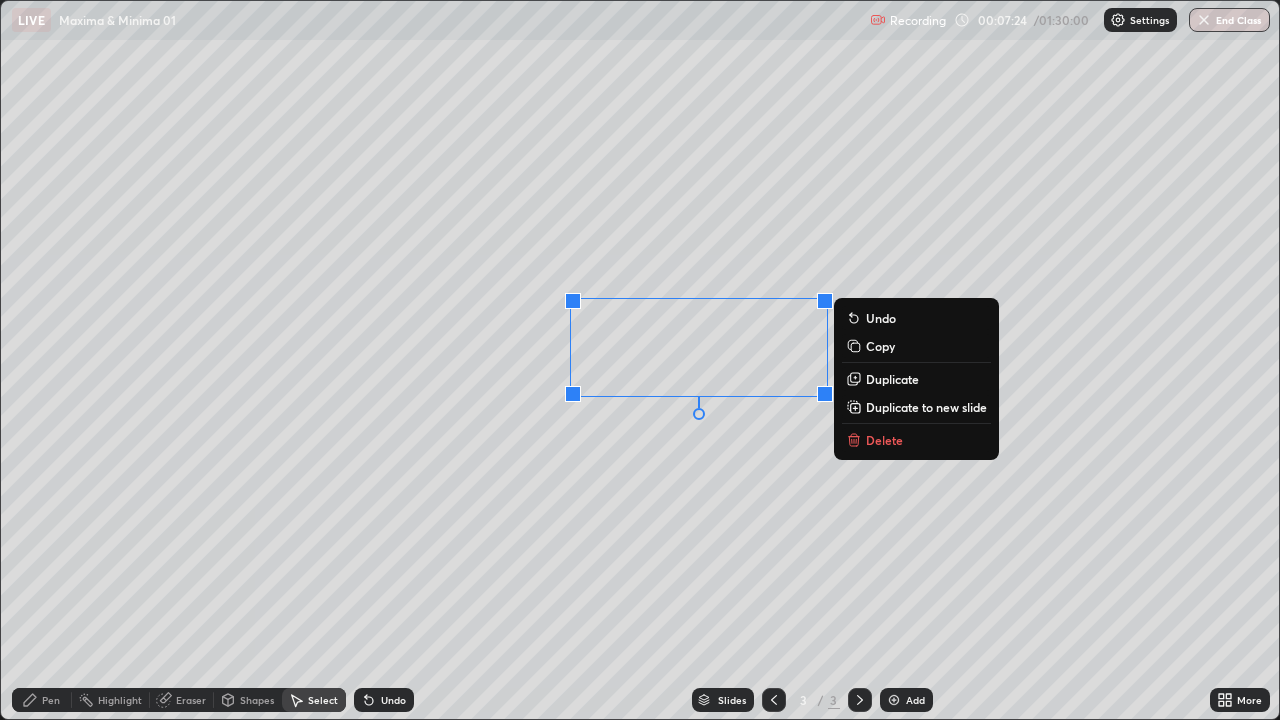 click on "Delete" at bounding box center (884, 440) 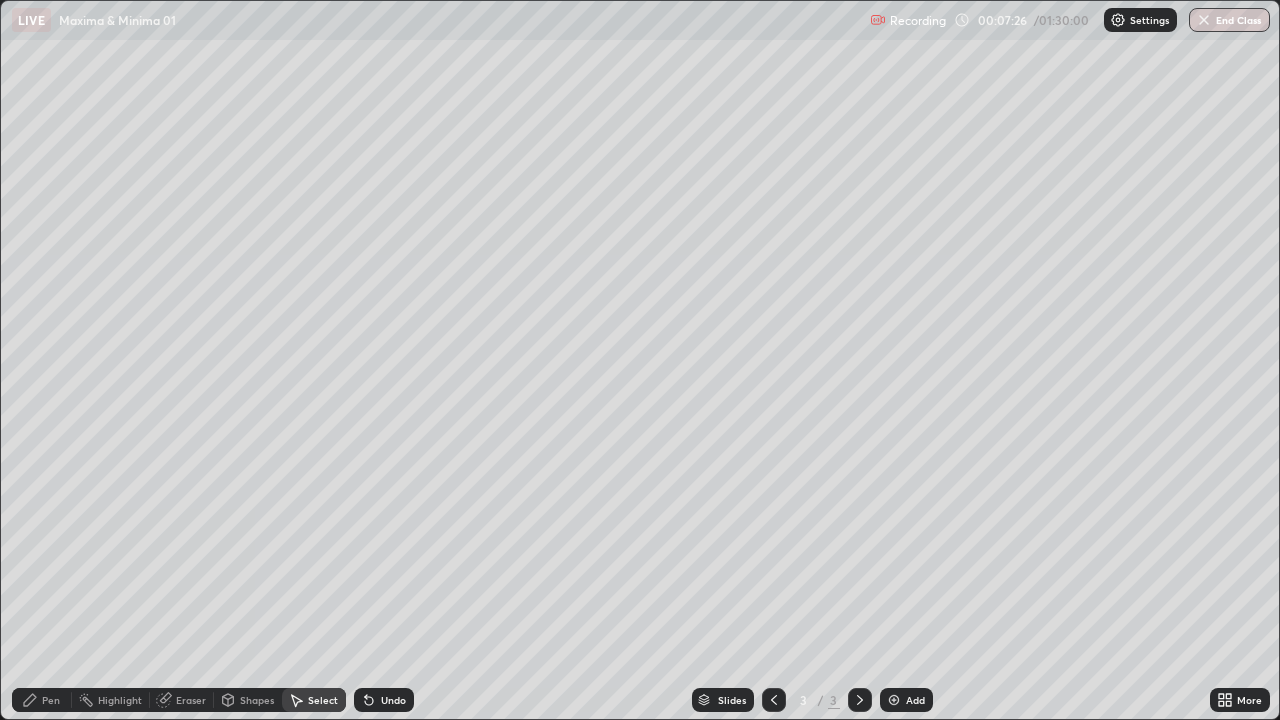 click on "Pen" at bounding box center (51, 700) 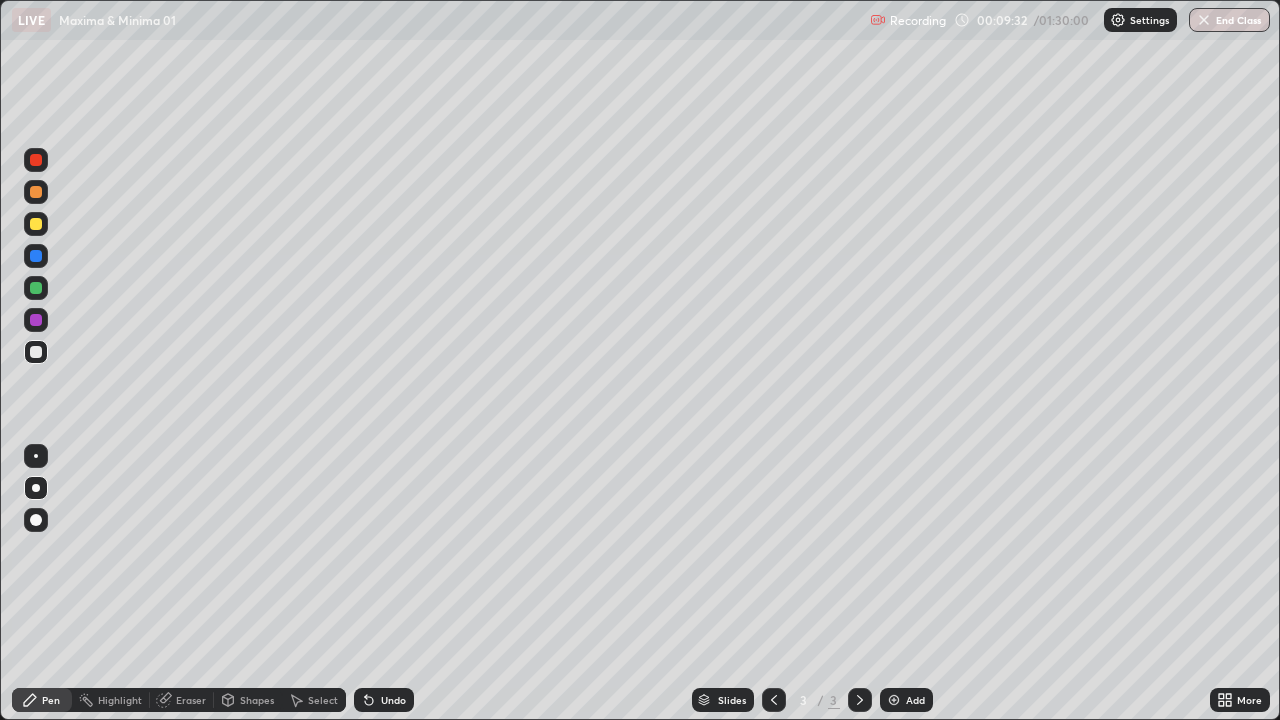 click on "Select" at bounding box center [323, 700] 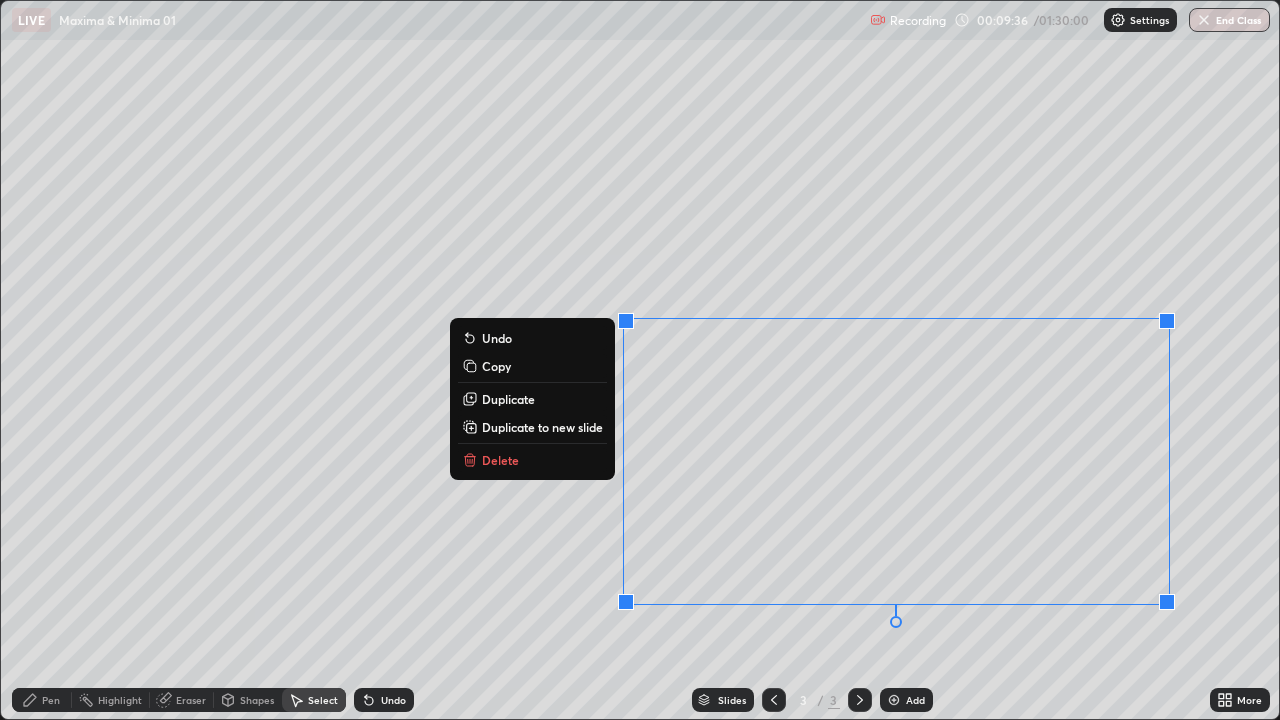 click on "Delete" at bounding box center [500, 460] 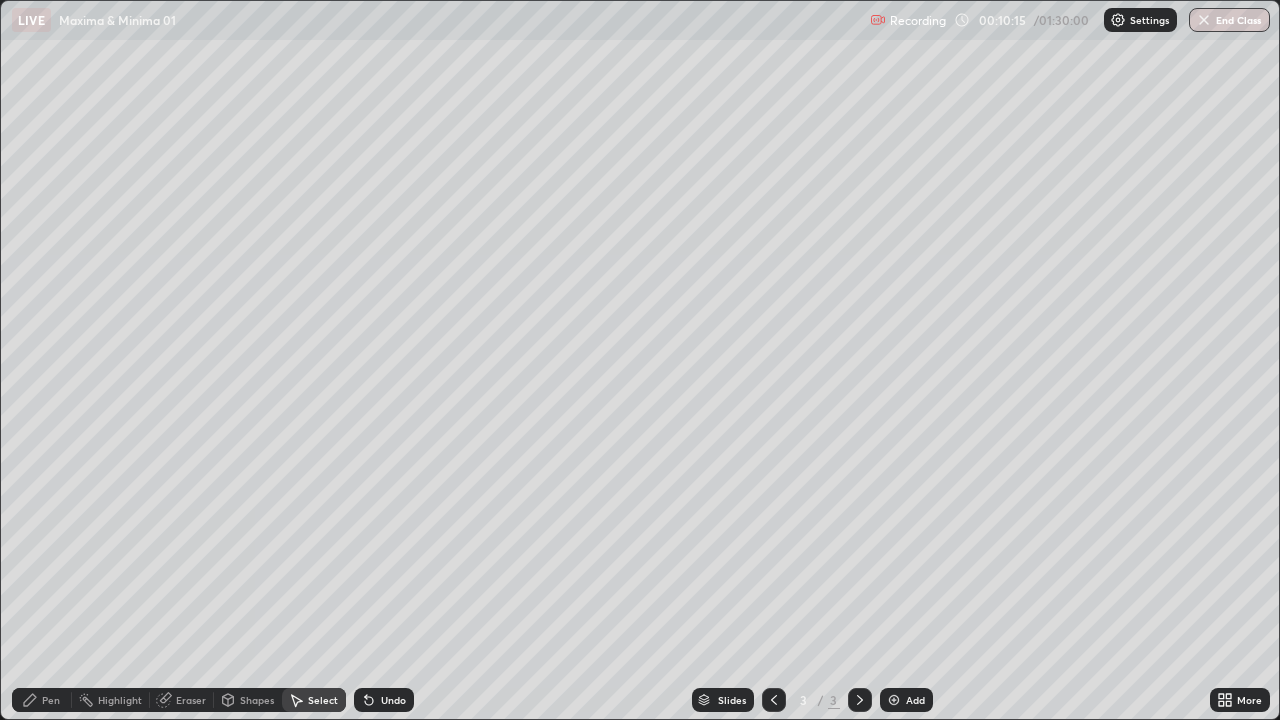 click on "Pen" at bounding box center (51, 700) 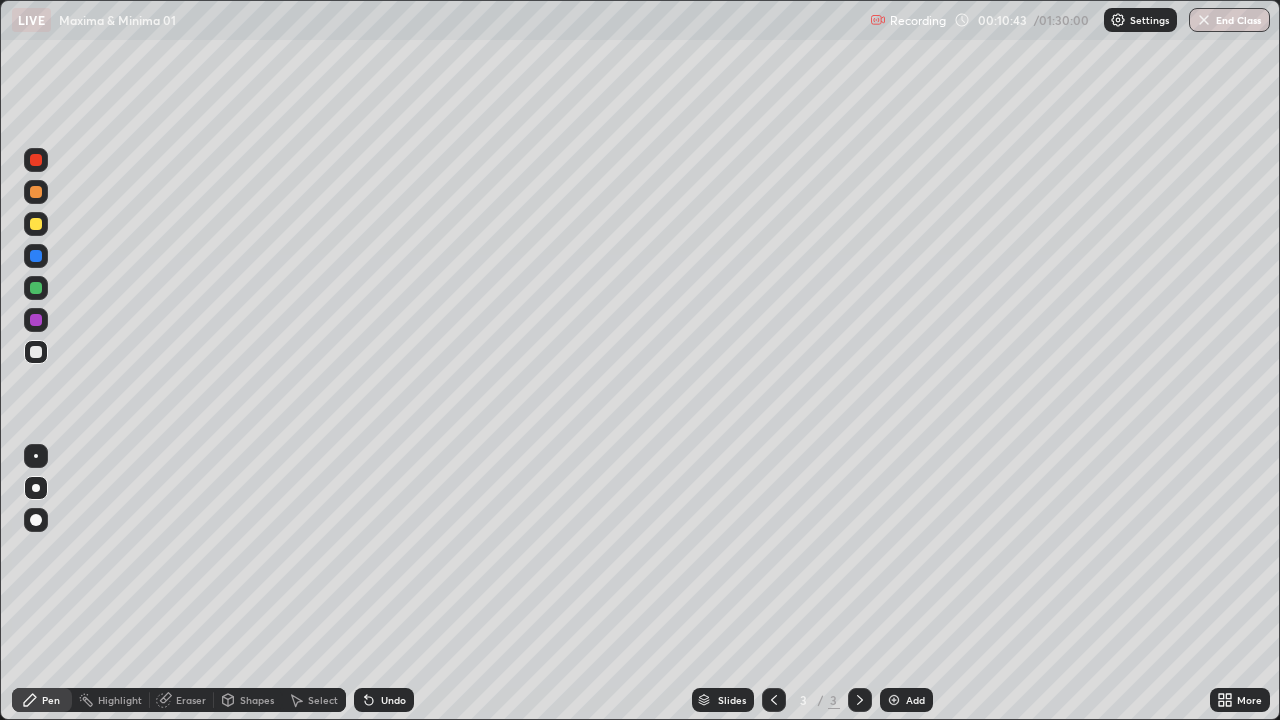 click 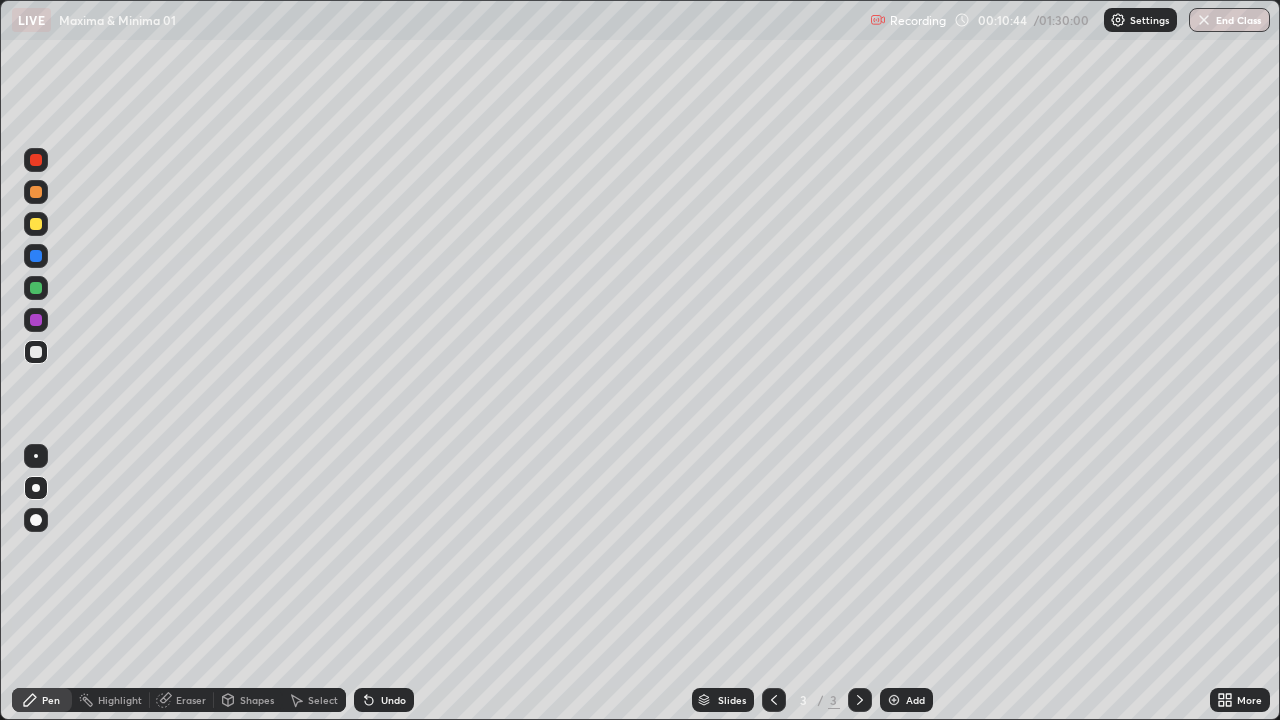 click on "Undo" at bounding box center [384, 700] 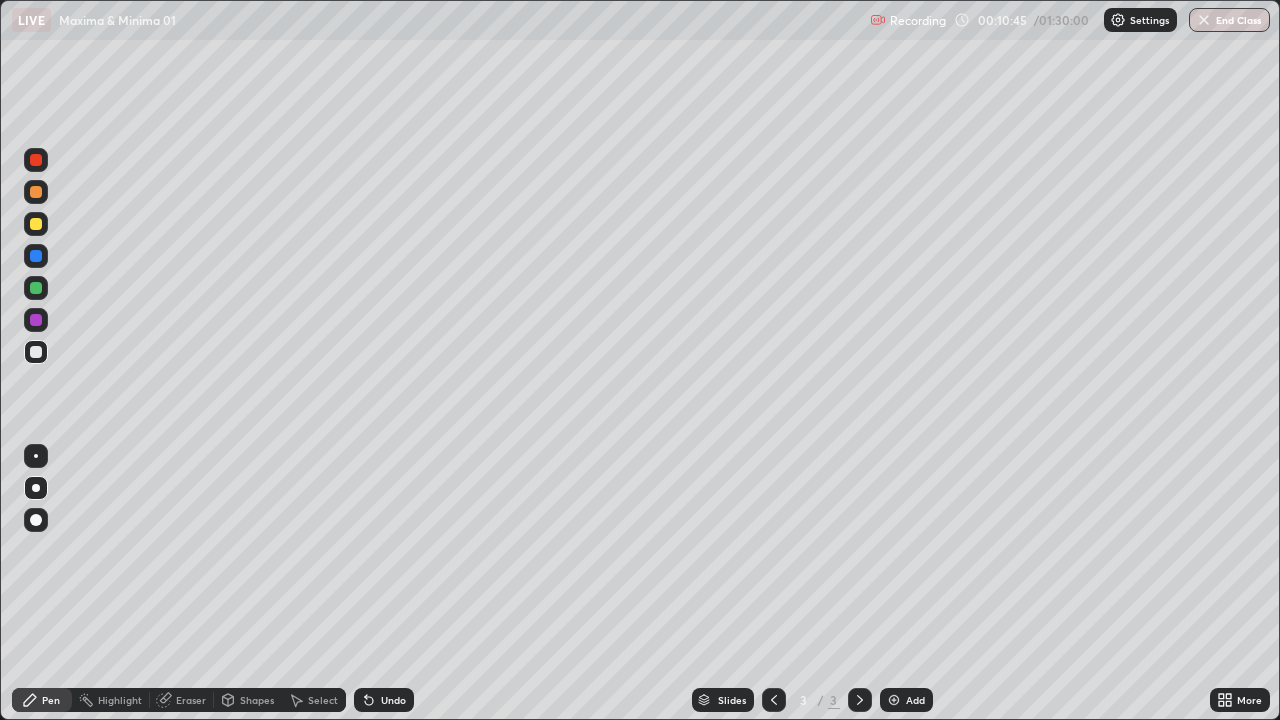 click on "Undo" at bounding box center (384, 700) 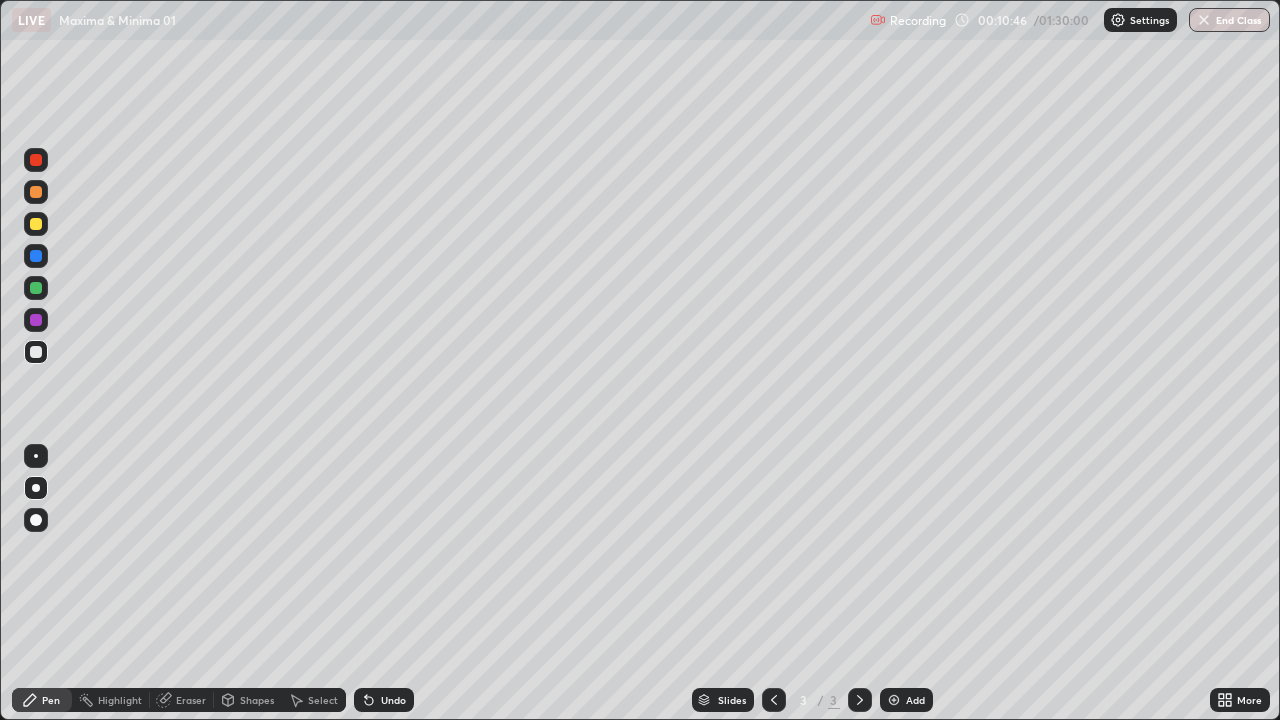 click 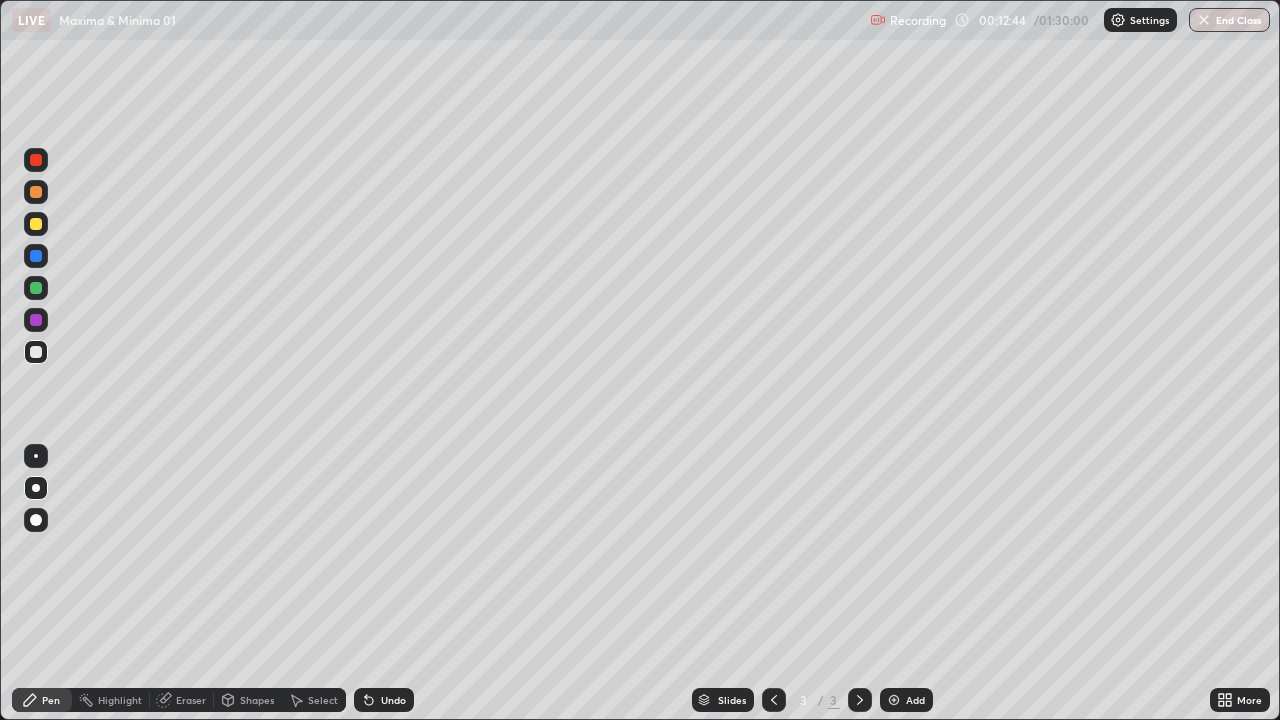 click on "Add" at bounding box center [915, 700] 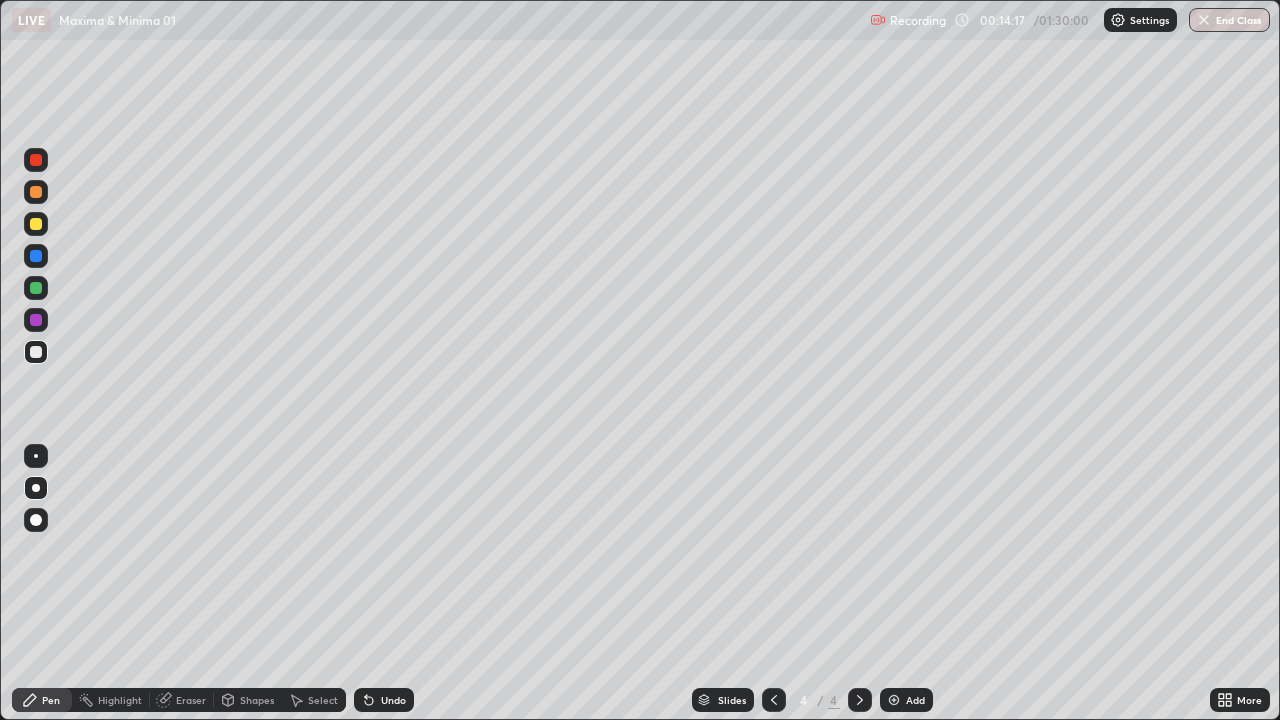 click on "Undo" at bounding box center (384, 700) 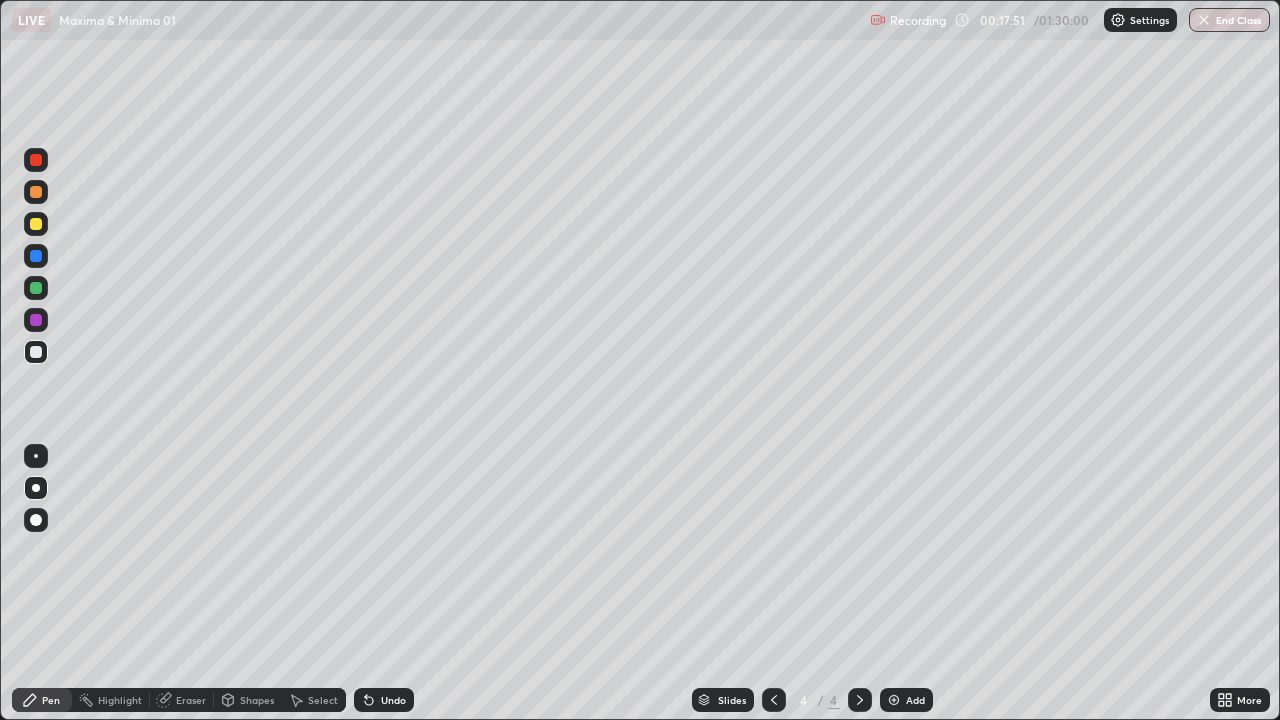 click at bounding box center (774, 700) 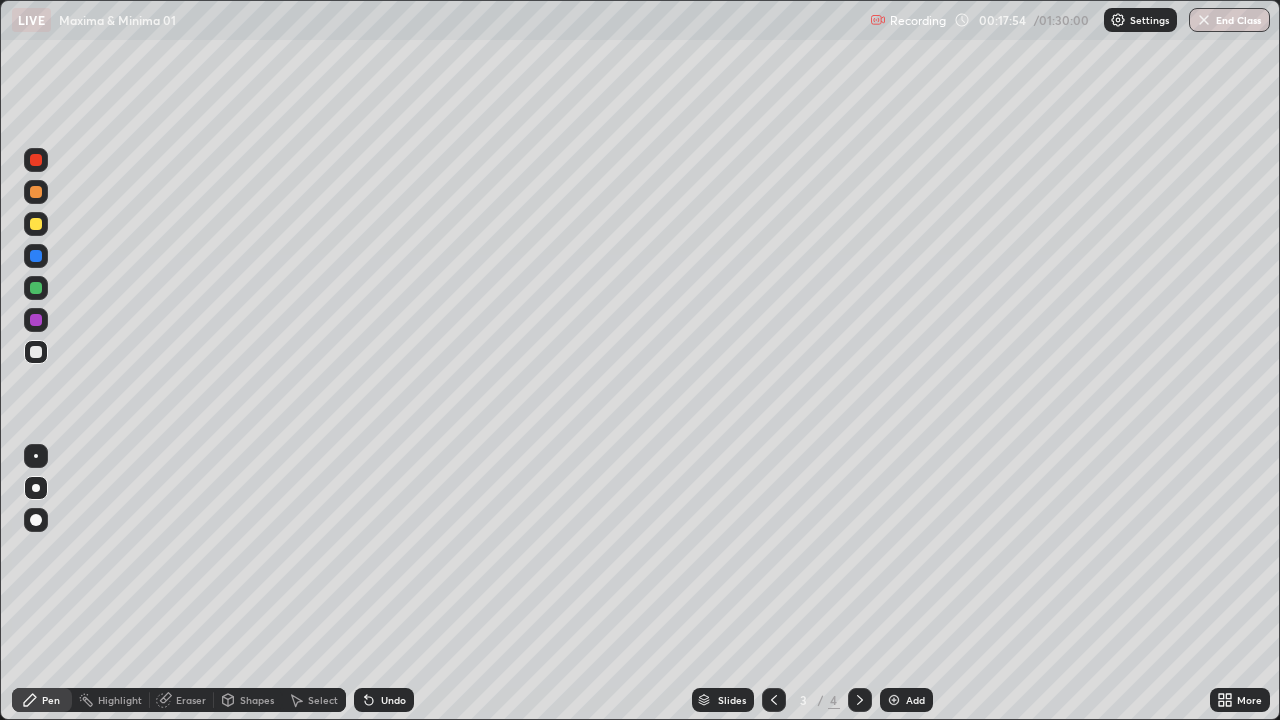 click at bounding box center [860, 700] 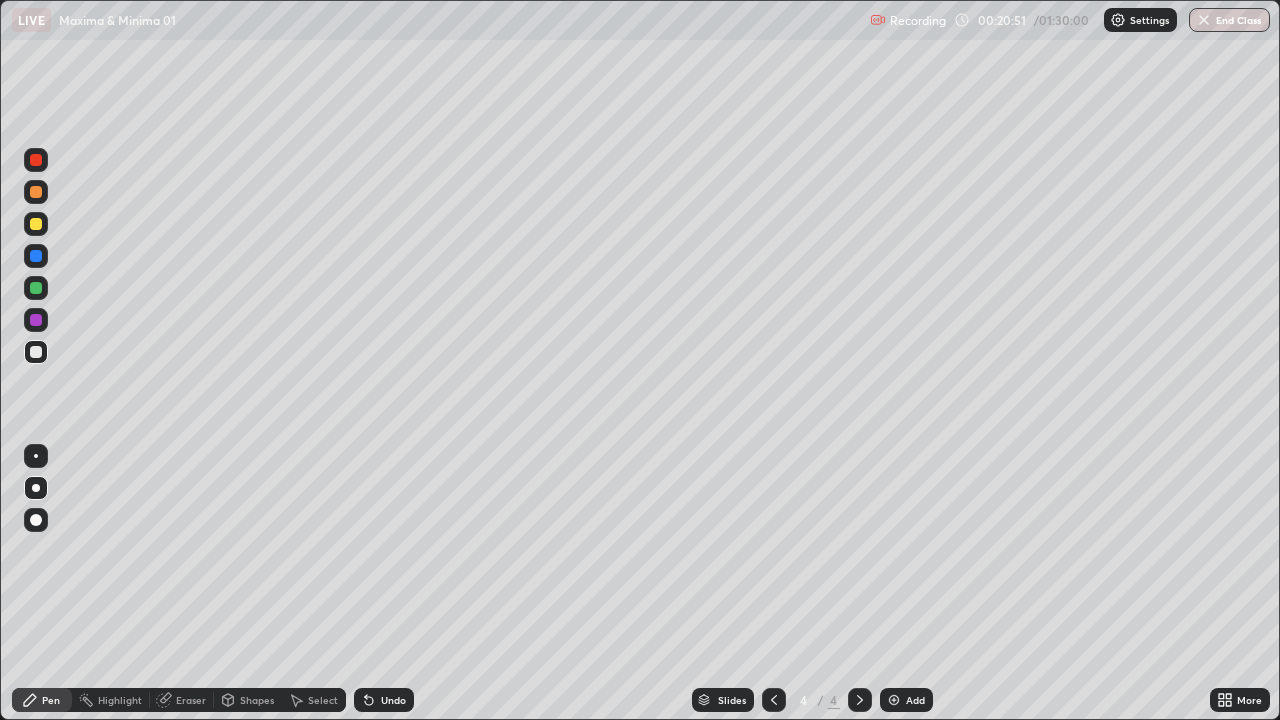 click 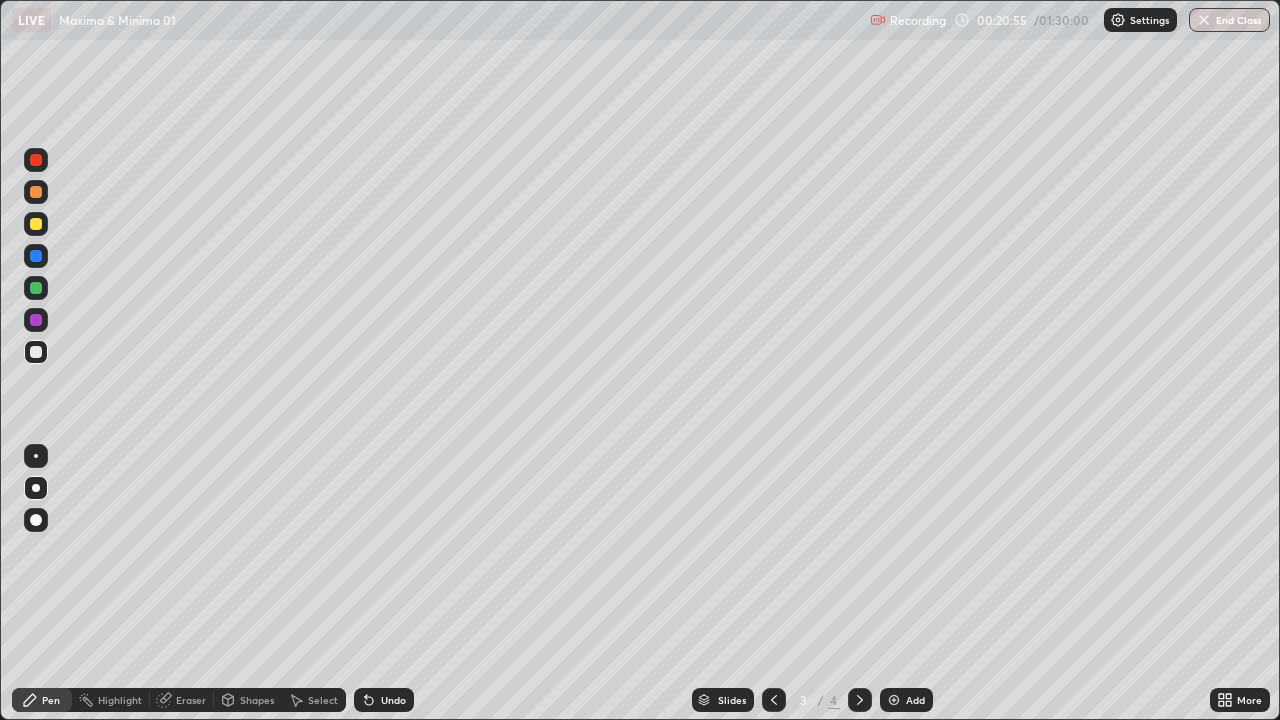 click 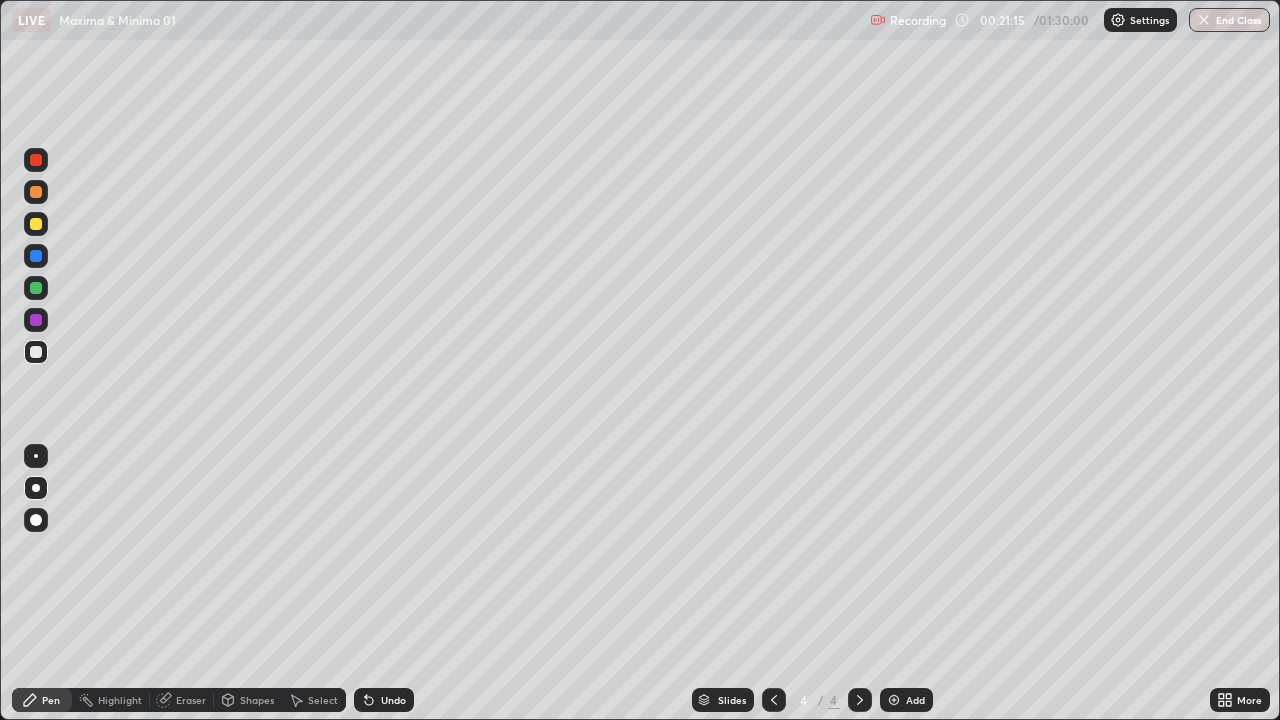 click on "Add" at bounding box center [906, 700] 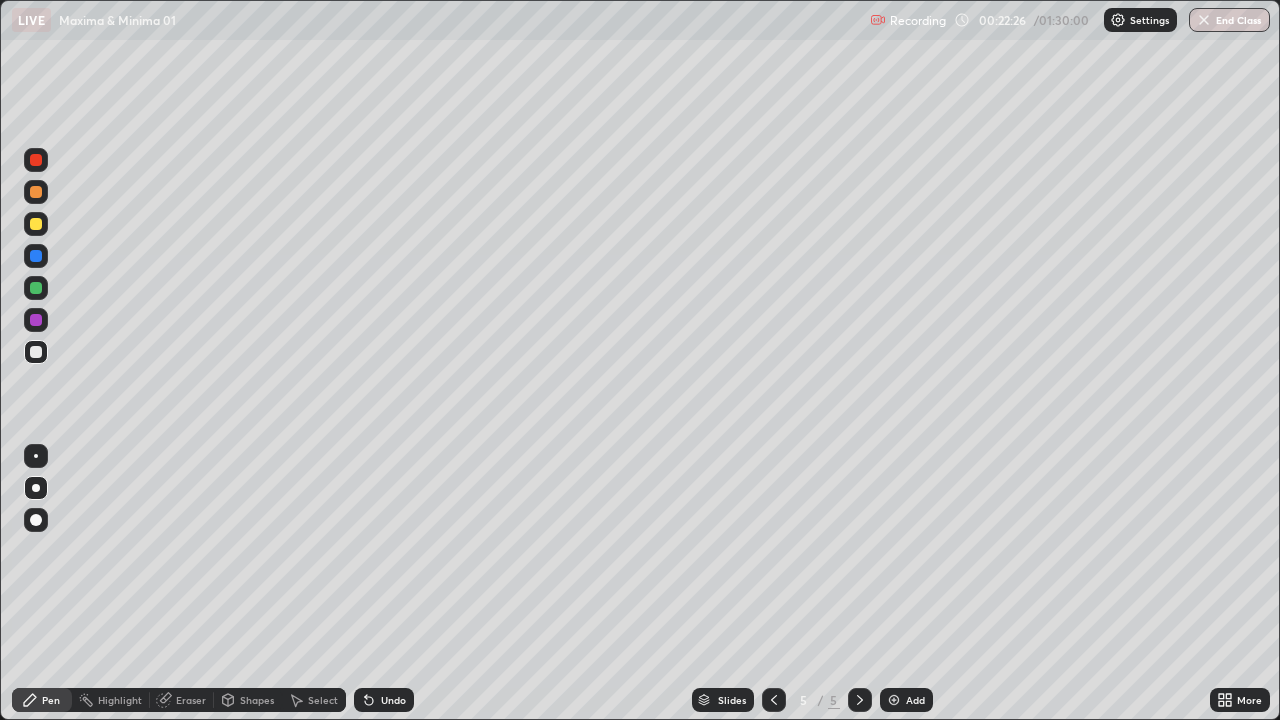 click on "LIVE Maxima & Minima 01" at bounding box center (437, 20) 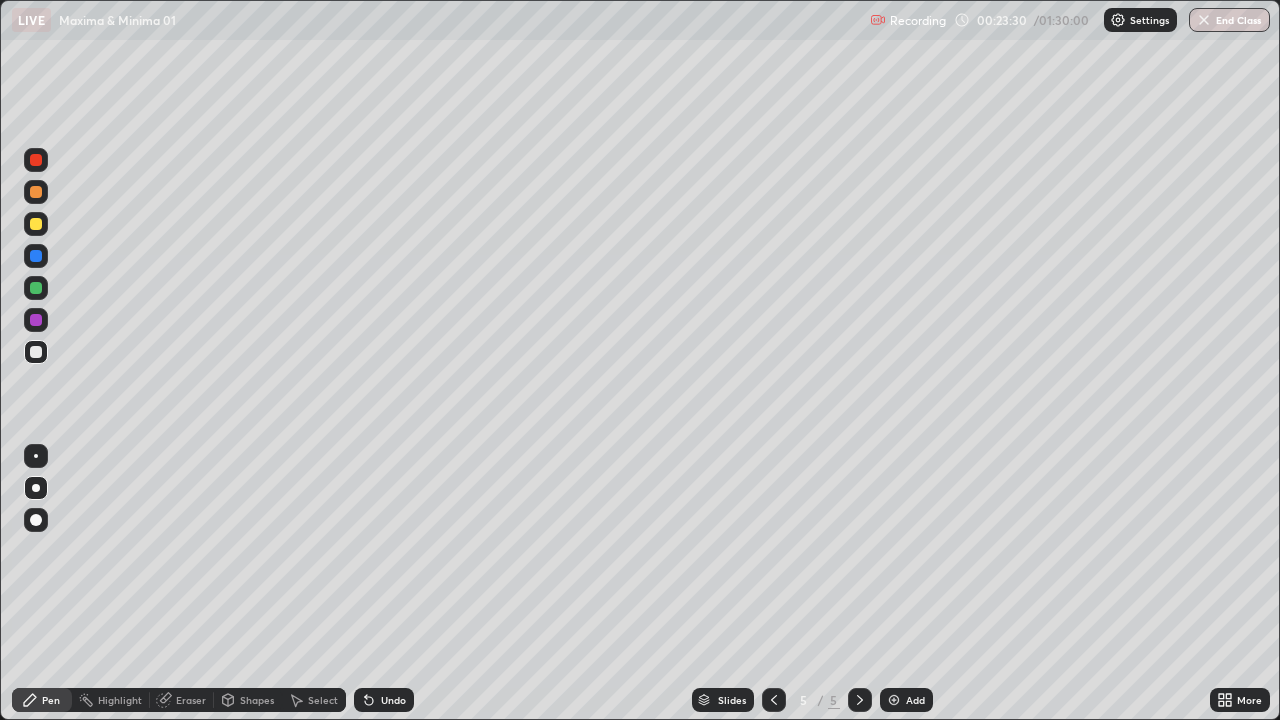 click at bounding box center [774, 700] 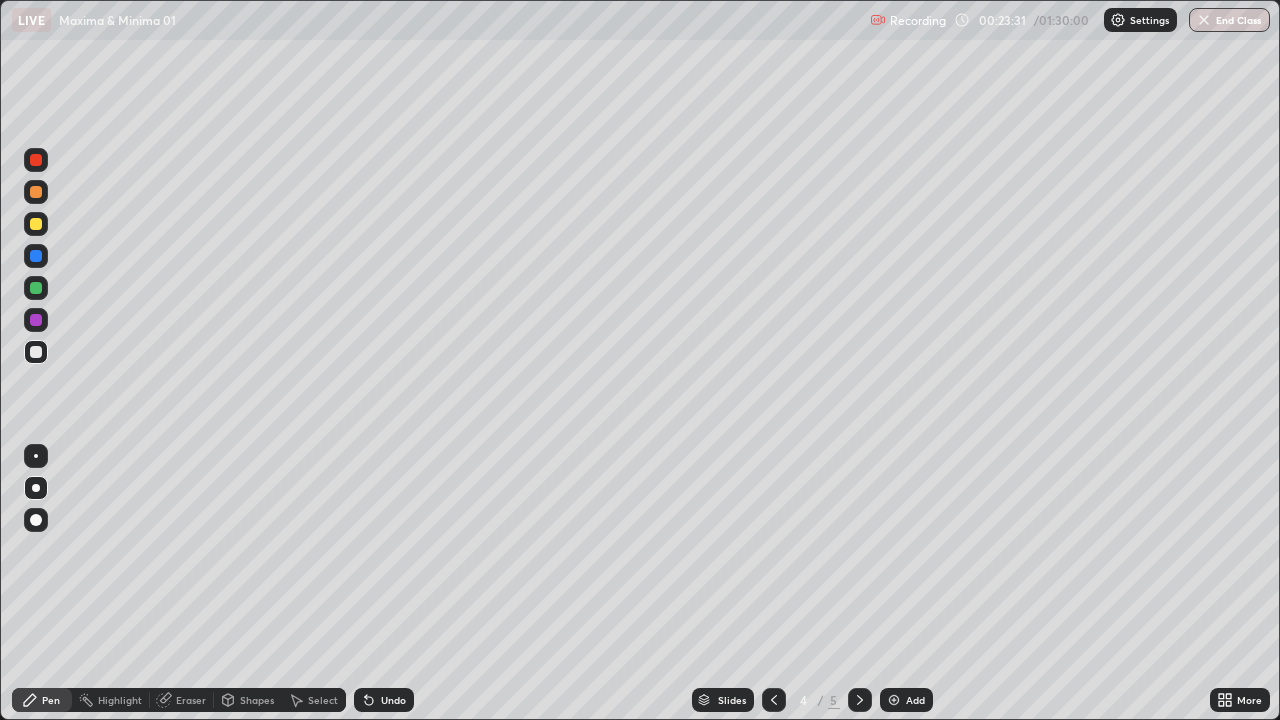 click at bounding box center [774, 700] 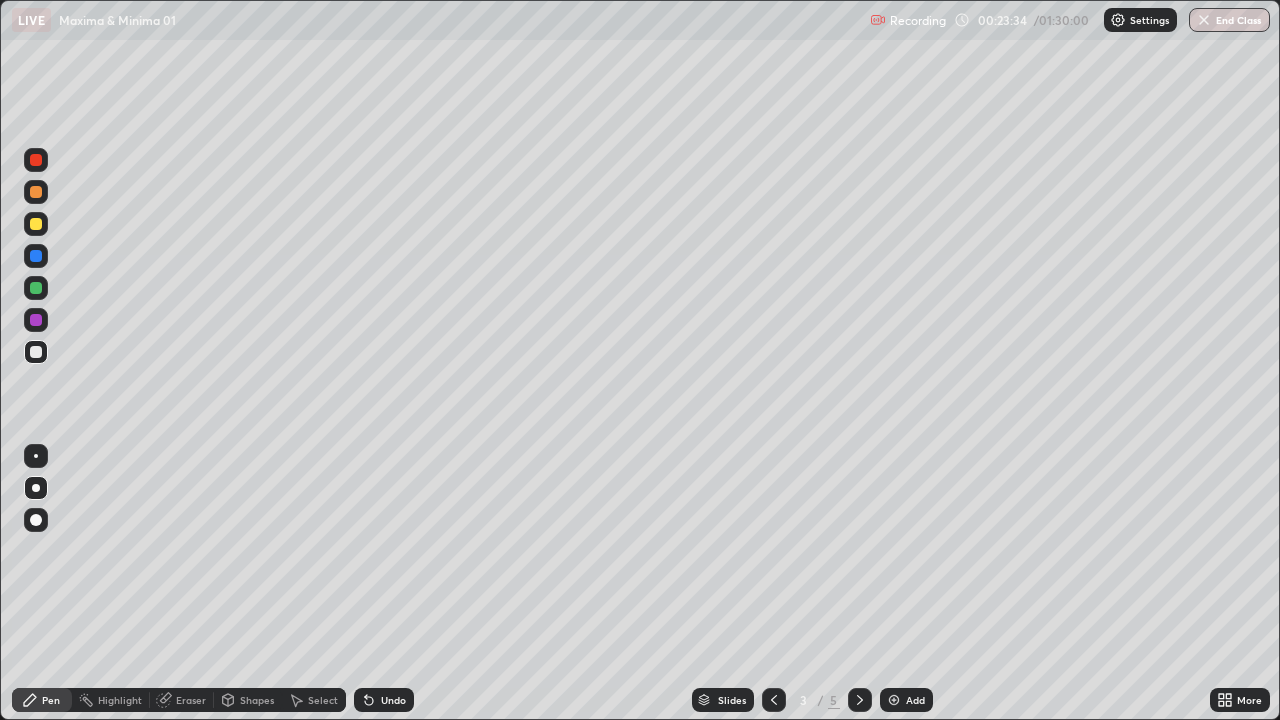 click 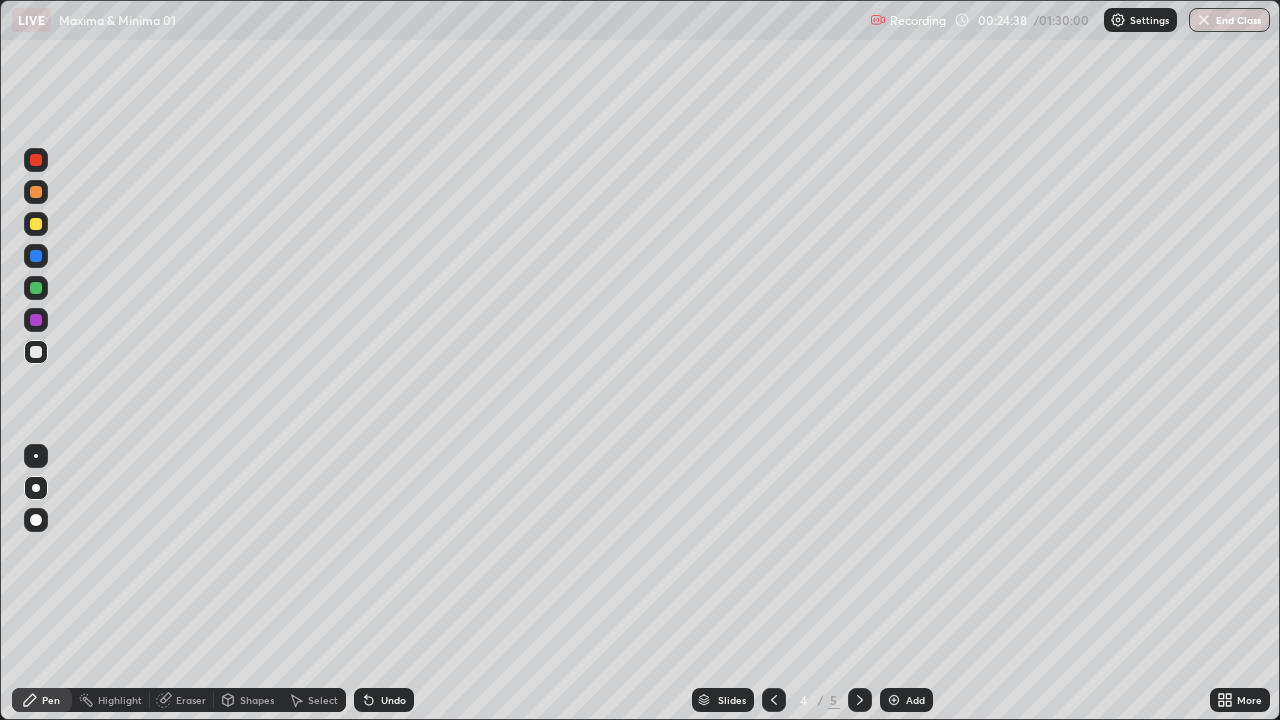 click 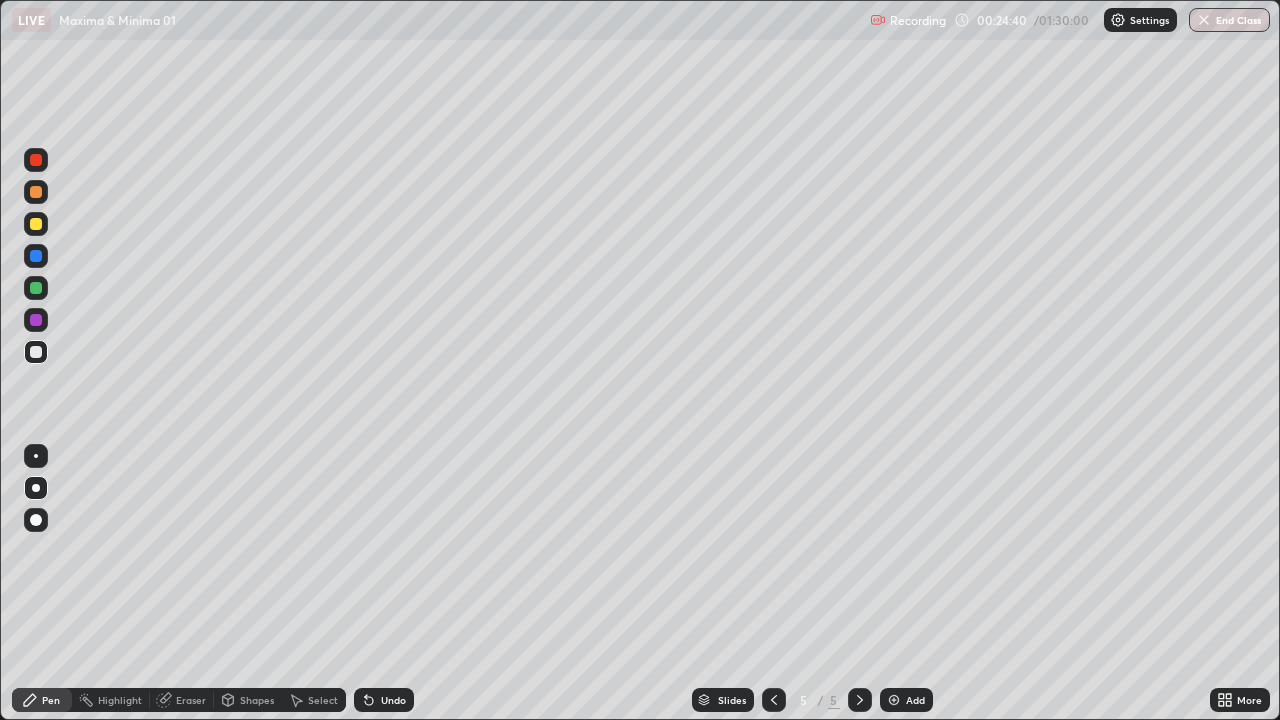 click at bounding box center (774, 700) 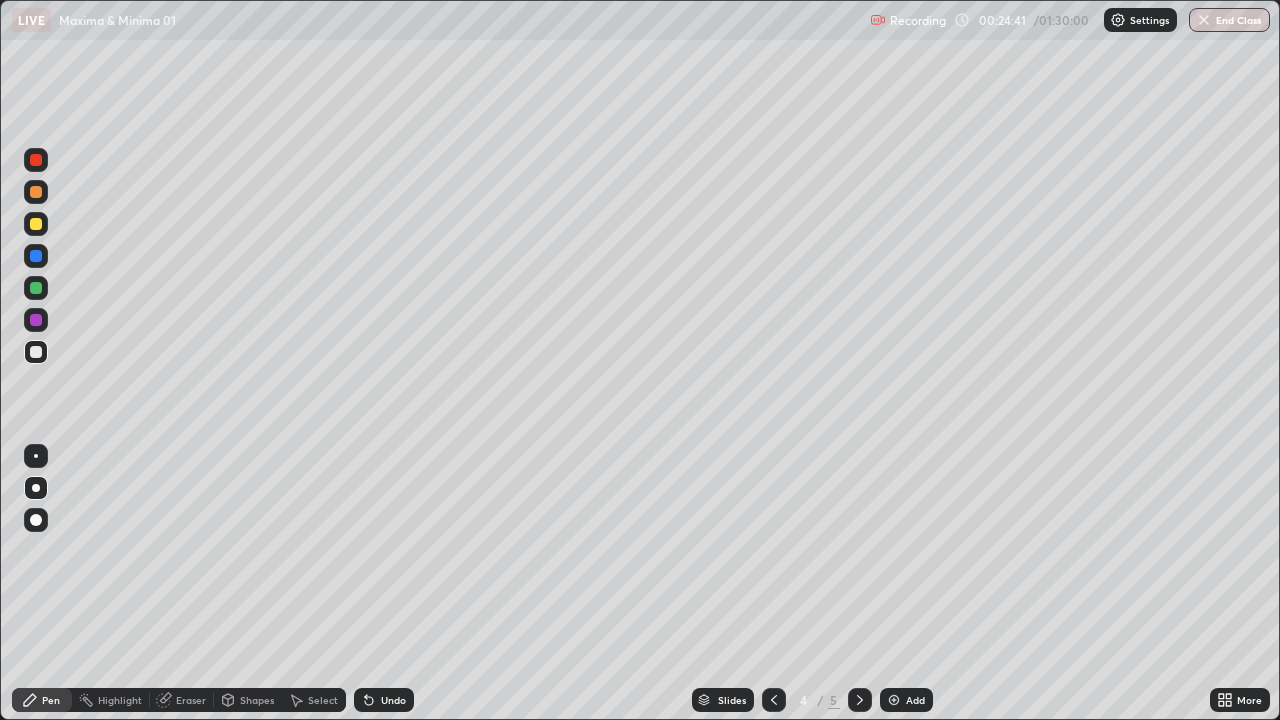 click at bounding box center (774, 700) 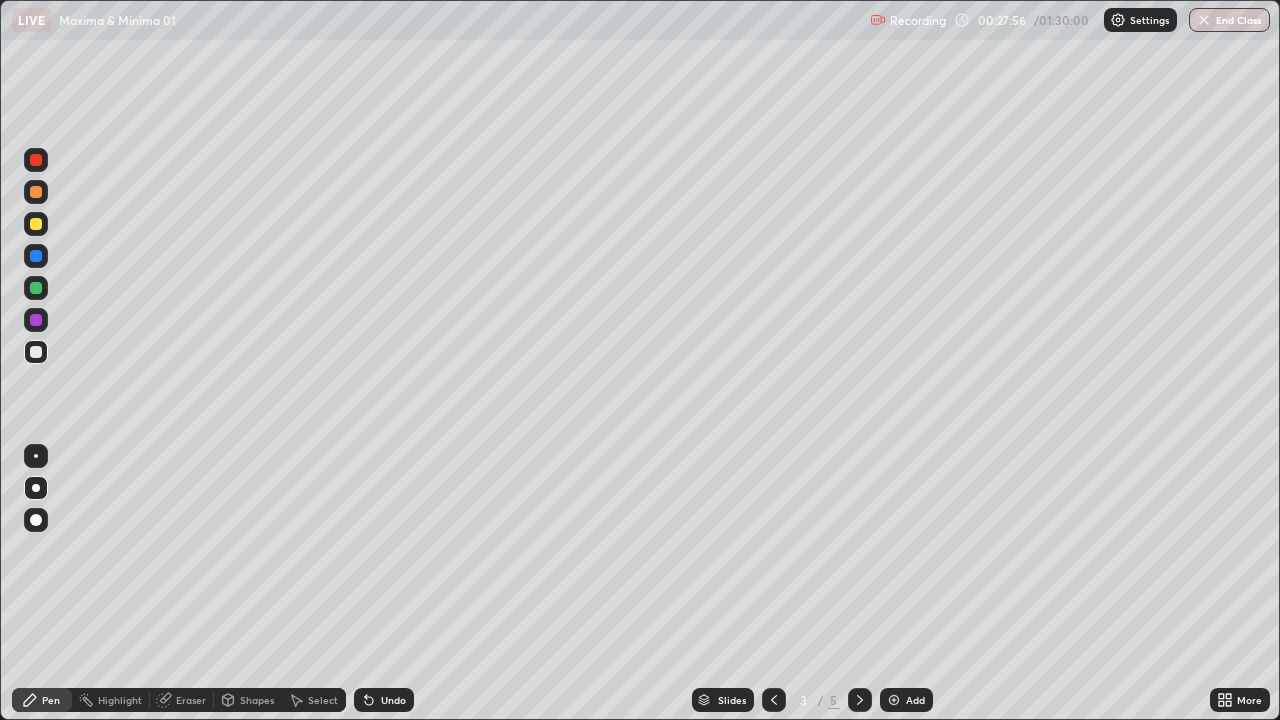 click on "Eraser" at bounding box center (191, 700) 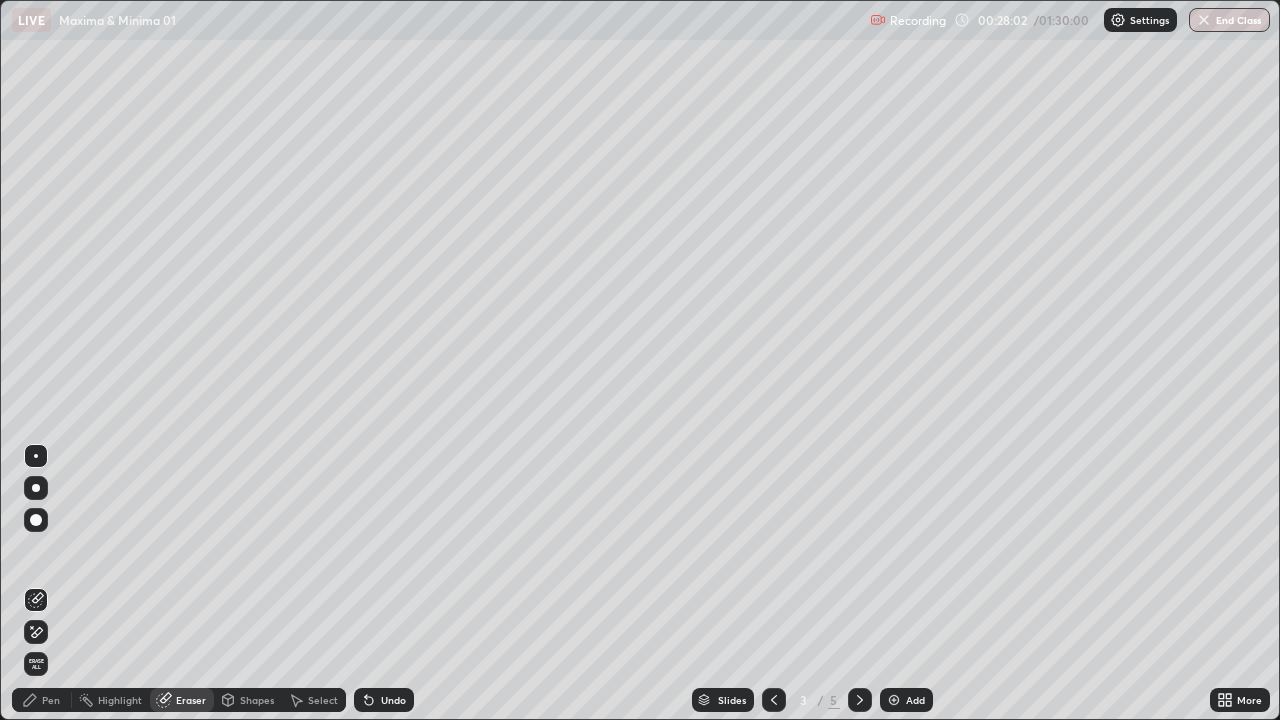 click on "Pen" at bounding box center [42, 700] 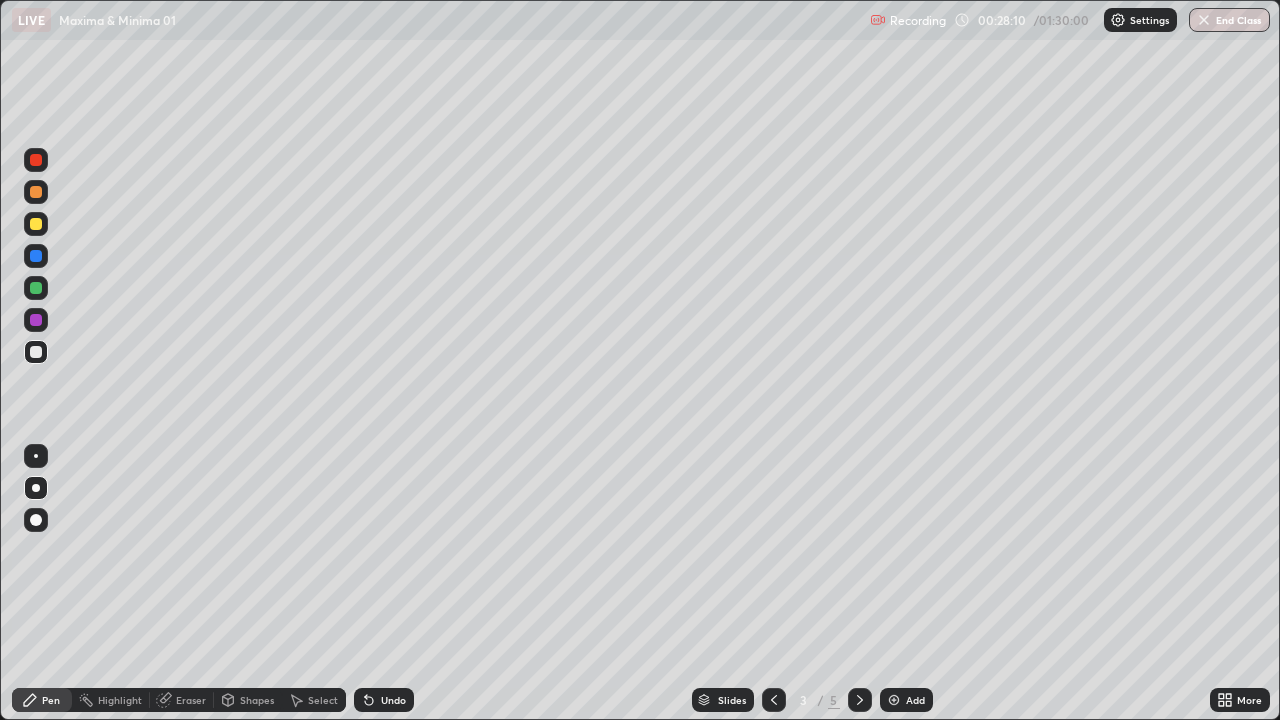 click on "Eraser" at bounding box center (191, 700) 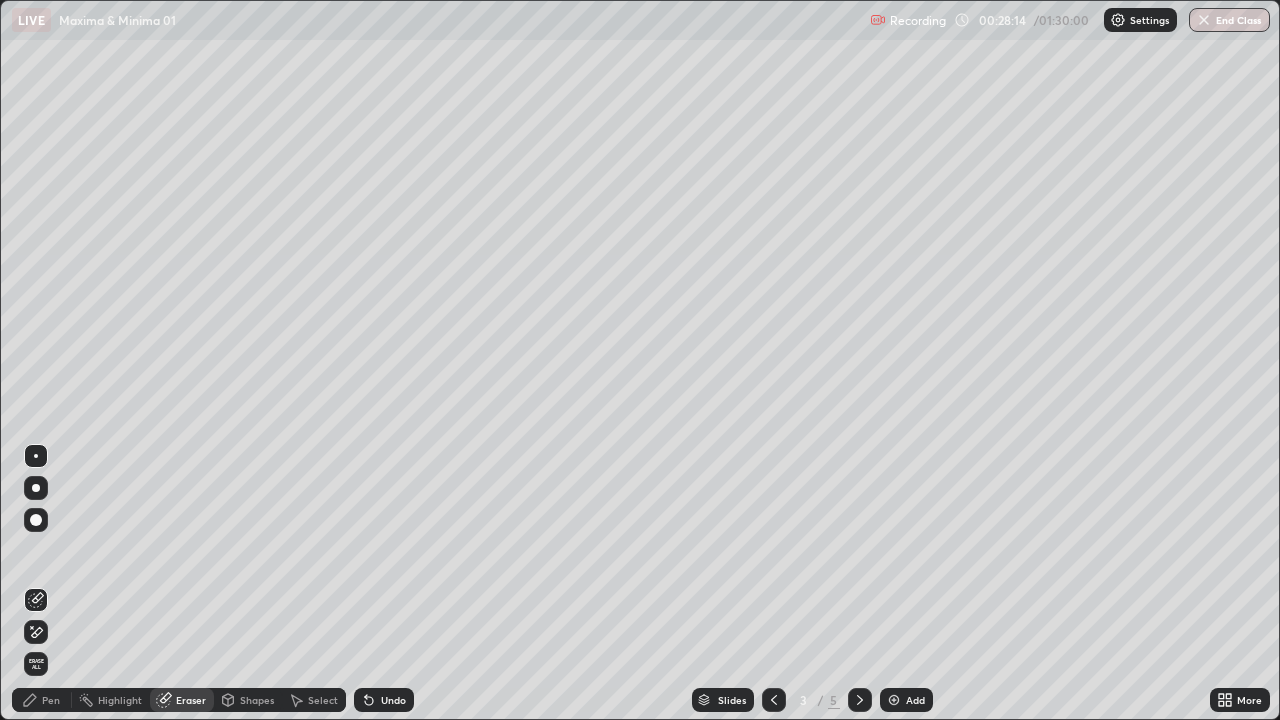 click on "Pen" at bounding box center (51, 700) 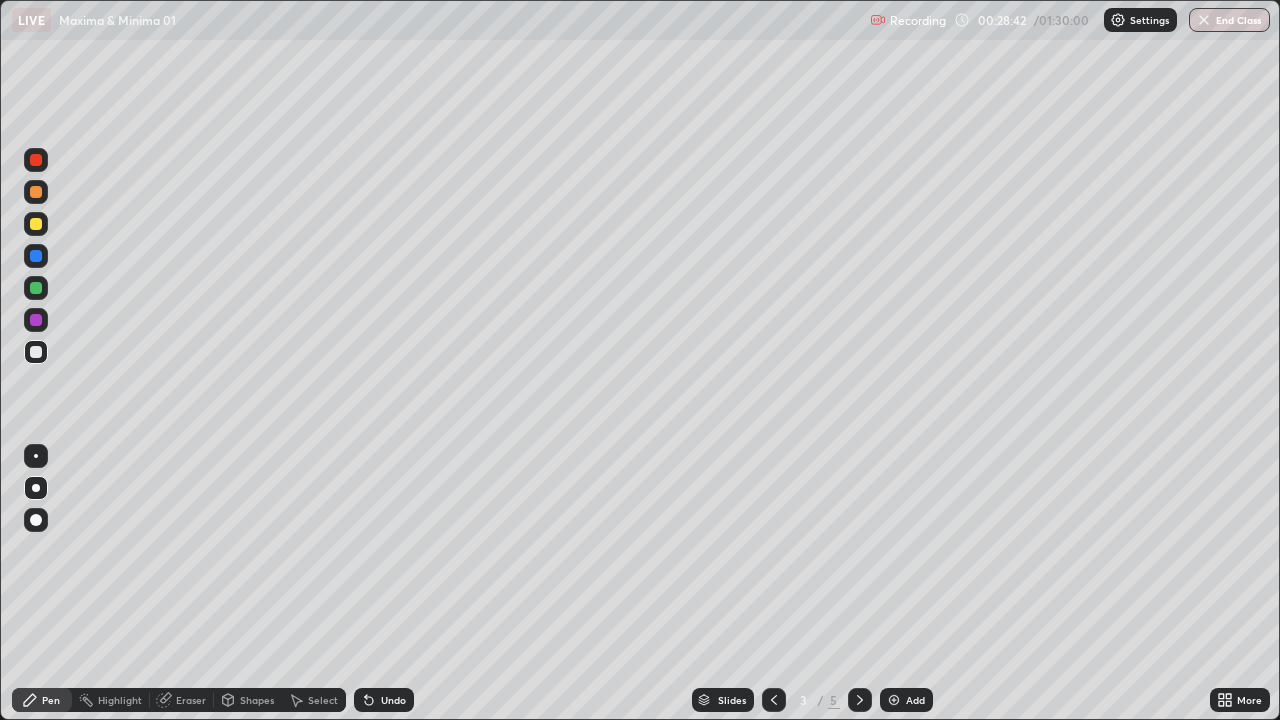 click 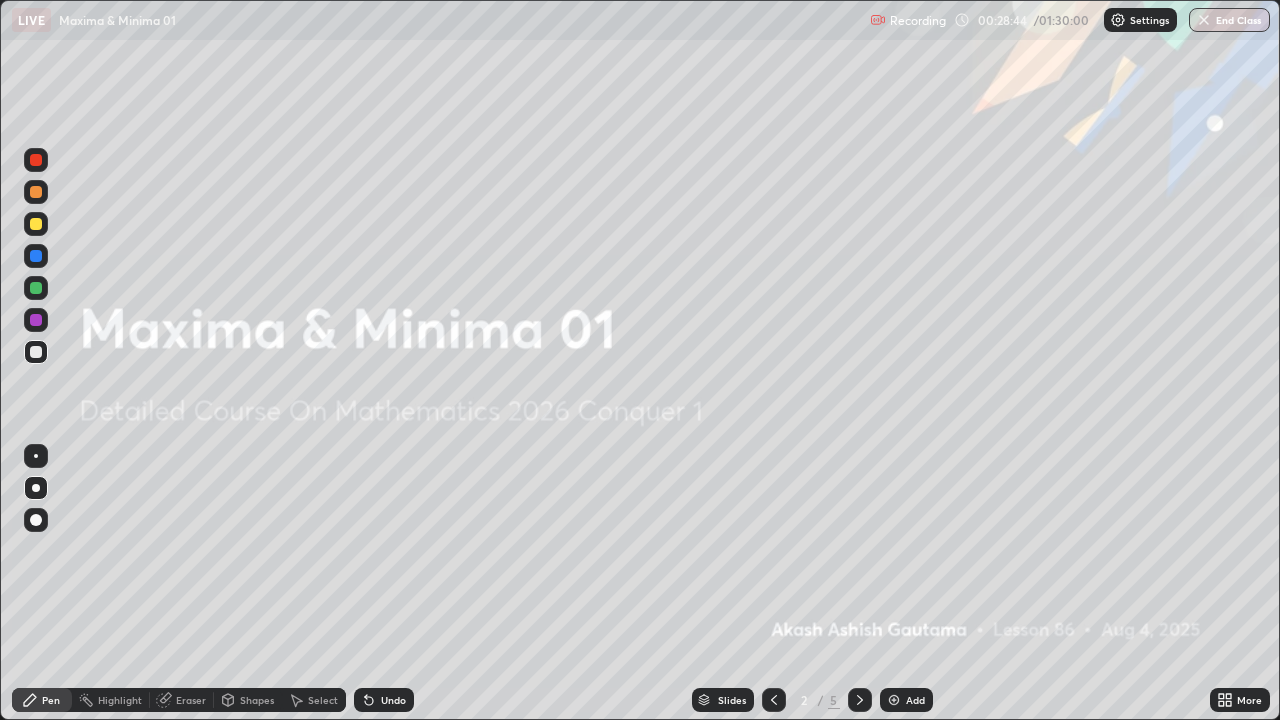 click 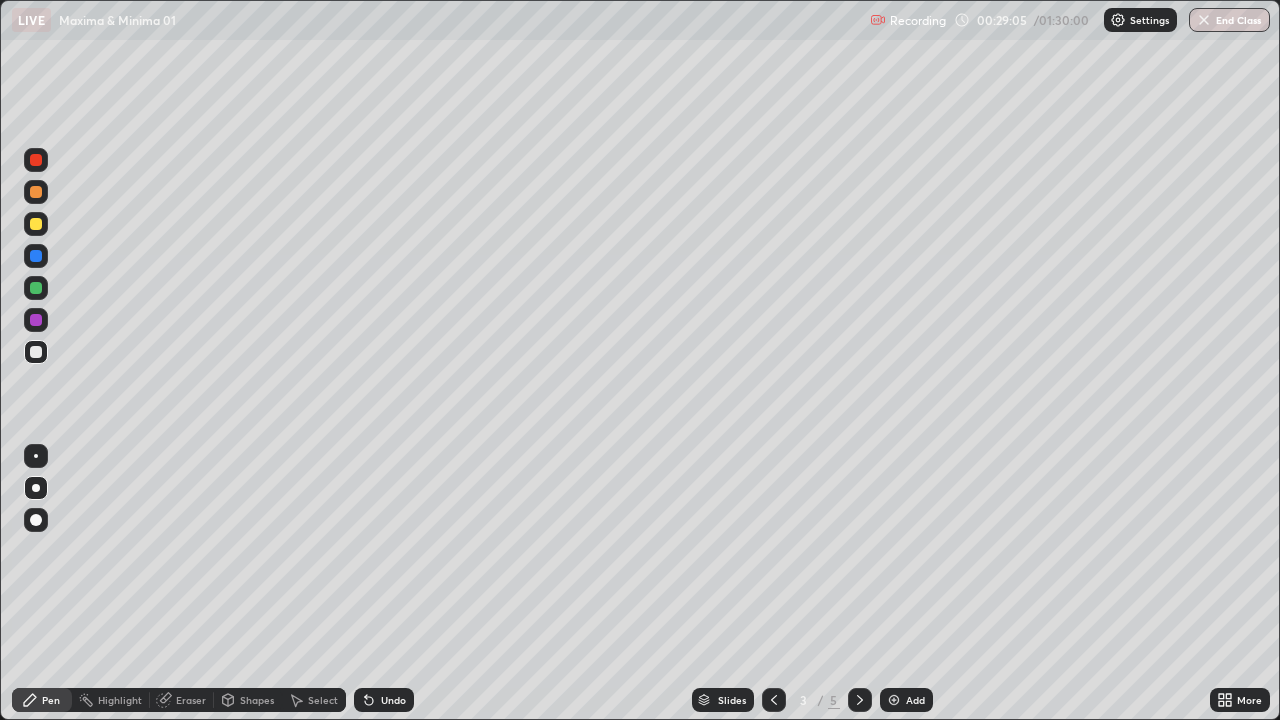 click 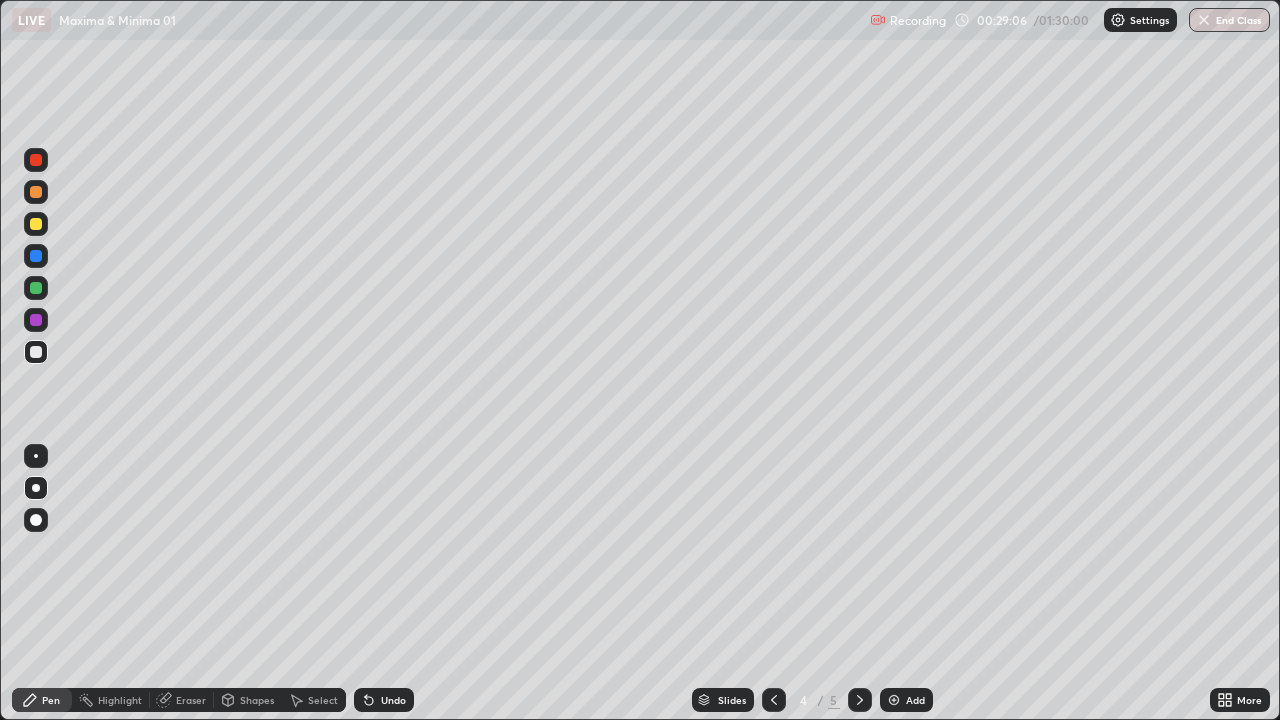 click on "Add" at bounding box center (915, 700) 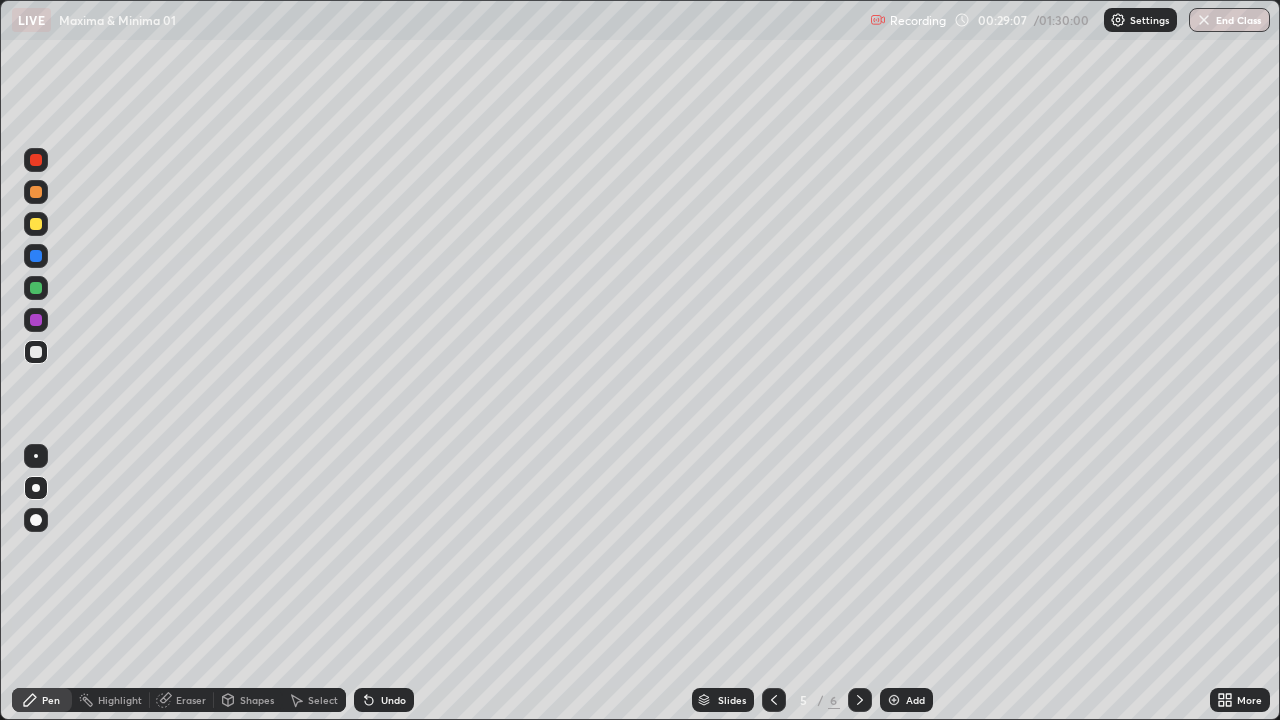 click 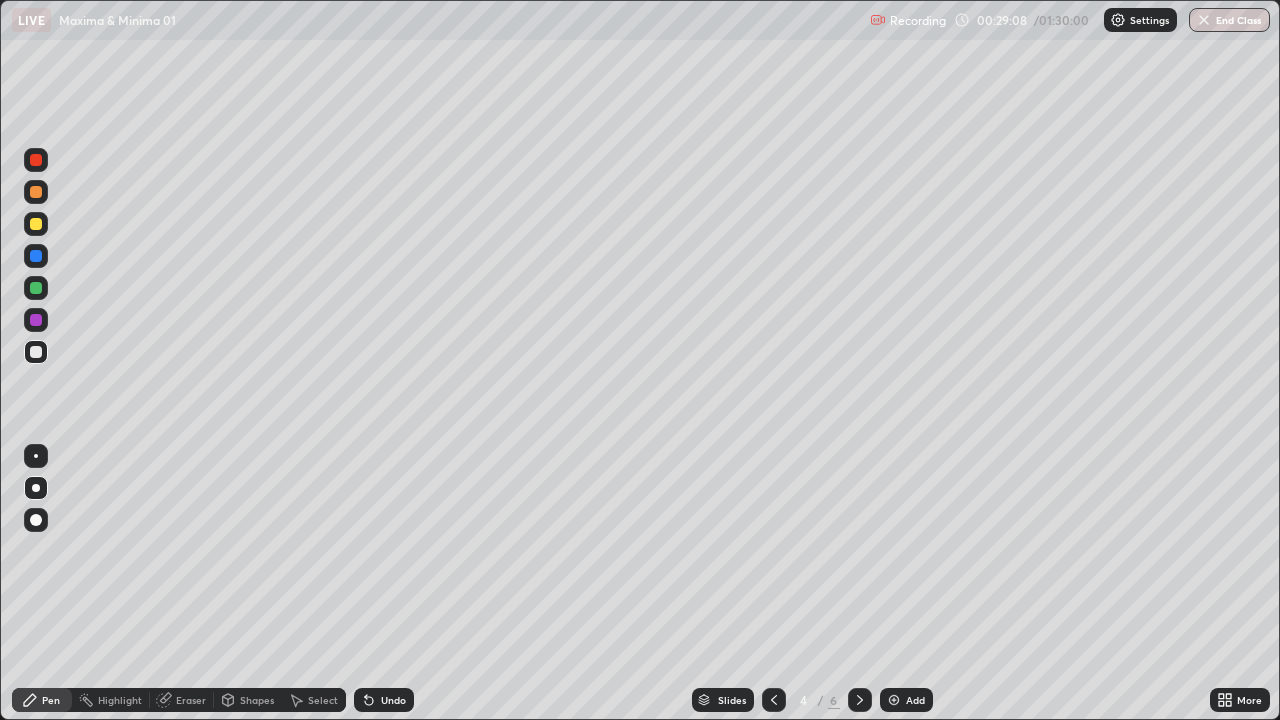 click 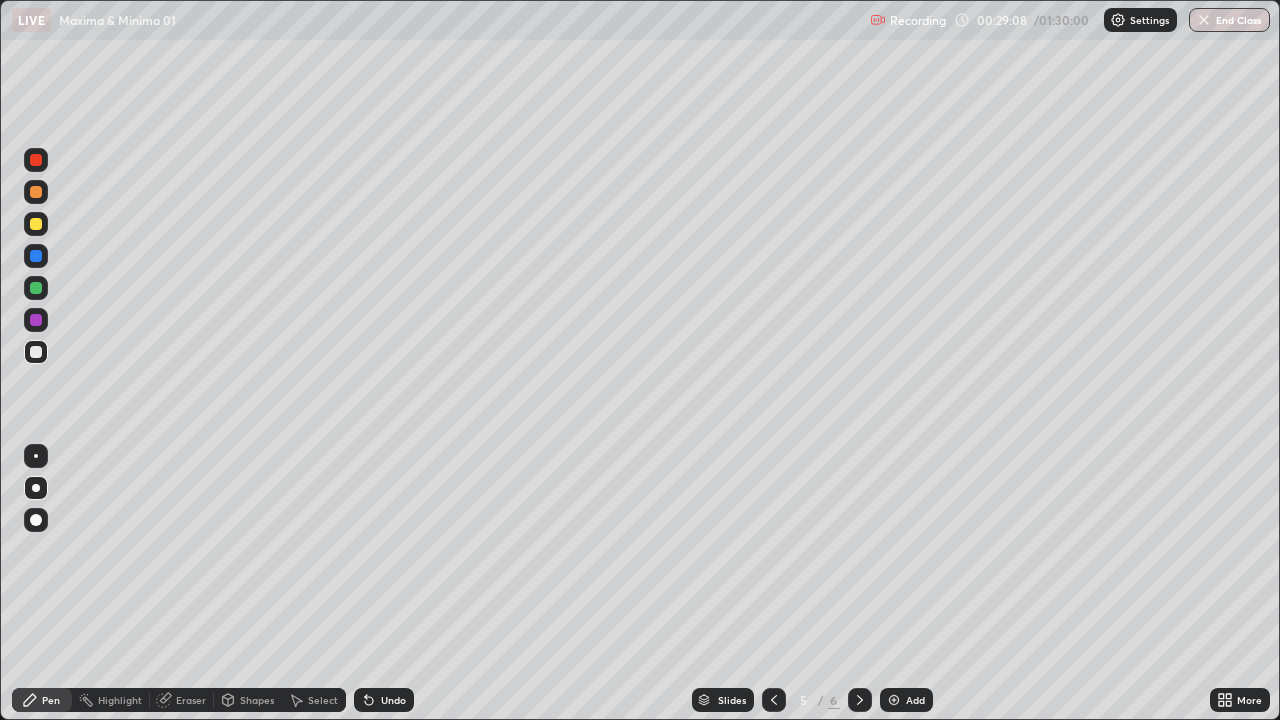 click 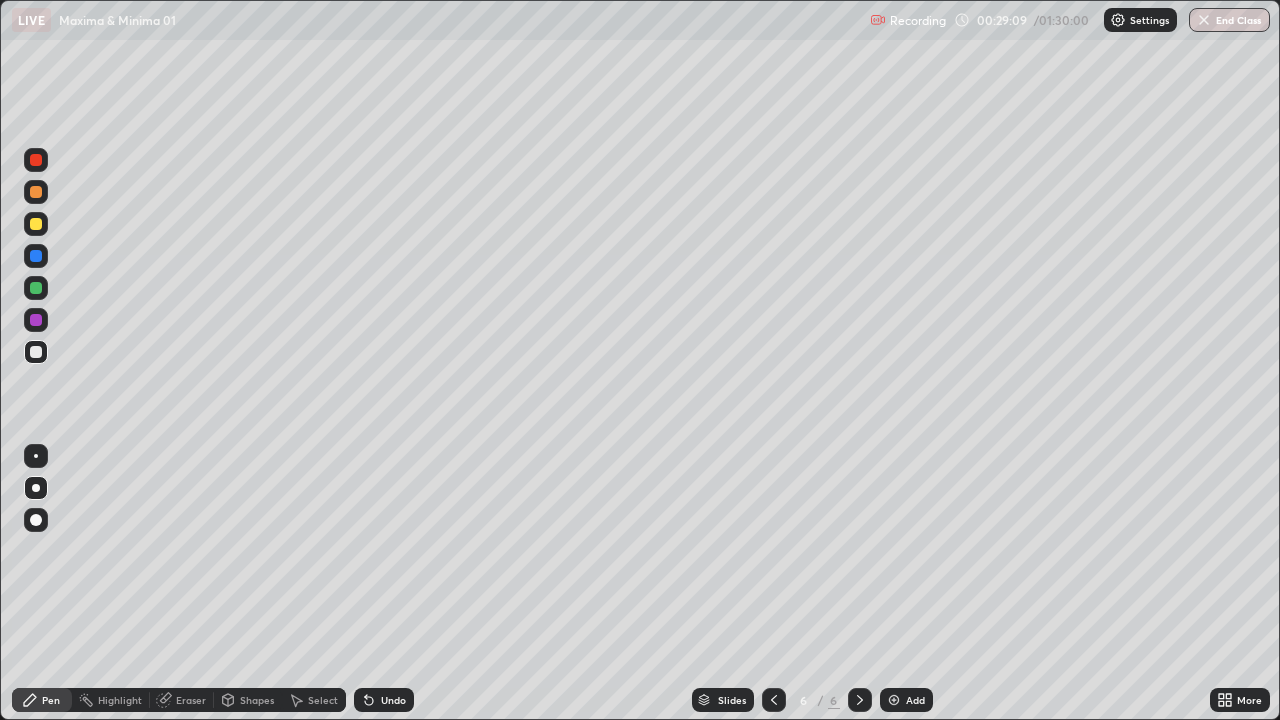 click 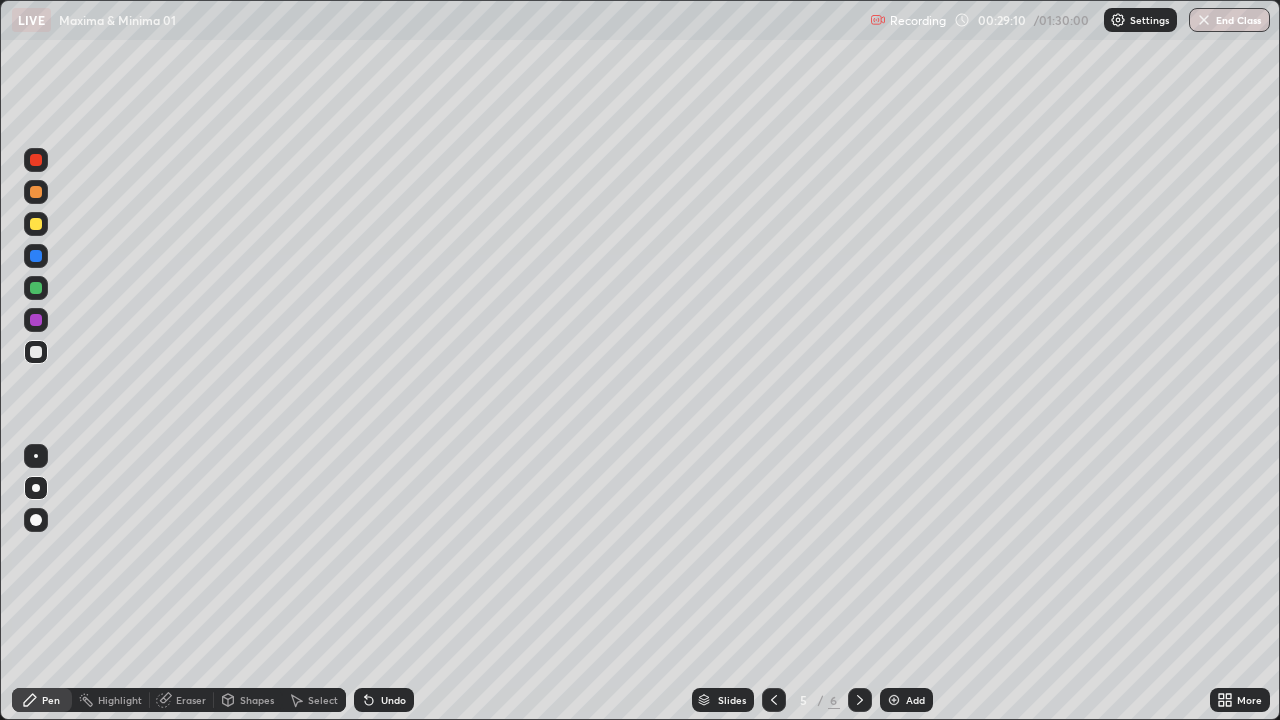click 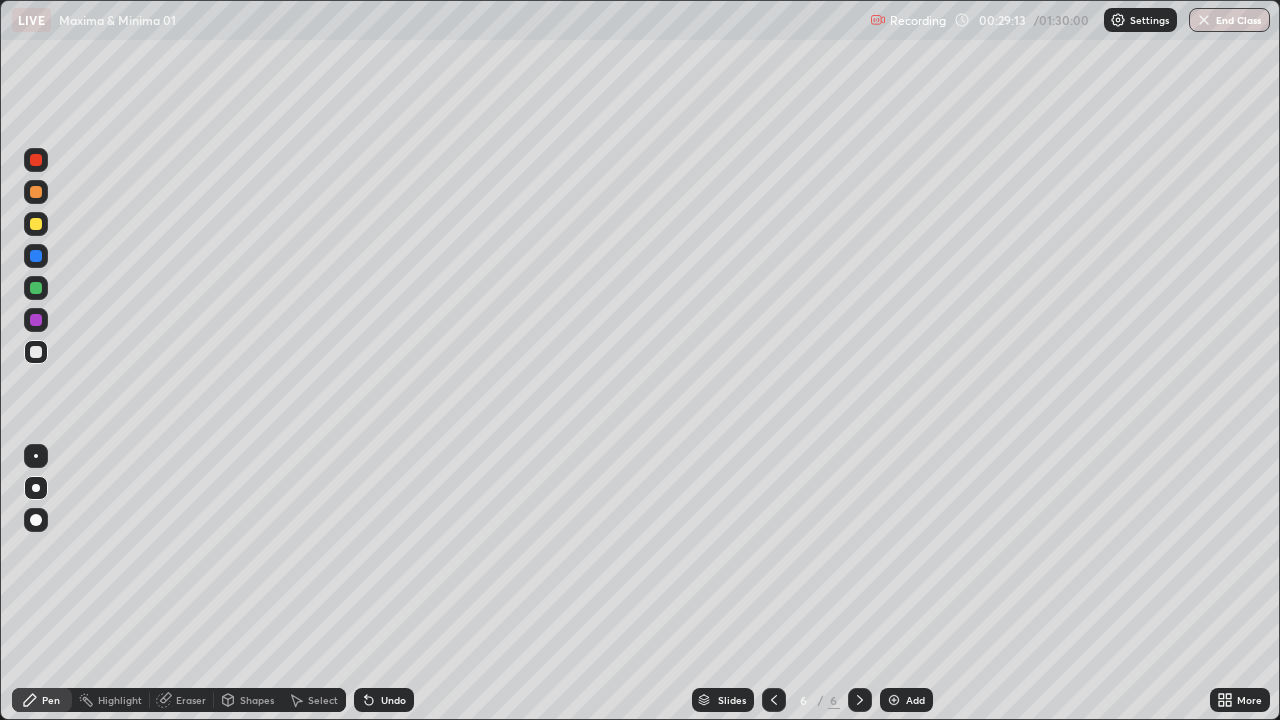 click on "Select" at bounding box center [323, 700] 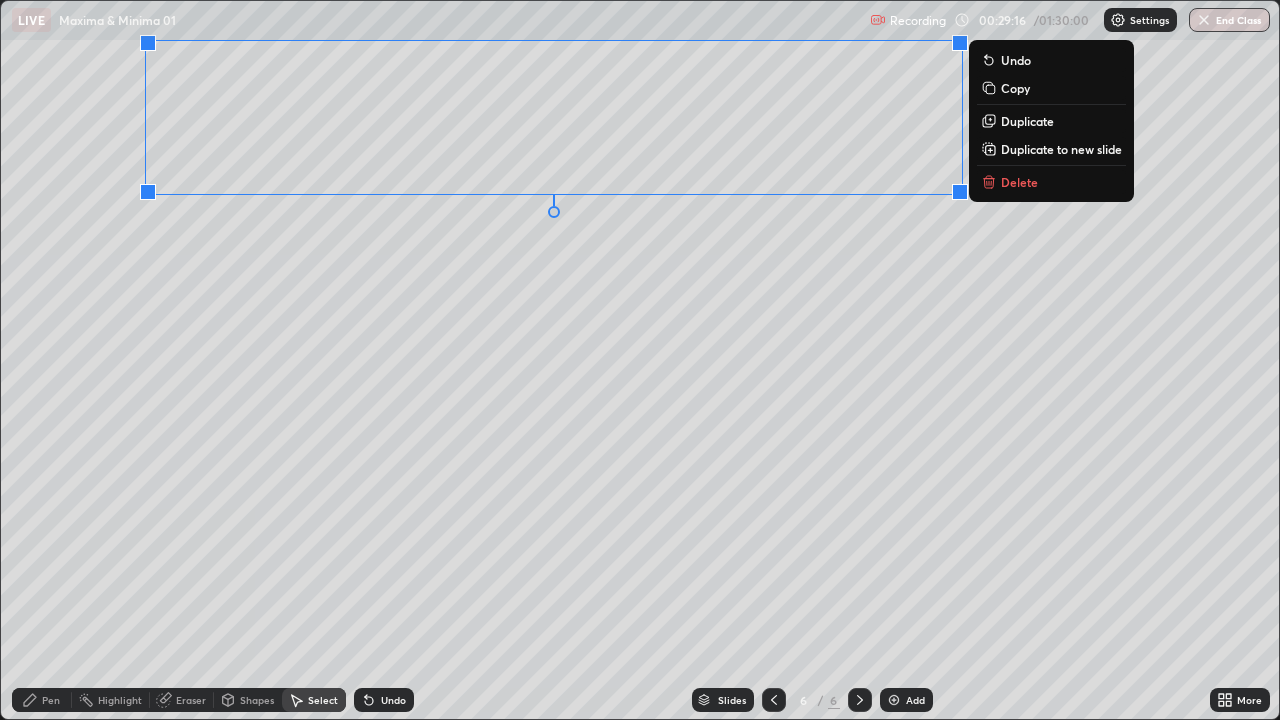 click on "Delete" at bounding box center [1019, 182] 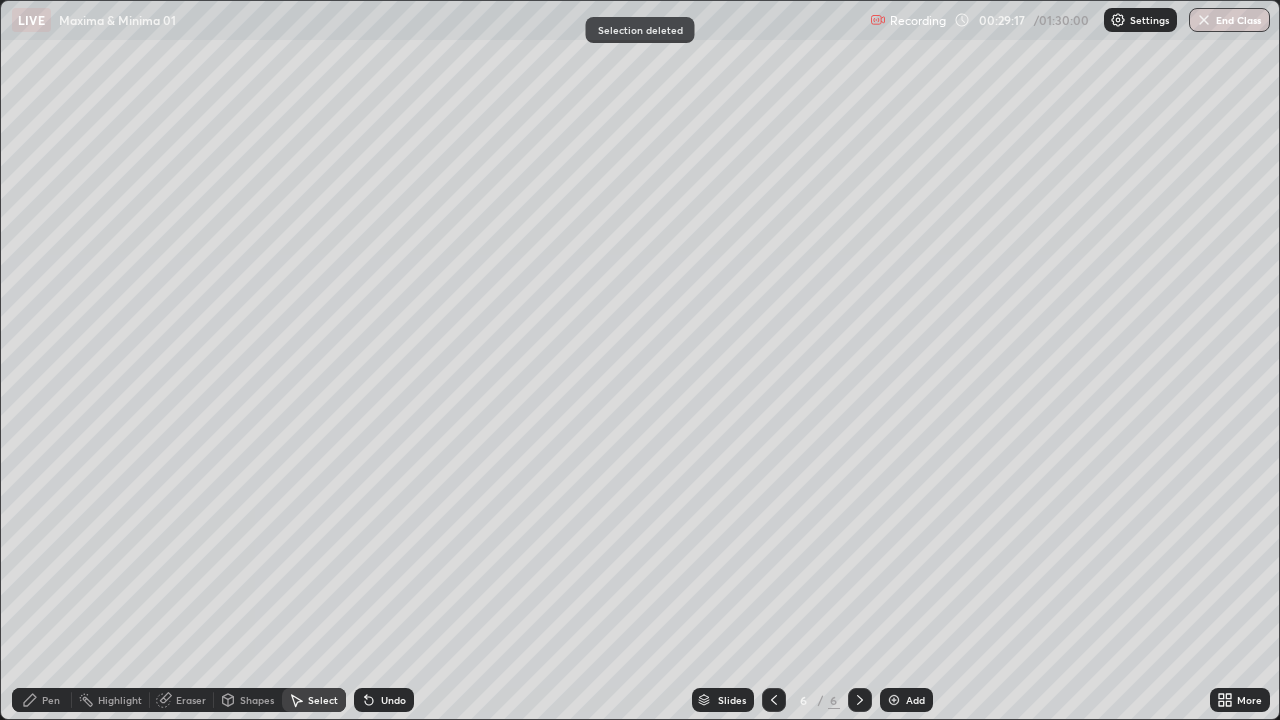 click 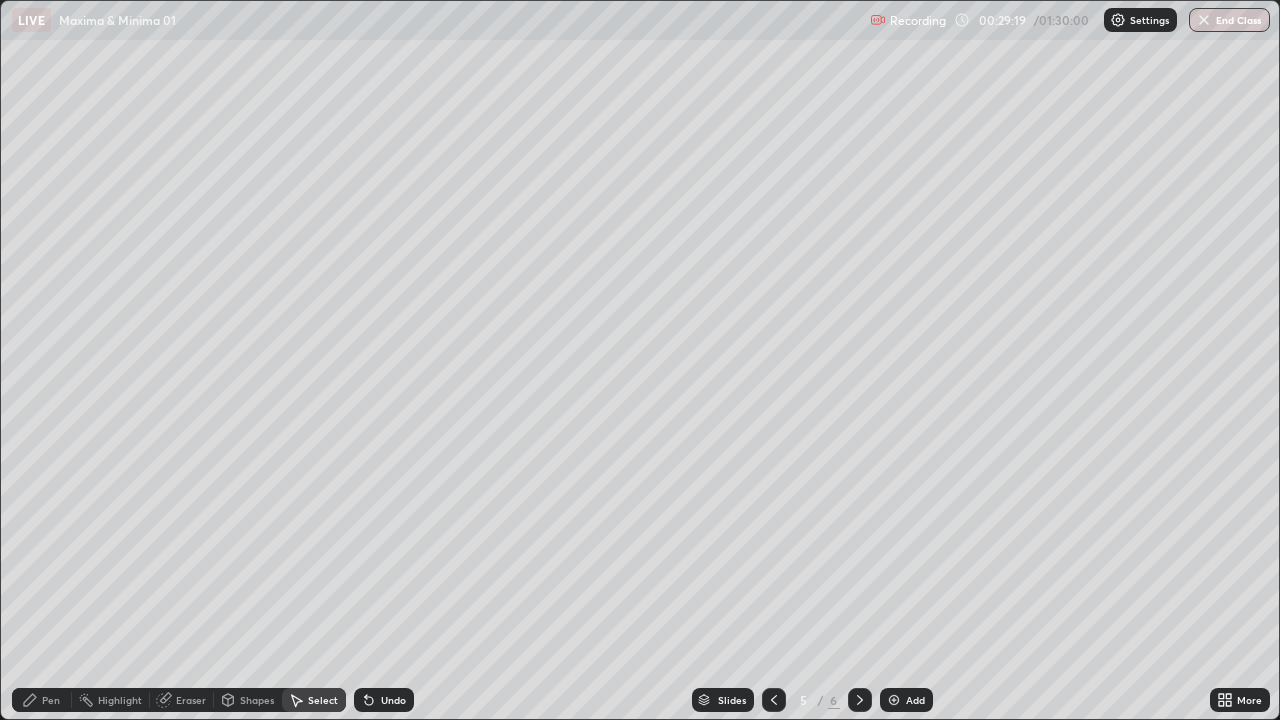 click on "Pen" at bounding box center [51, 700] 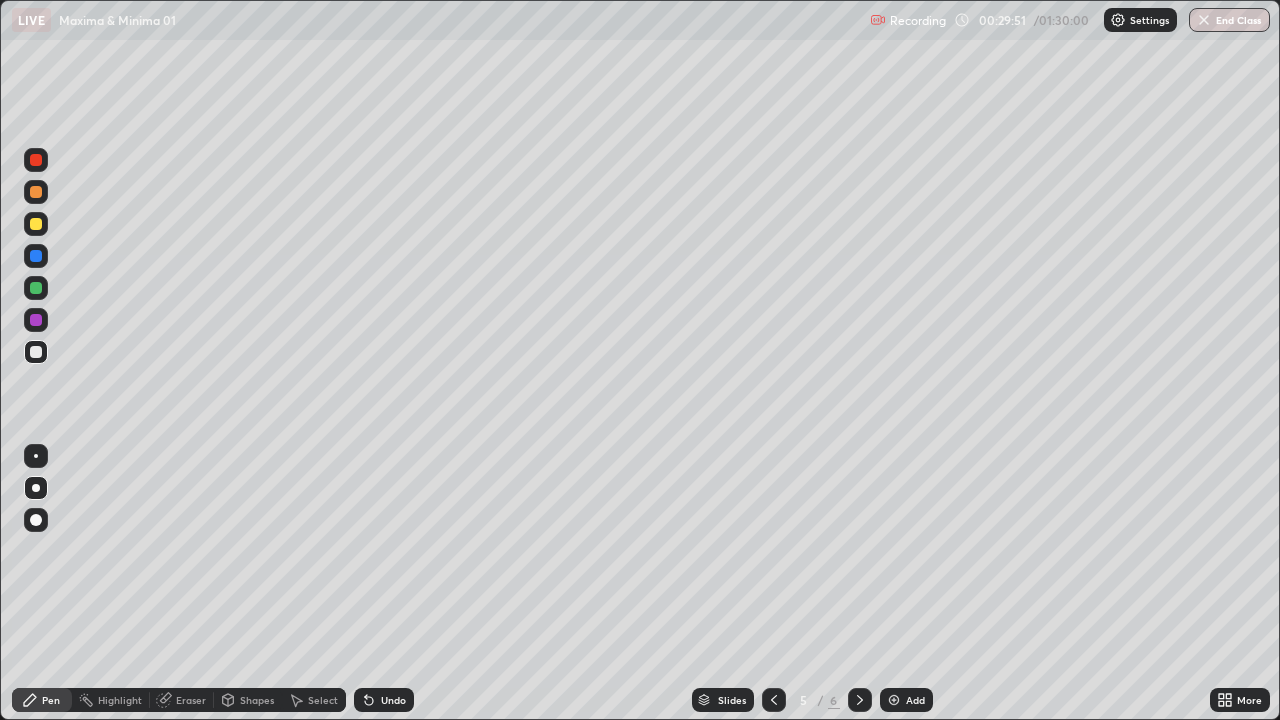 click at bounding box center (36, 288) 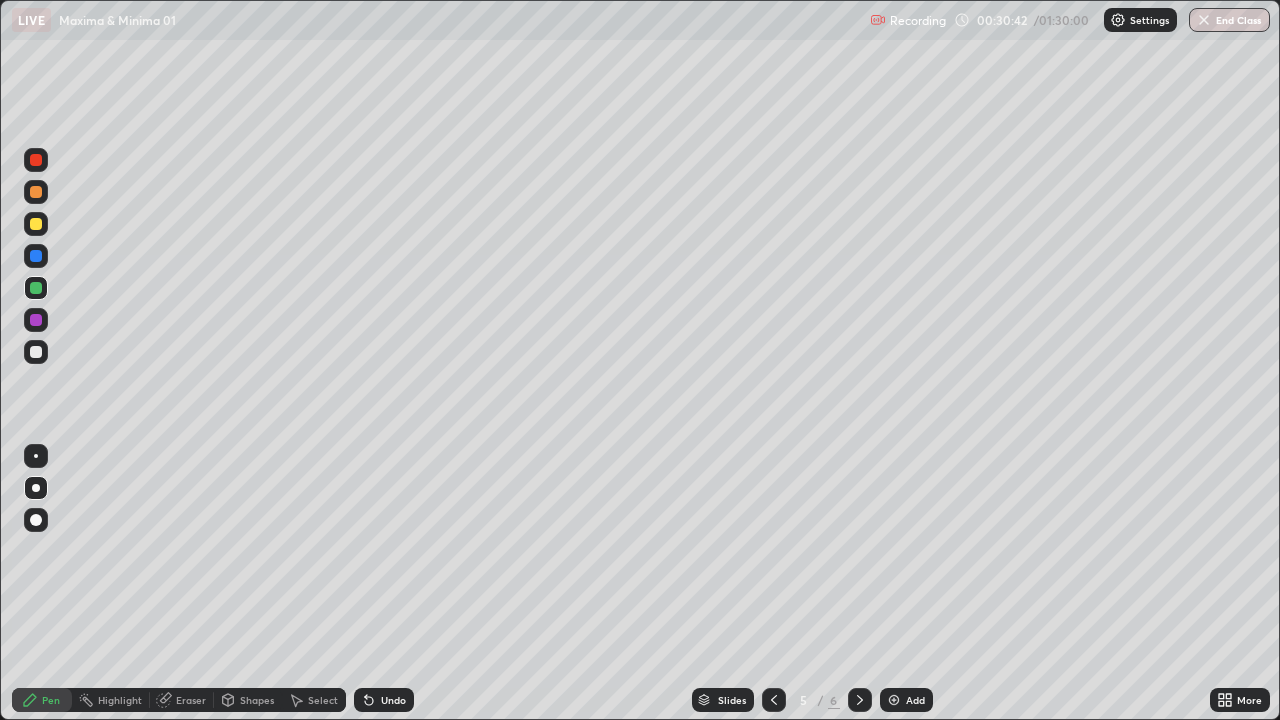 click 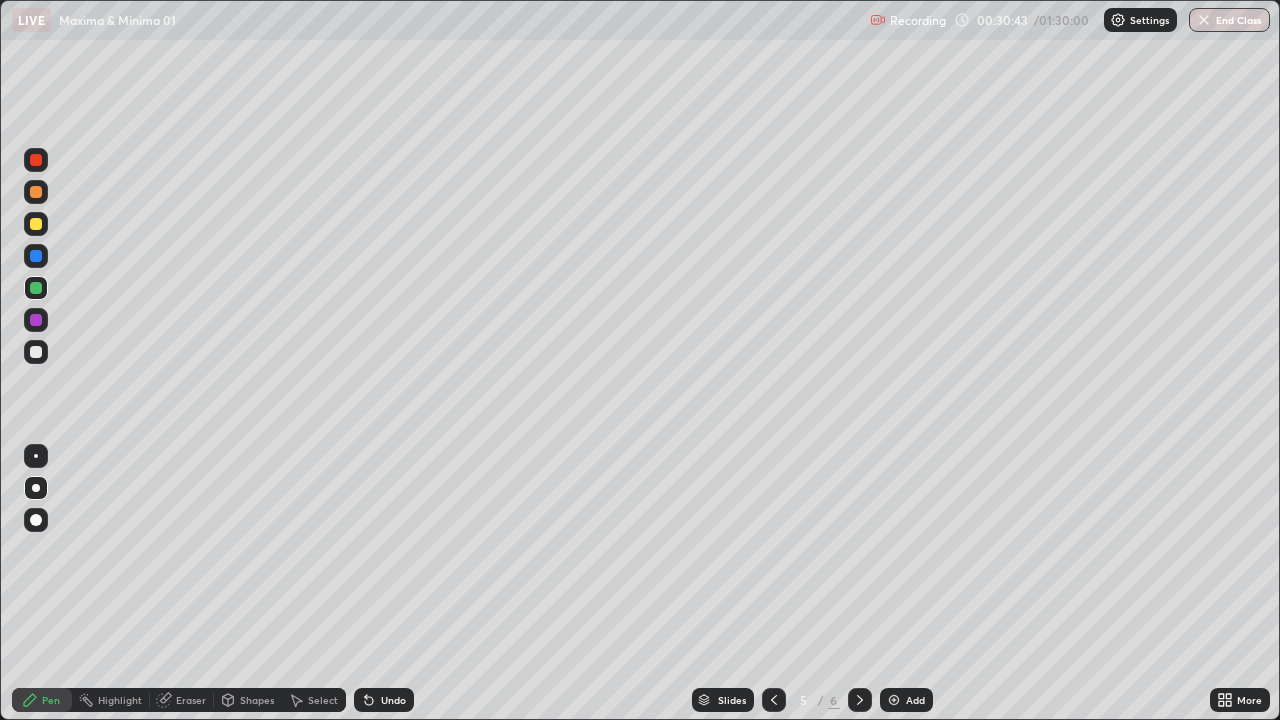 click 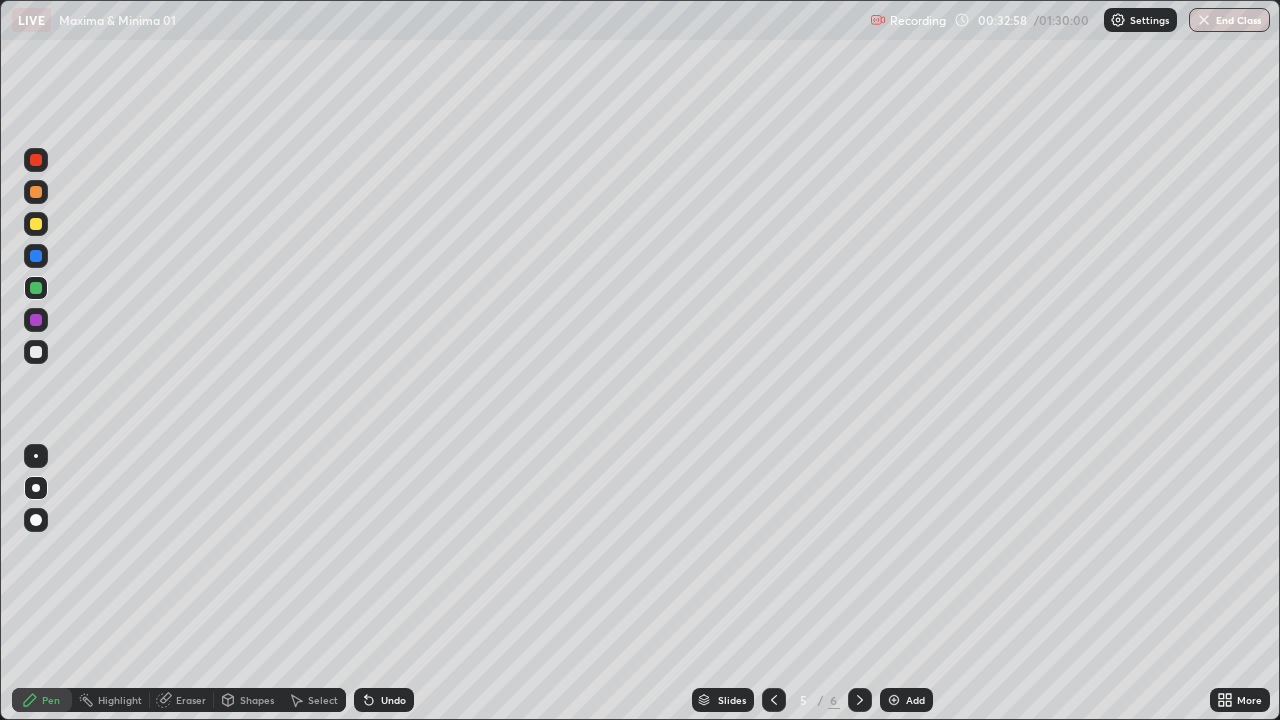 click on "Select" at bounding box center [323, 700] 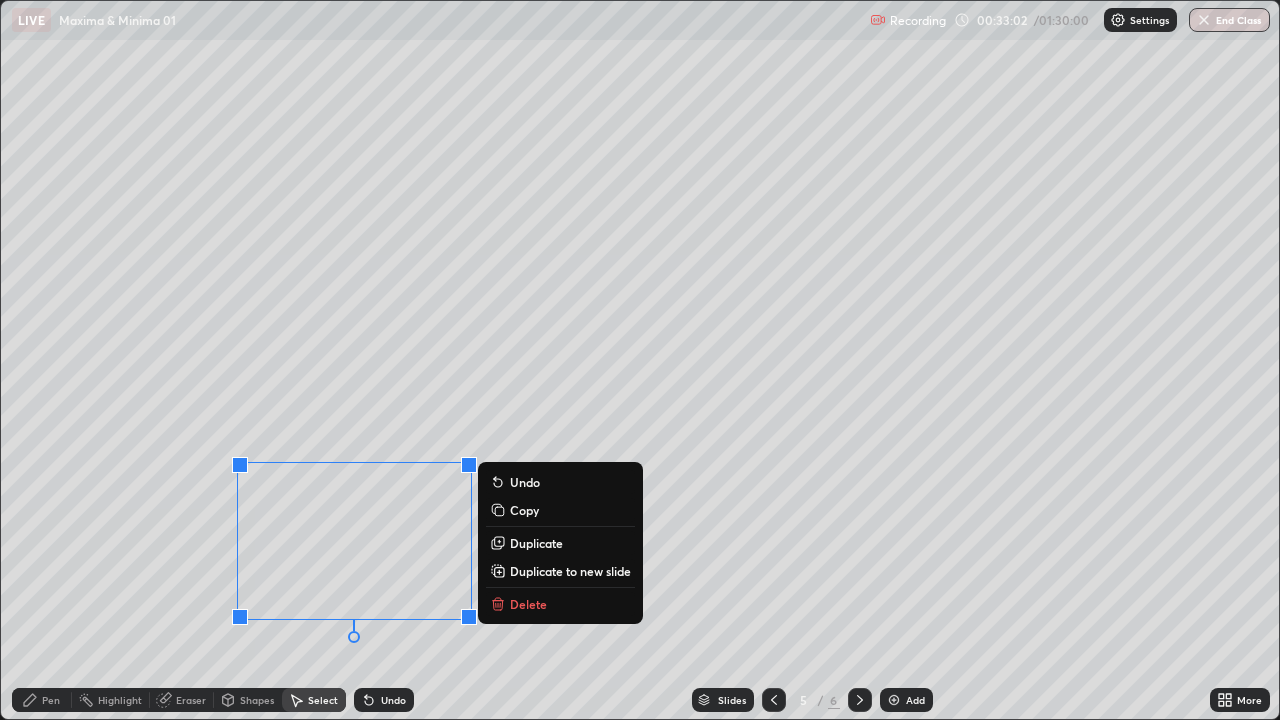 click on "Delete" at bounding box center [528, 604] 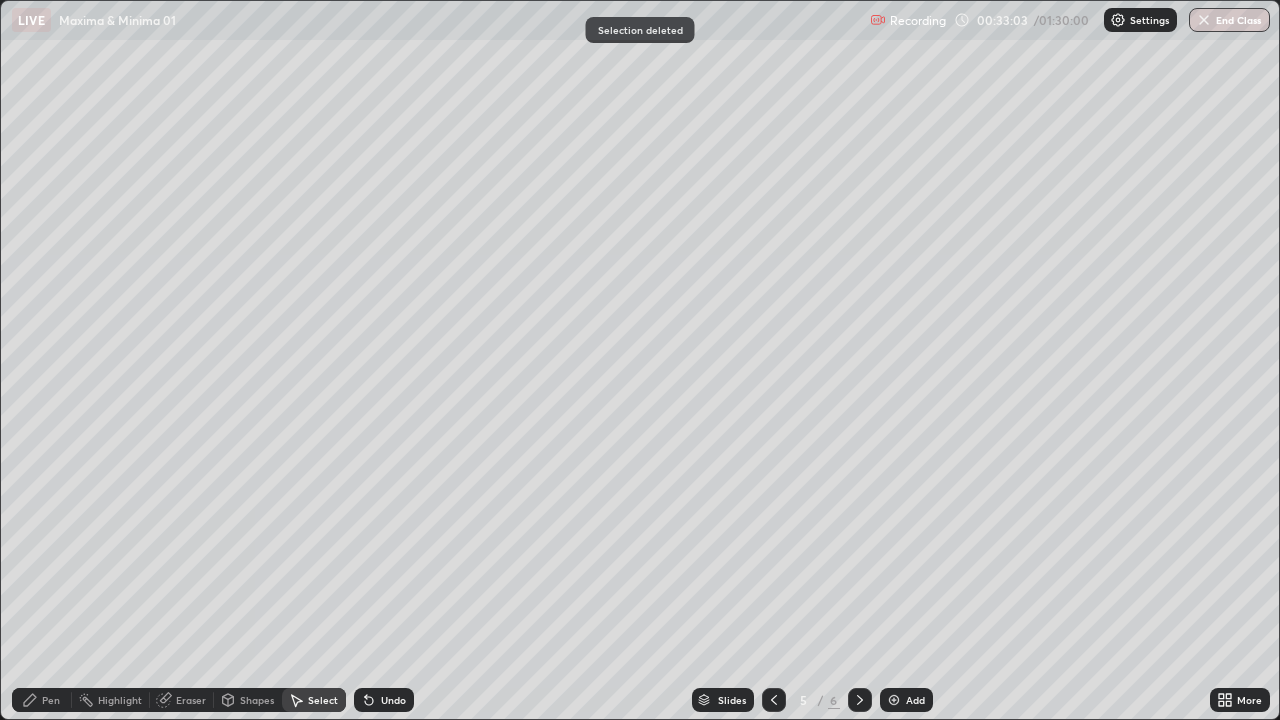 click on "Pen" at bounding box center (51, 700) 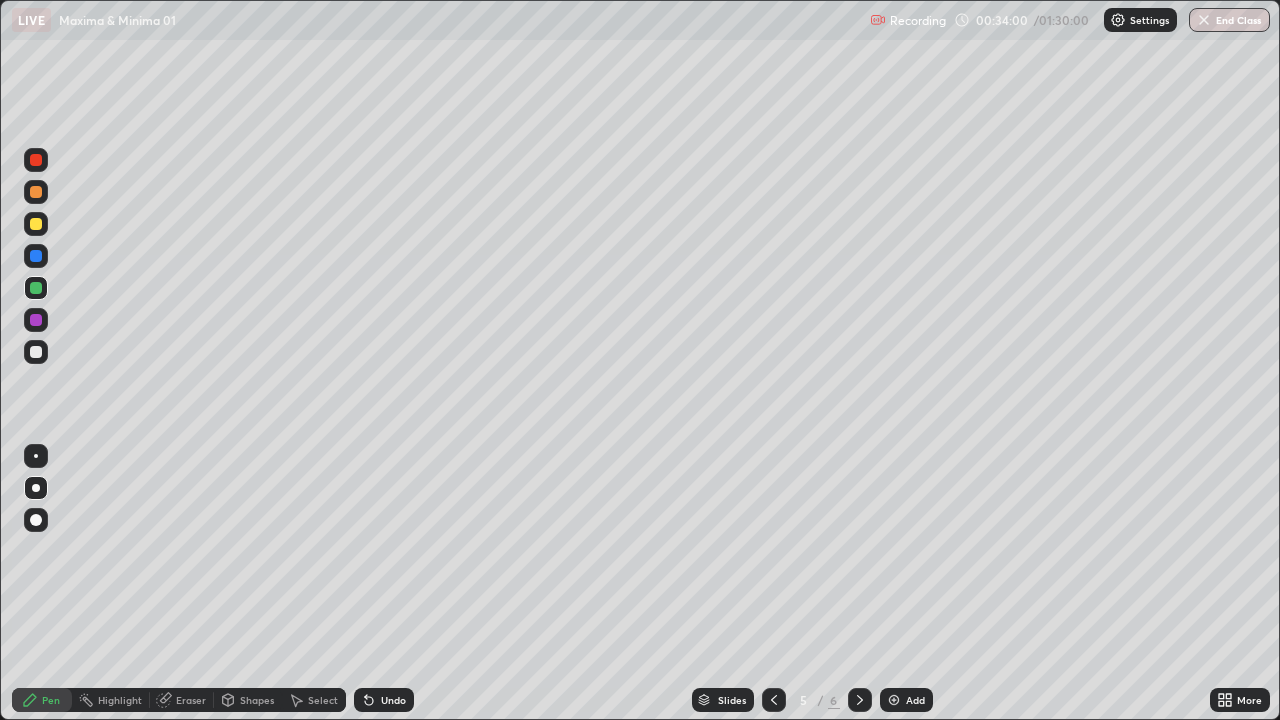 click 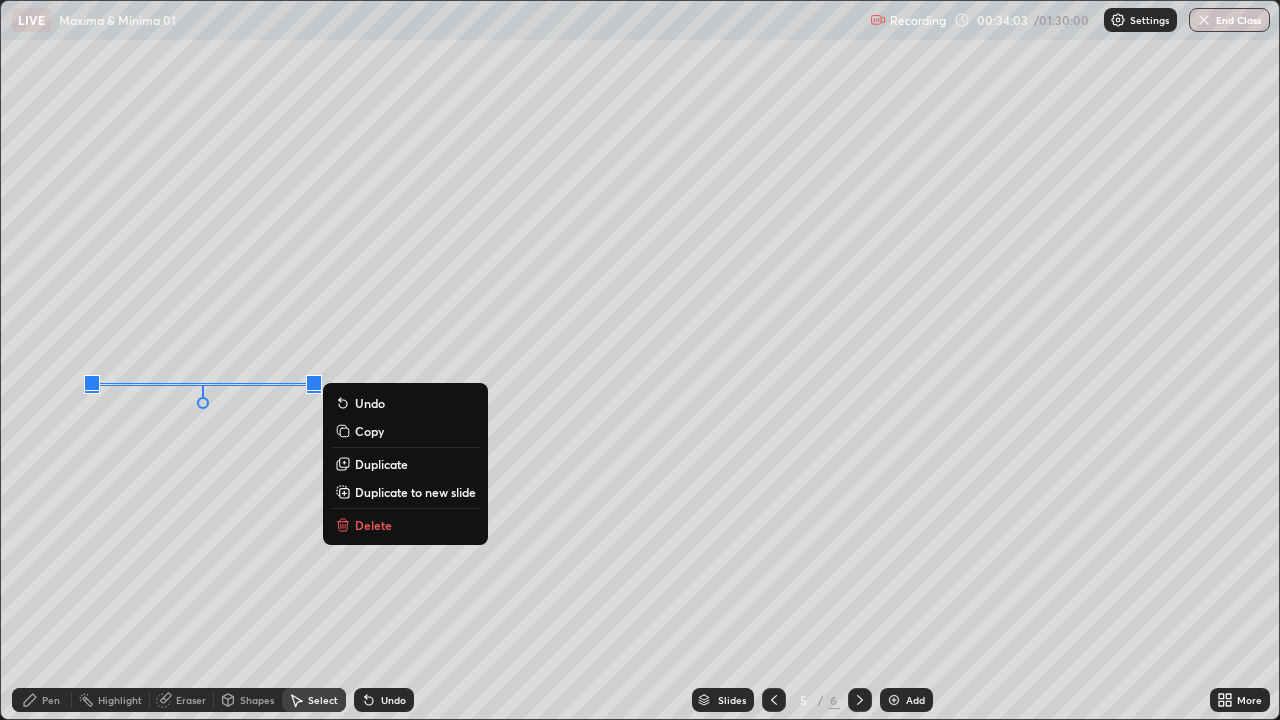 click on "Eraser" at bounding box center (191, 700) 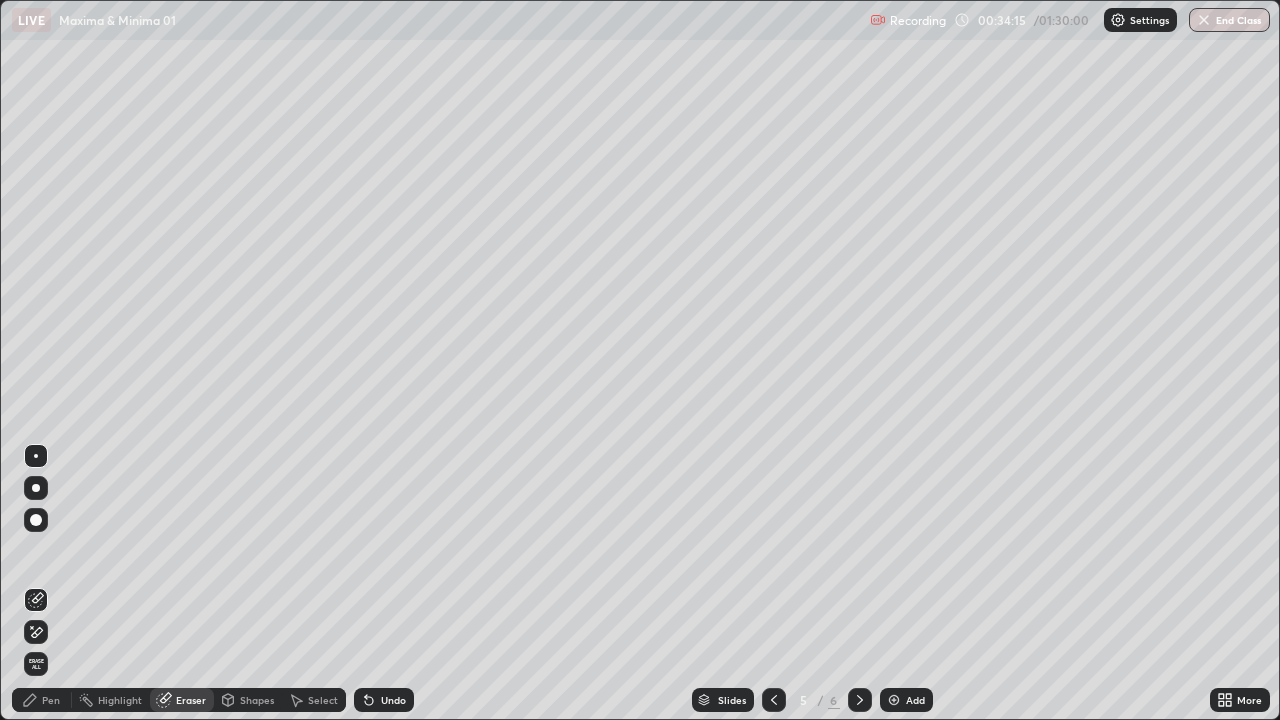 click on "Pen" at bounding box center (51, 700) 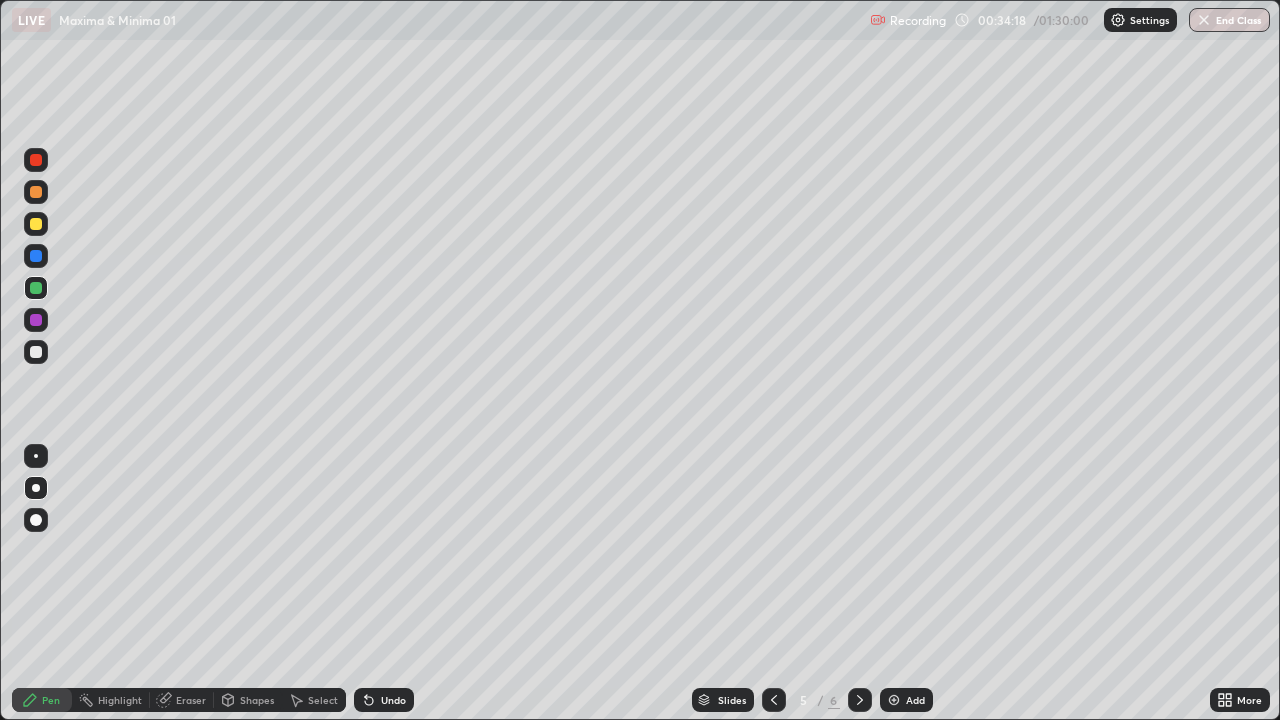 click on "Eraser" at bounding box center (191, 700) 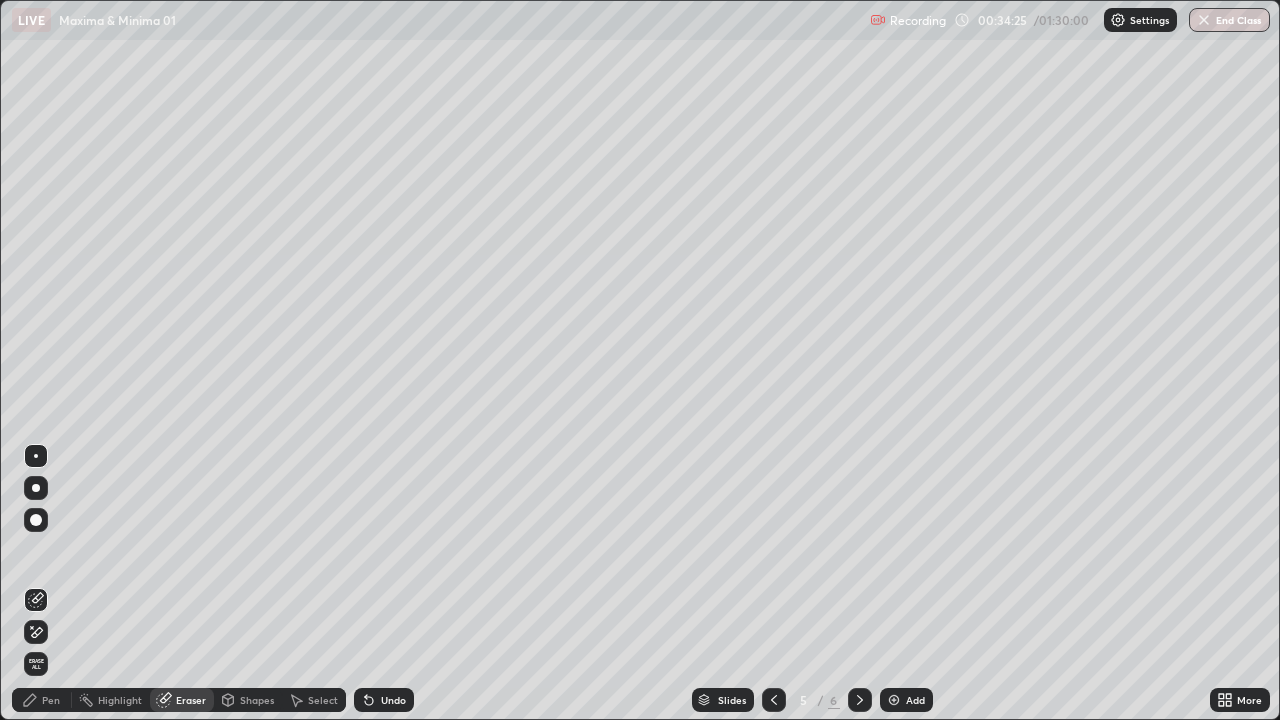 click on "Pen" at bounding box center (51, 700) 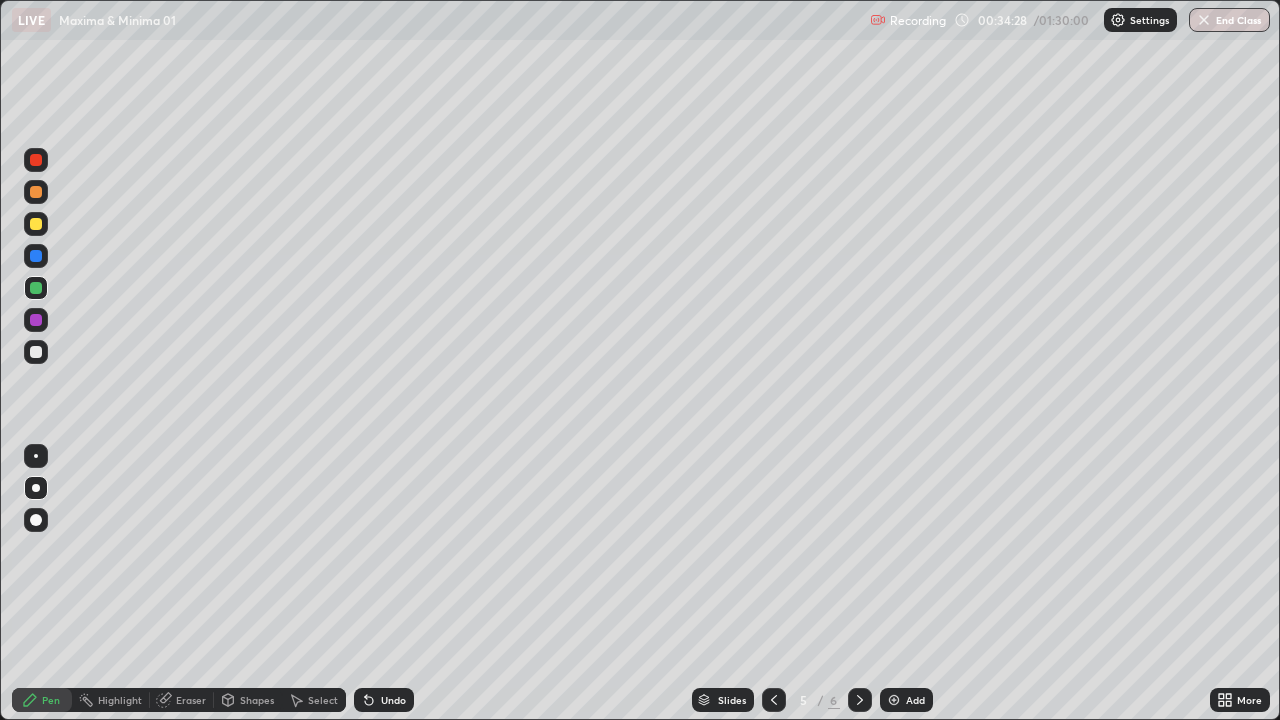 click on "Eraser" at bounding box center (191, 700) 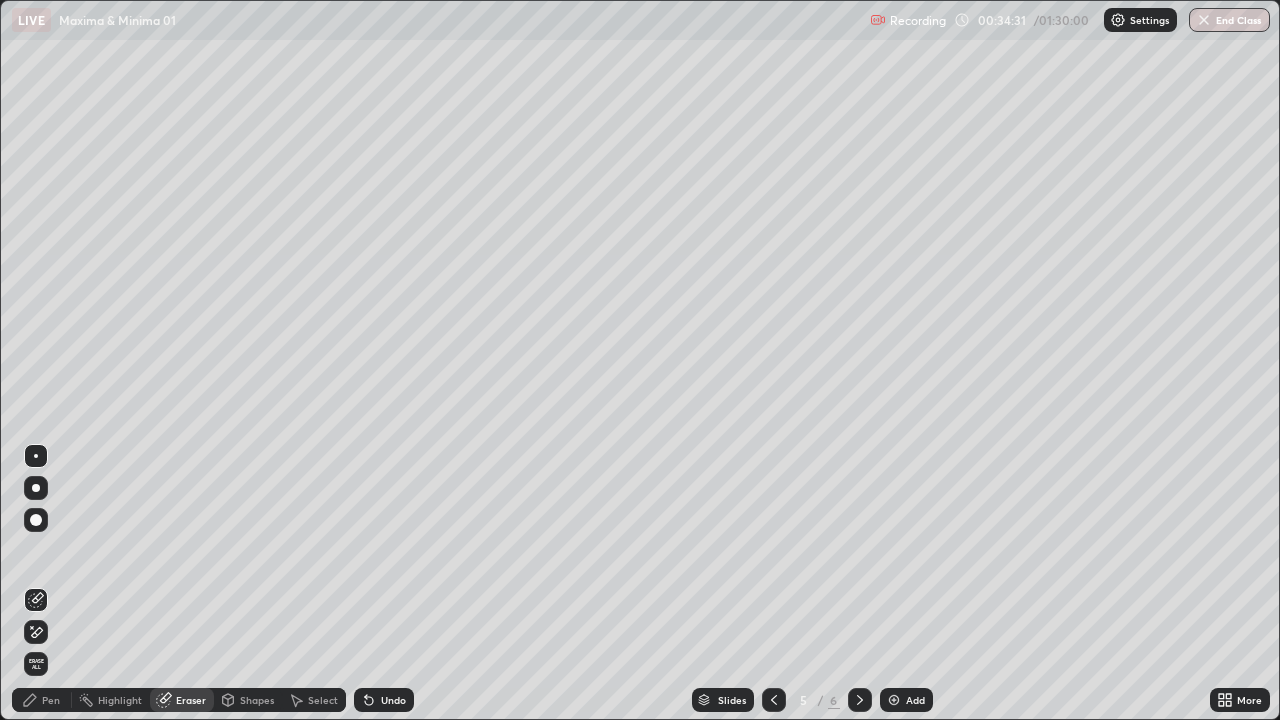 click on "Pen" at bounding box center [51, 700] 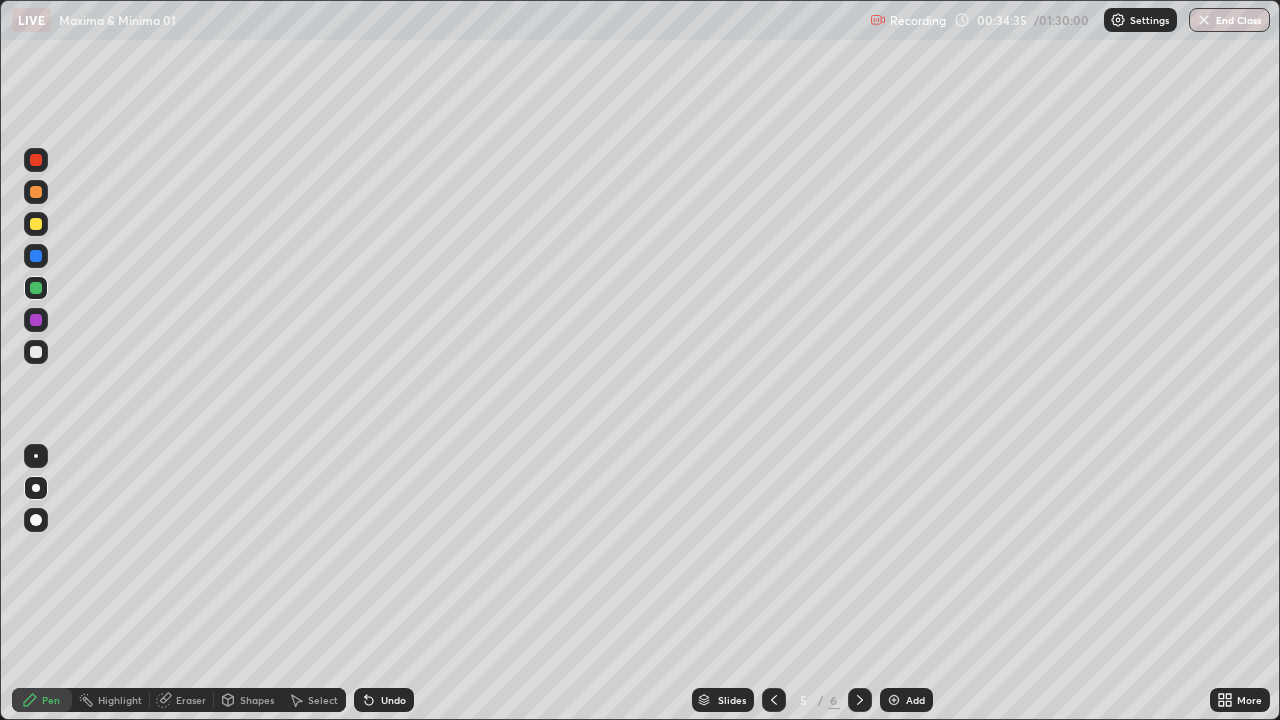 click on "Eraser" at bounding box center [182, 700] 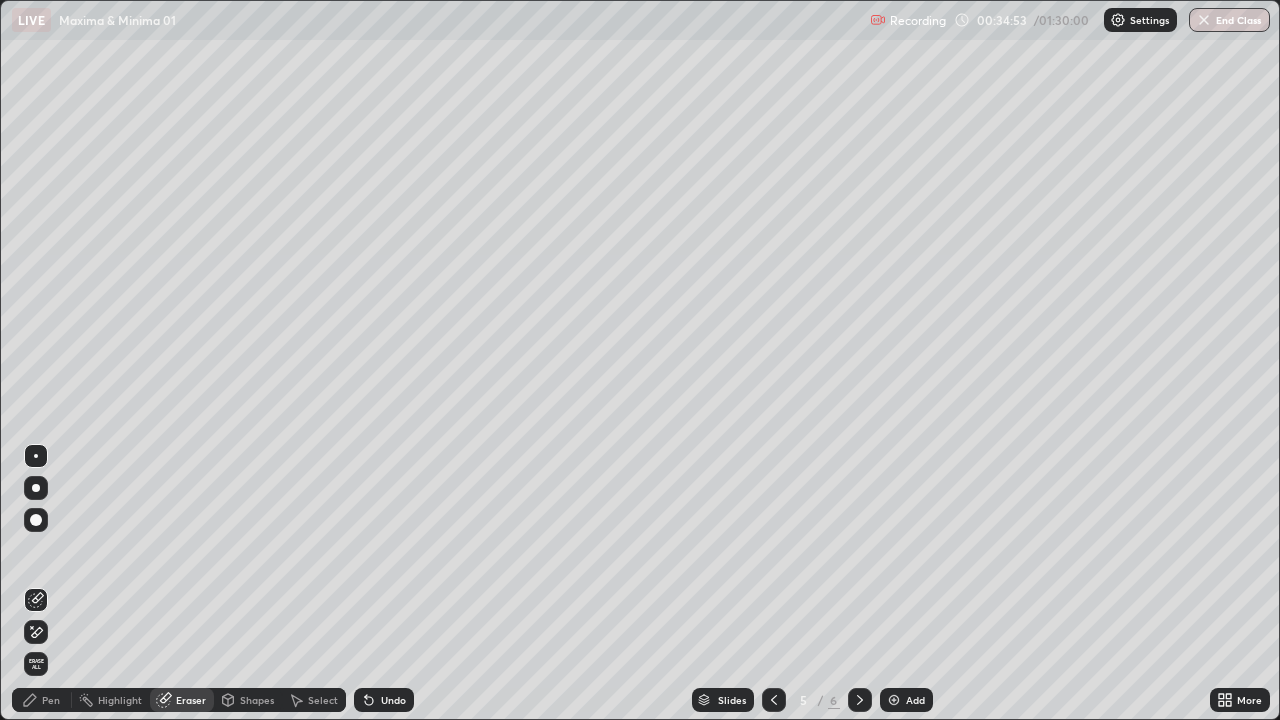 click on "Pen" at bounding box center (51, 700) 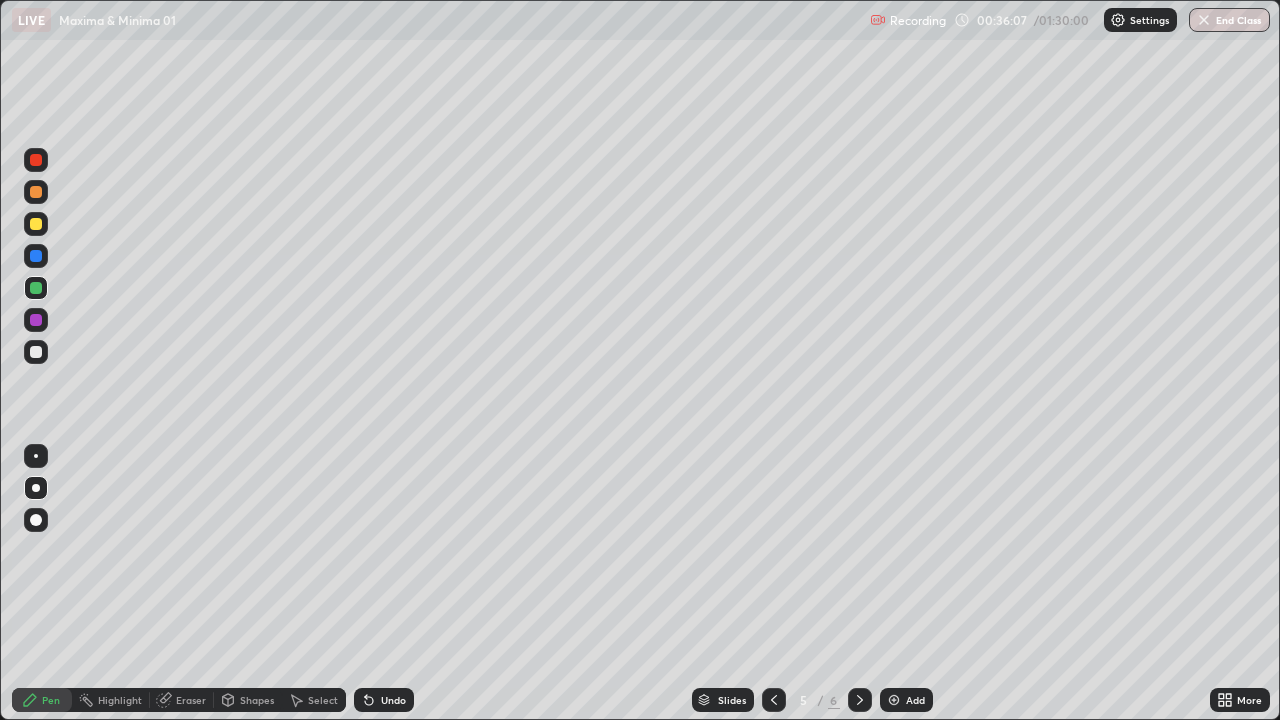 click 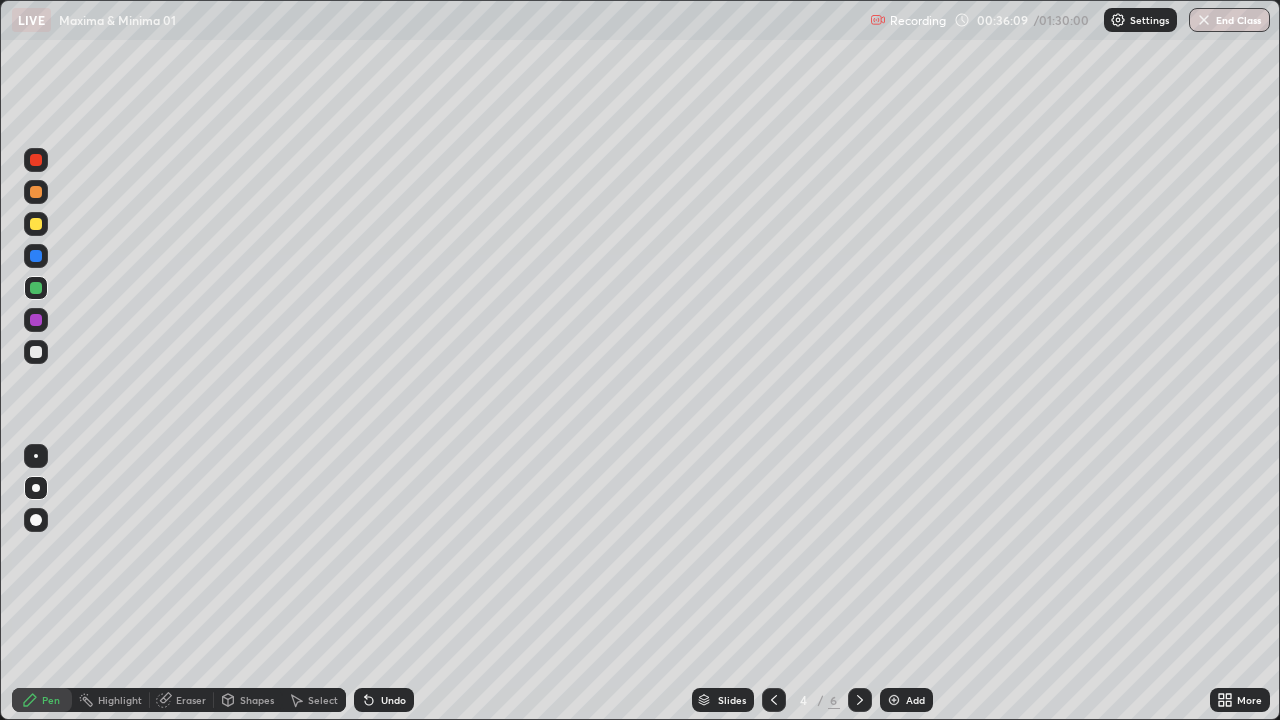click 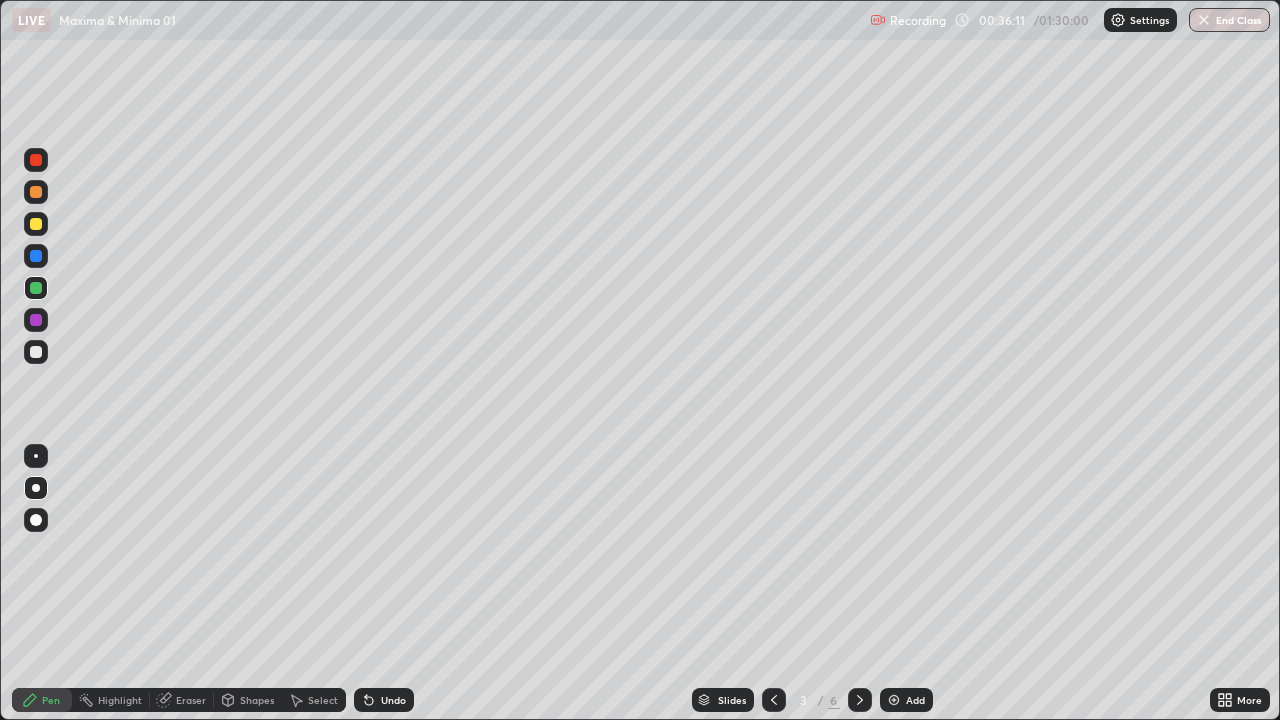 click 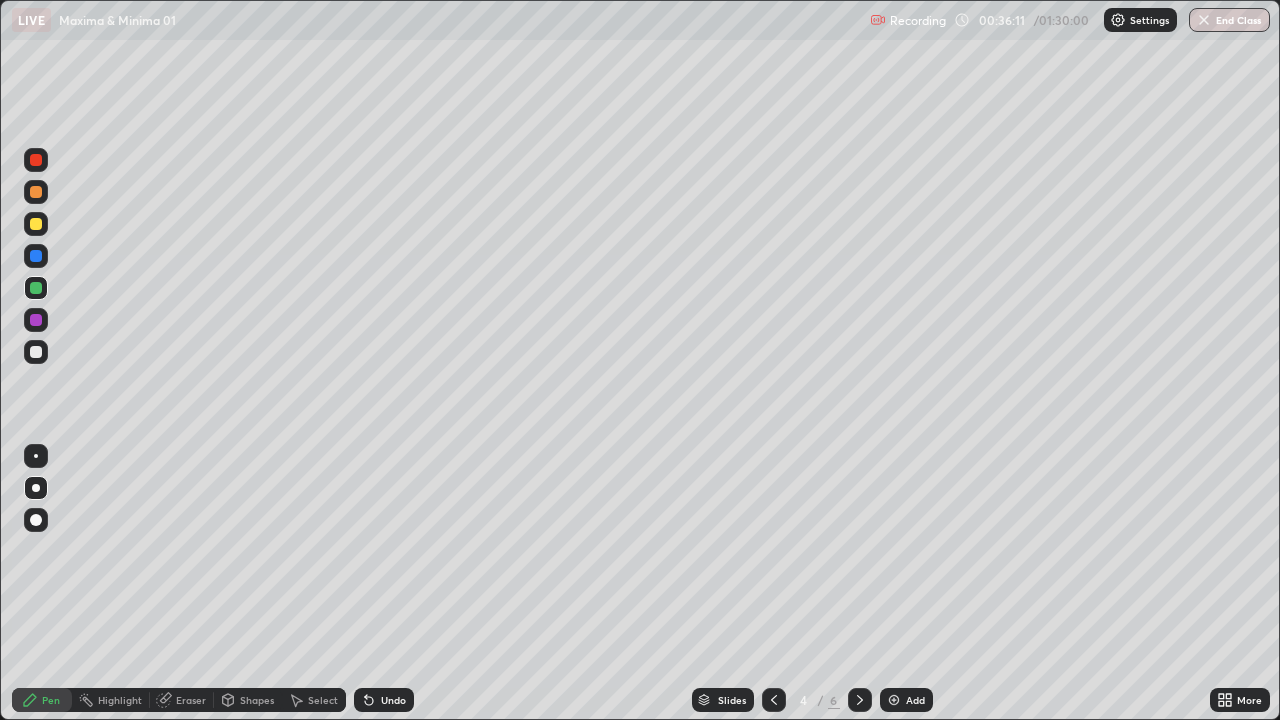 click 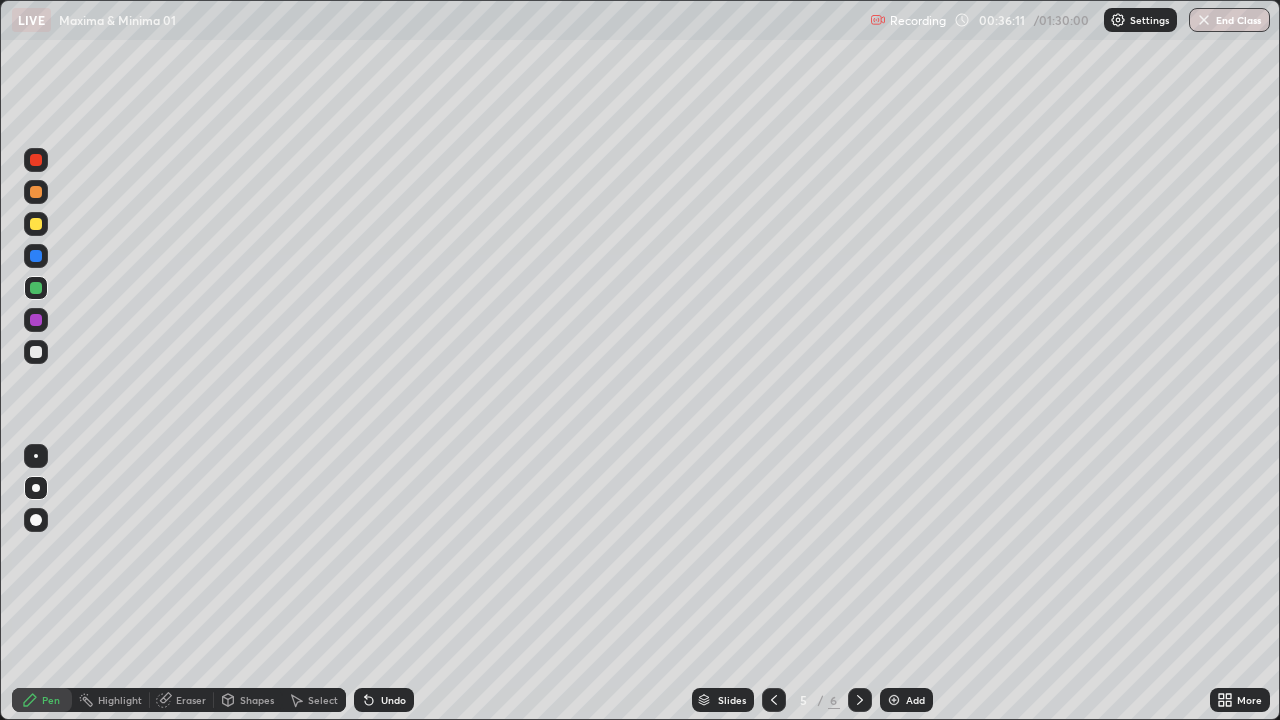 click 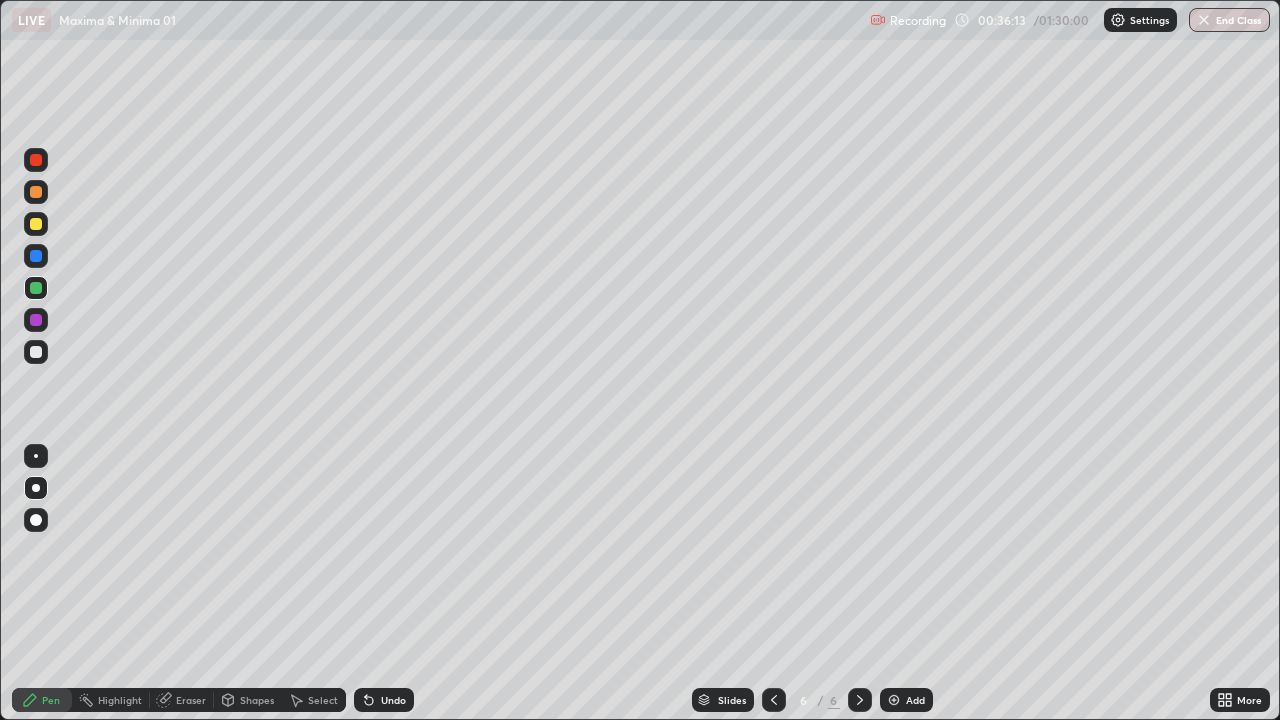 click 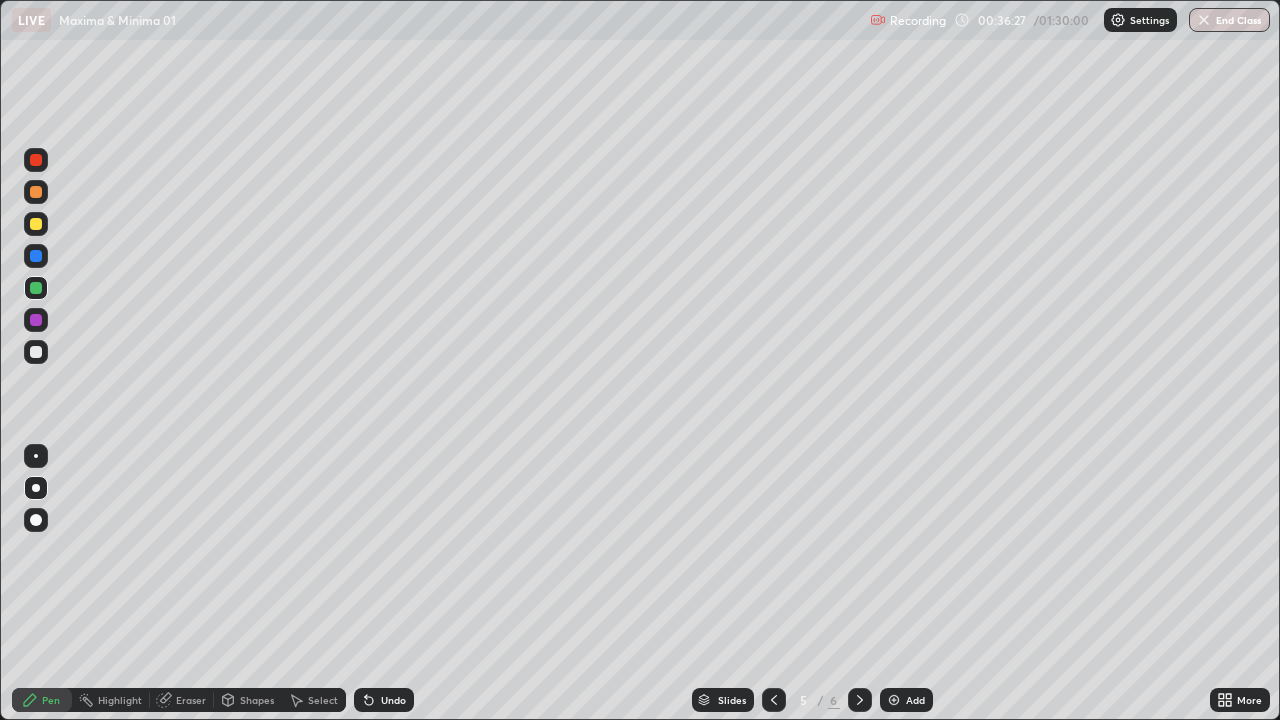 click at bounding box center [36, 352] 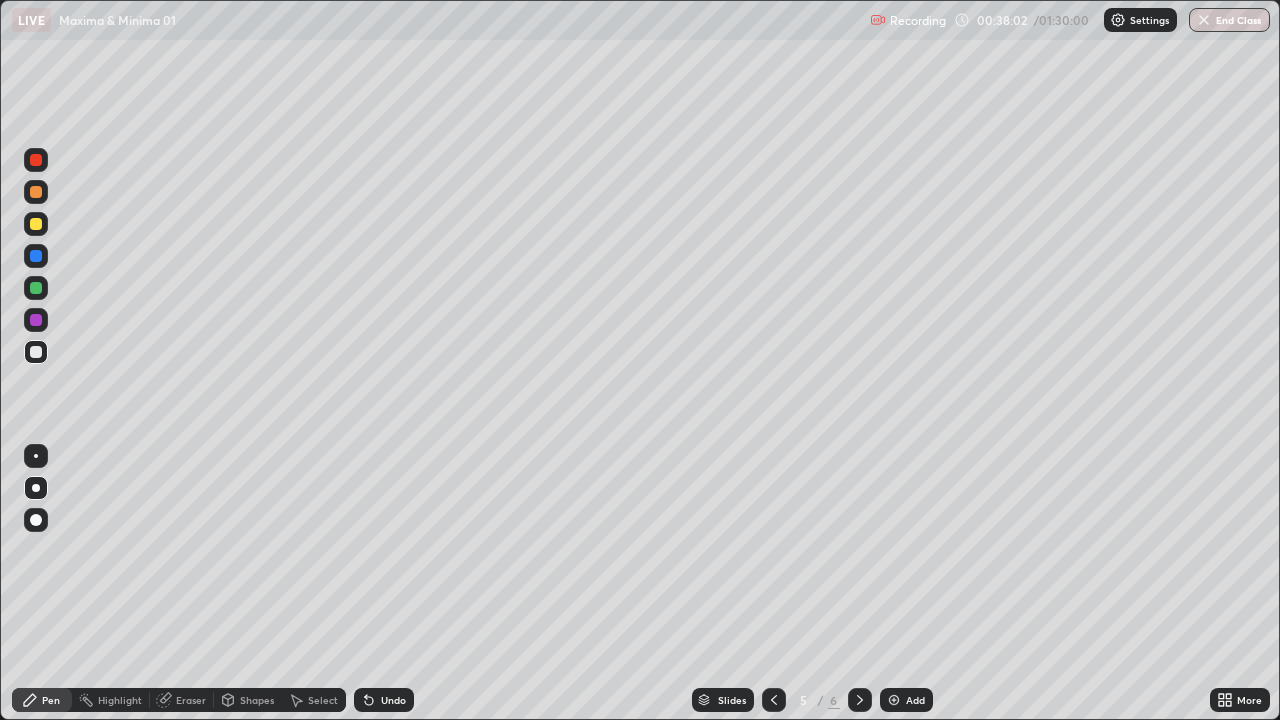 click on "Undo" at bounding box center (393, 700) 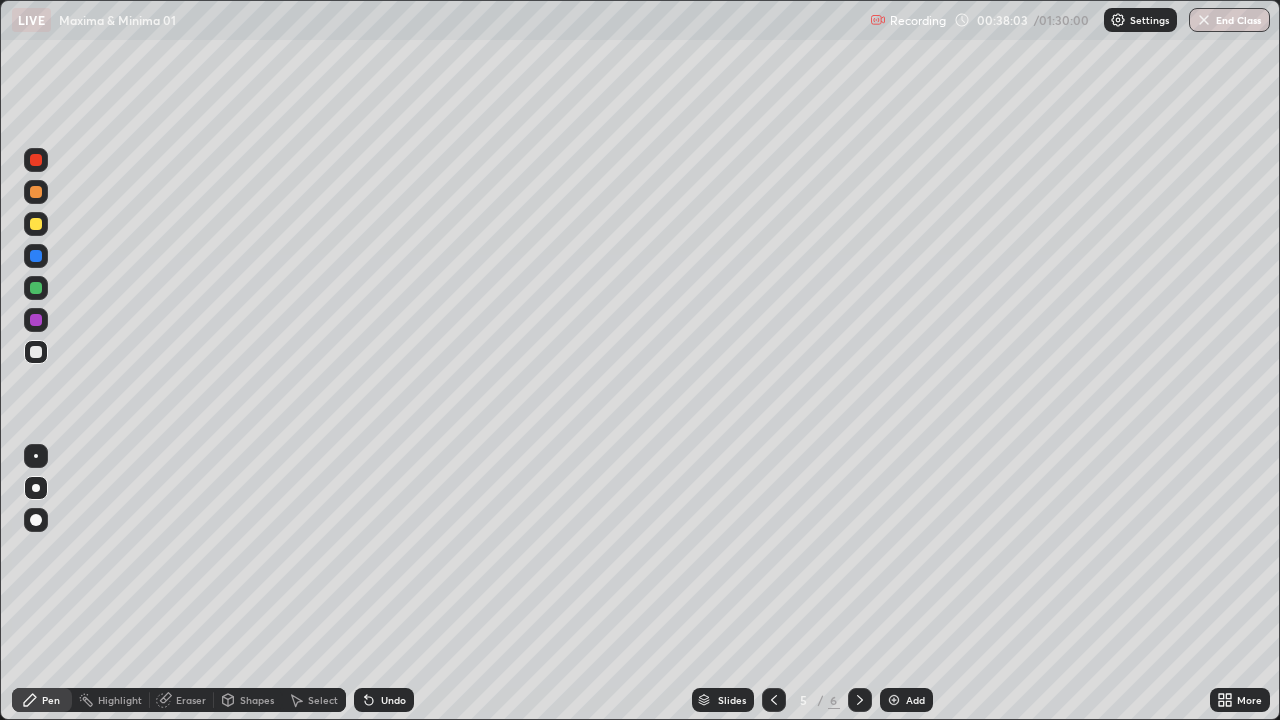 click on "Undo" at bounding box center [384, 700] 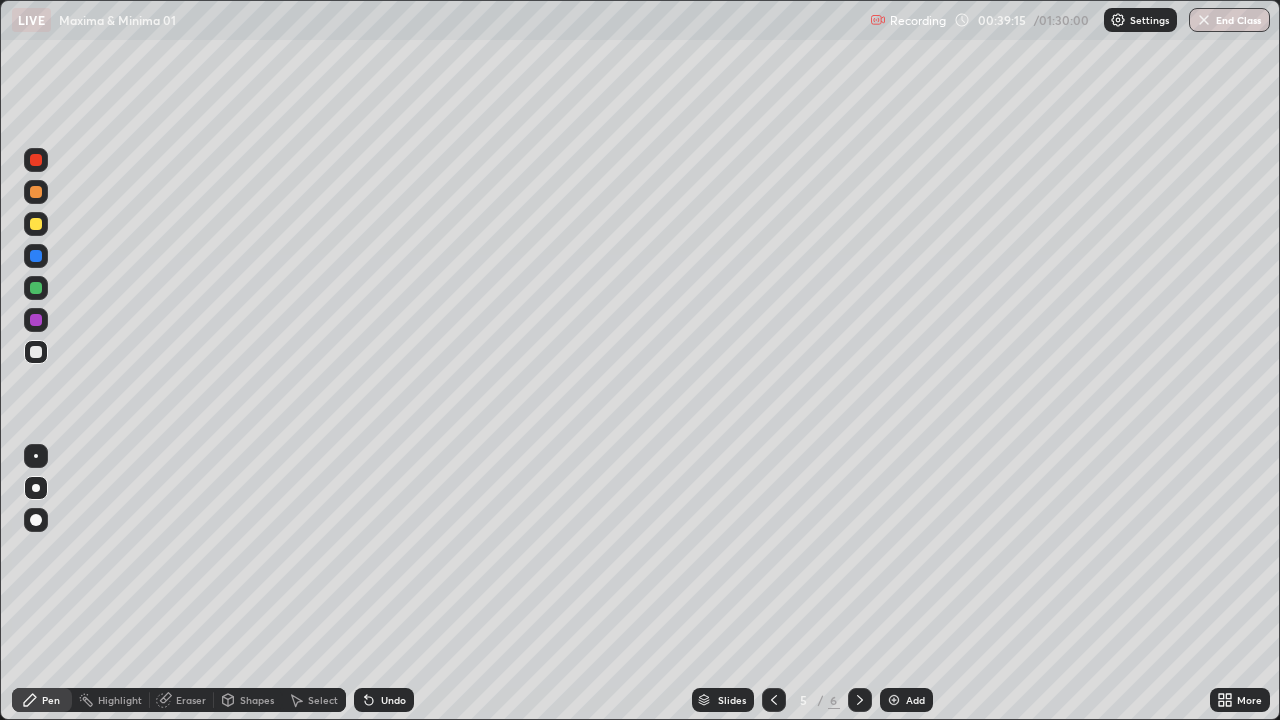 click on "Eraser" at bounding box center (191, 700) 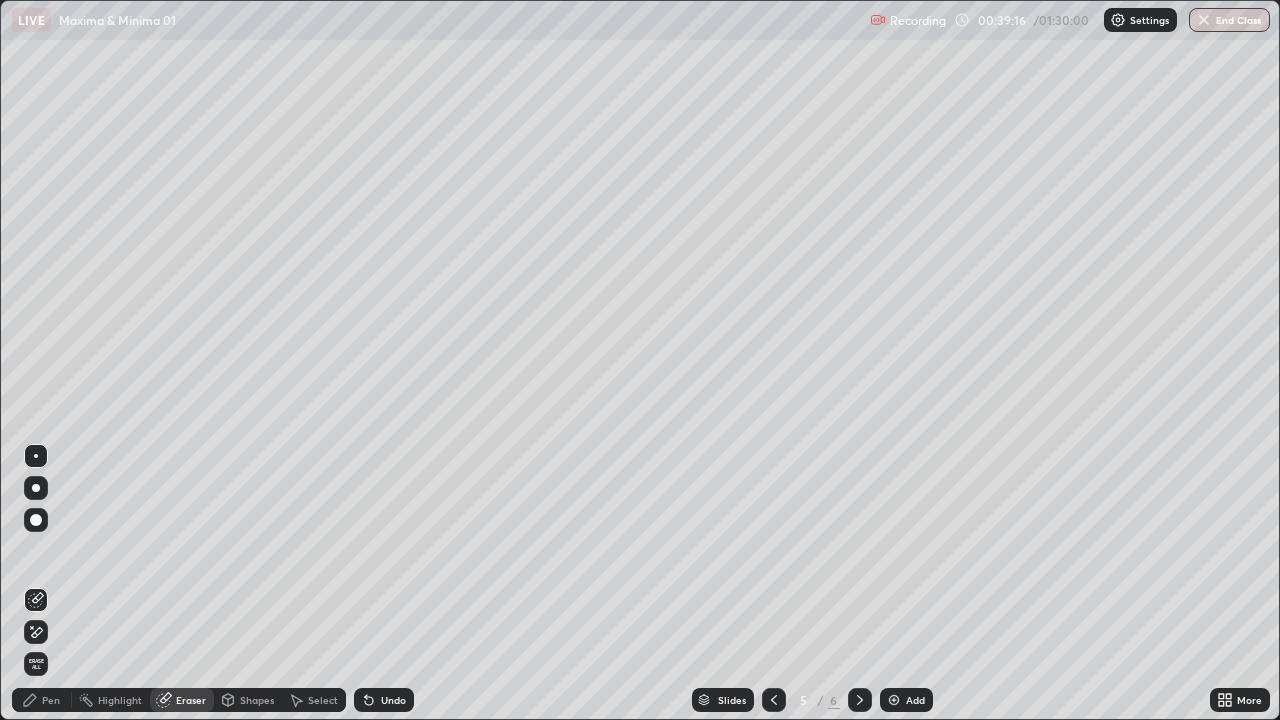 click on "Pen" at bounding box center [51, 700] 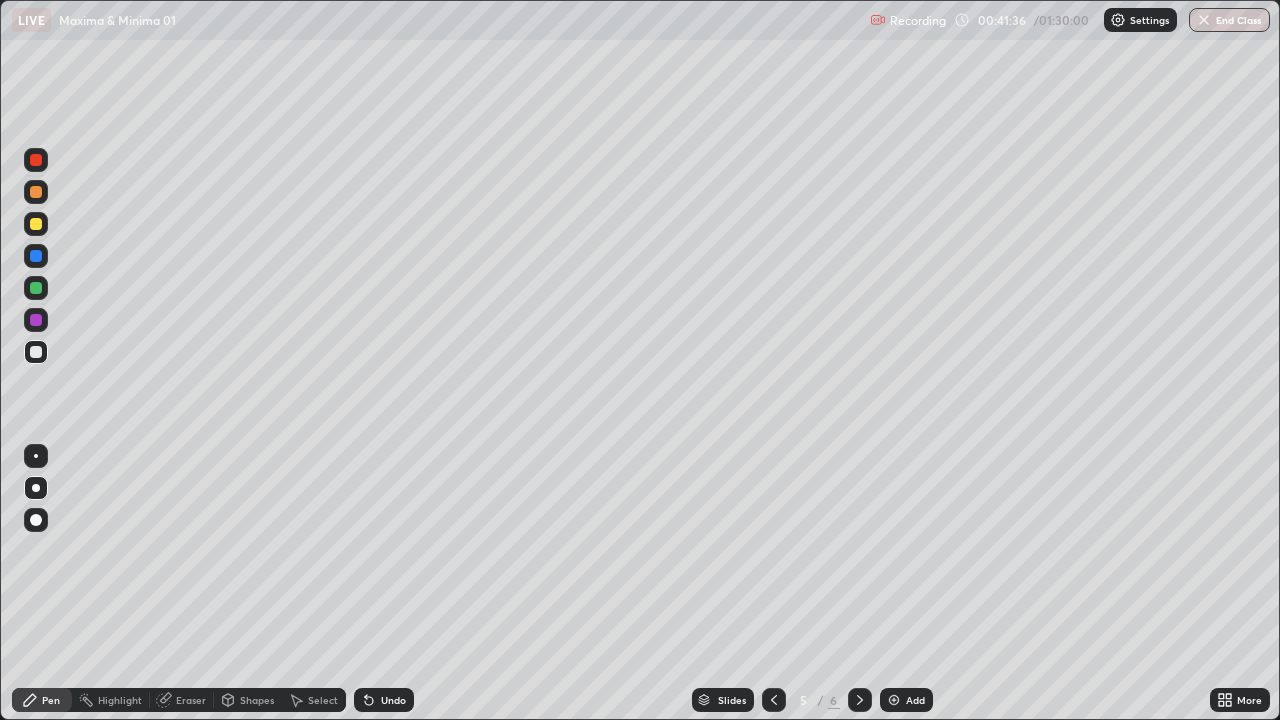 click 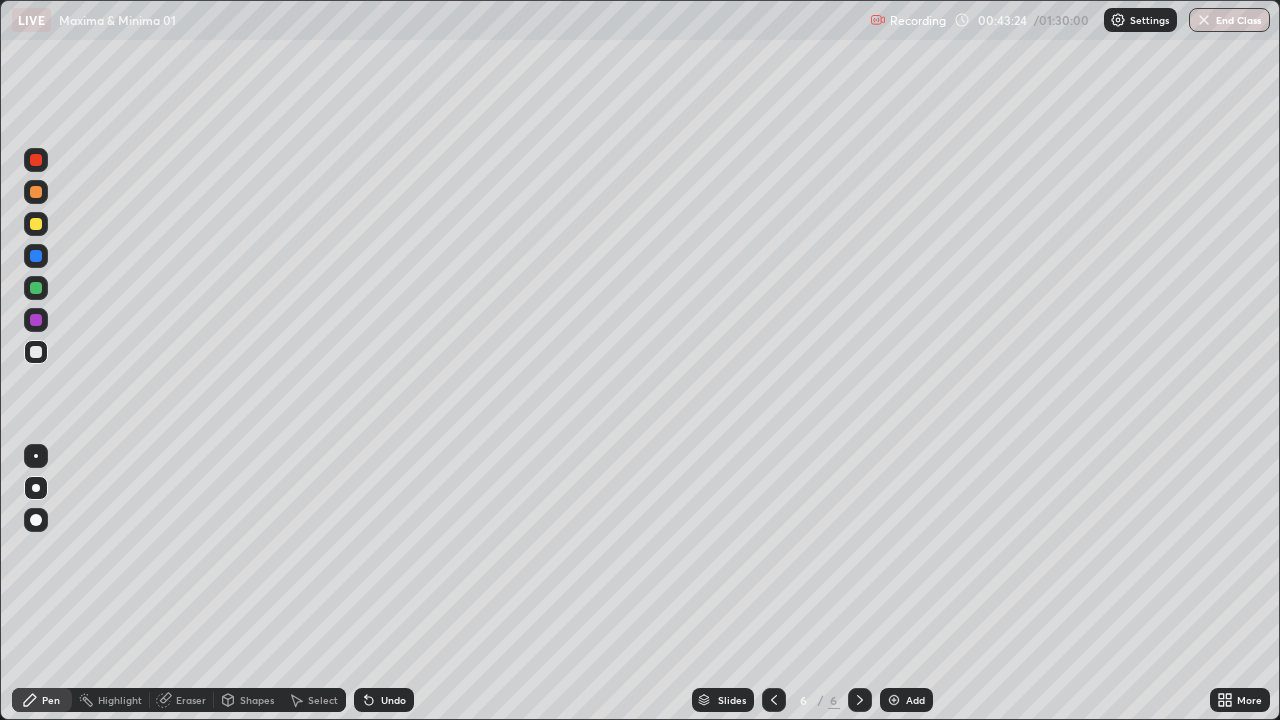click 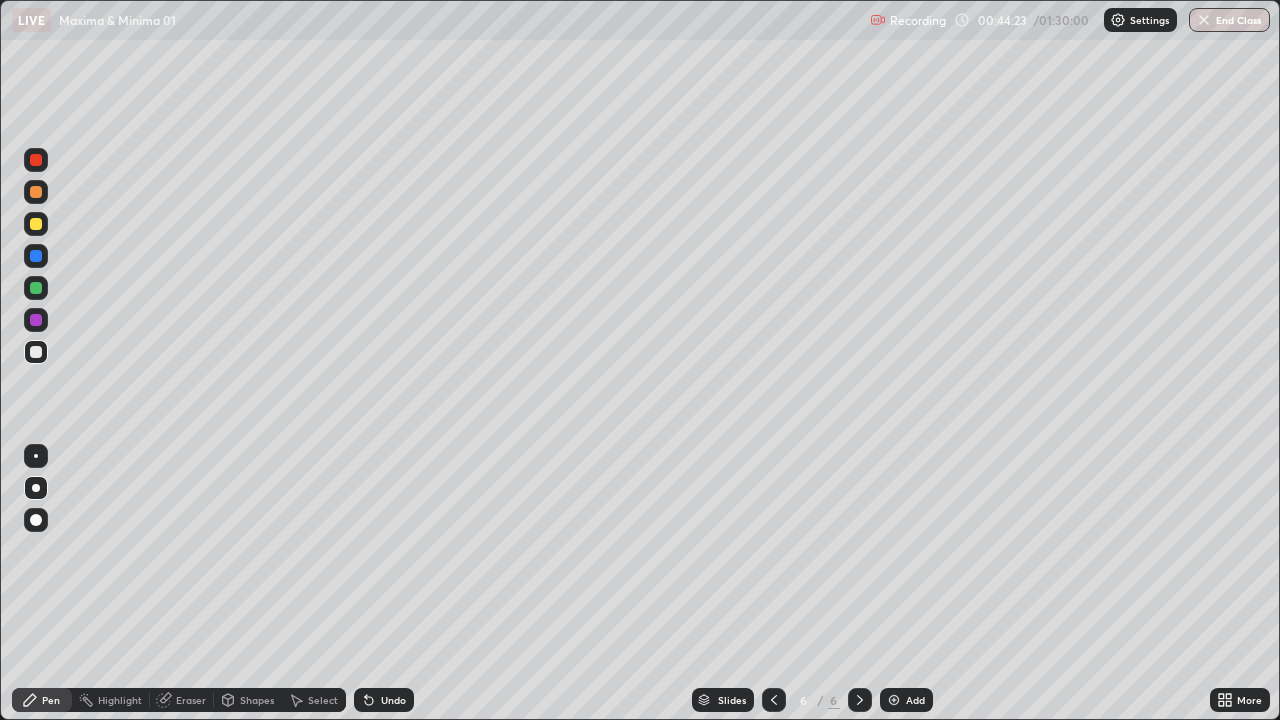 click on "Undo" at bounding box center [384, 700] 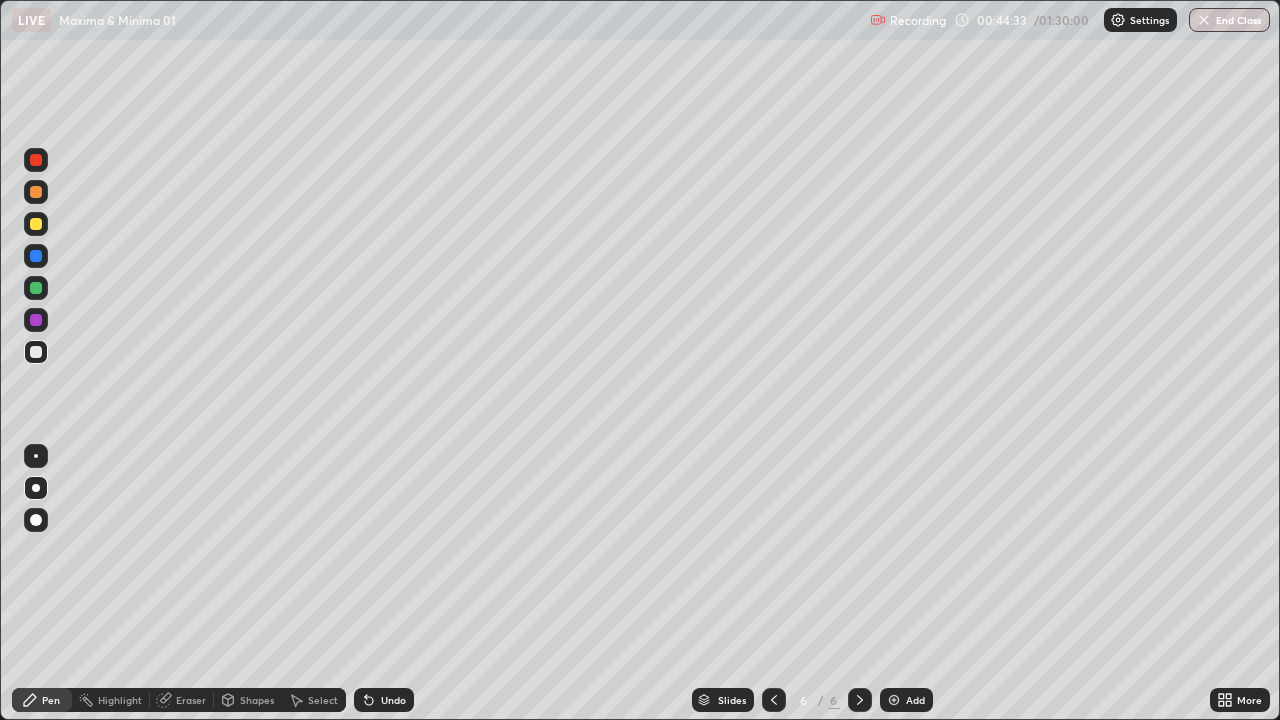 click 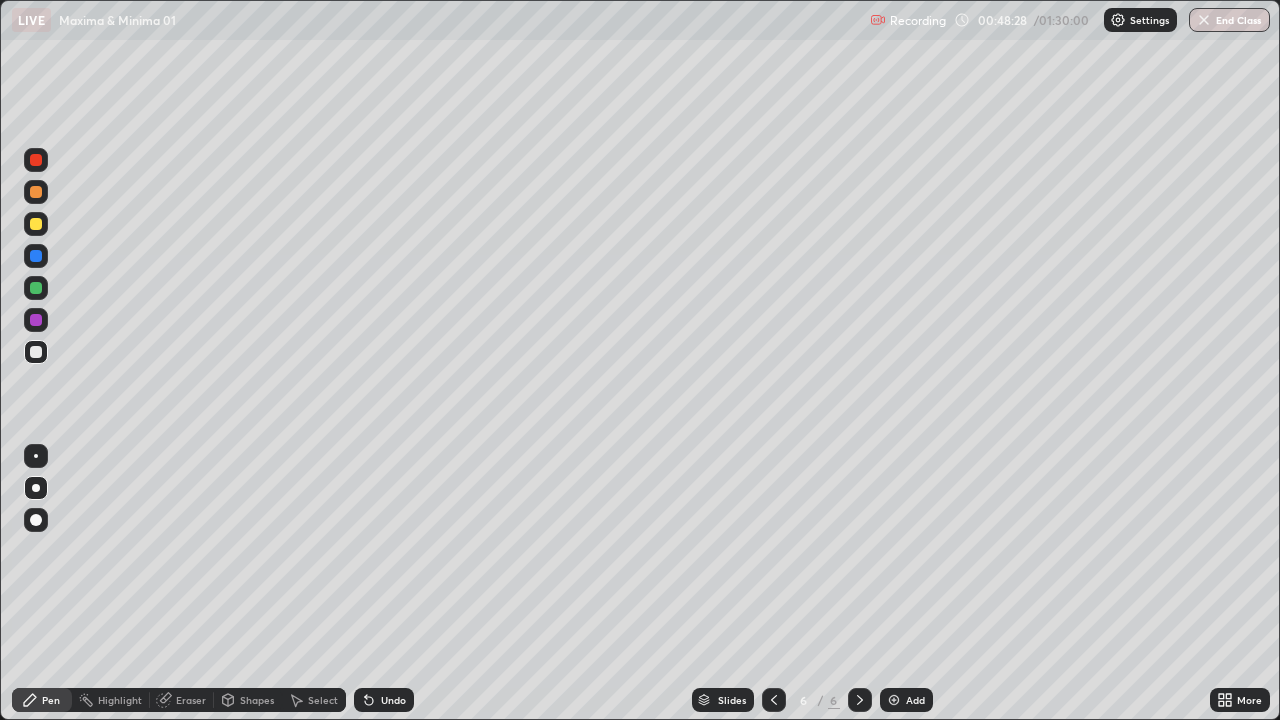click on "Add" at bounding box center (906, 700) 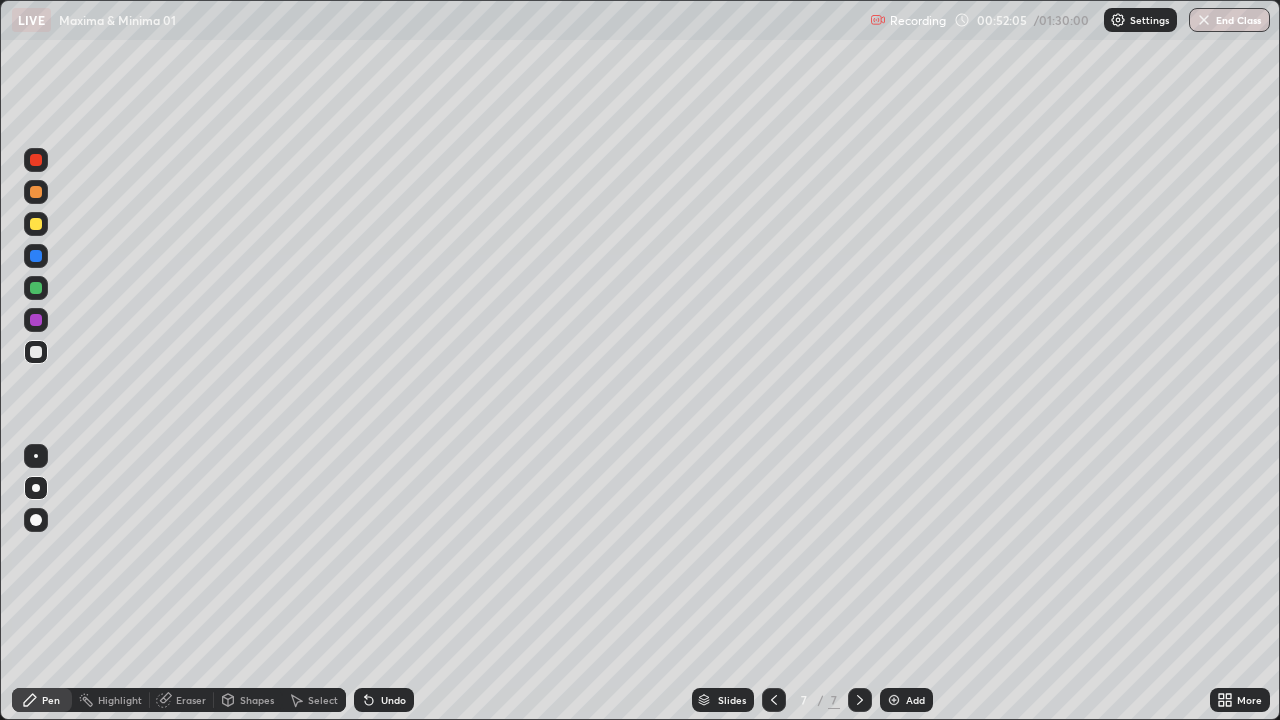 click on "Select" at bounding box center [323, 700] 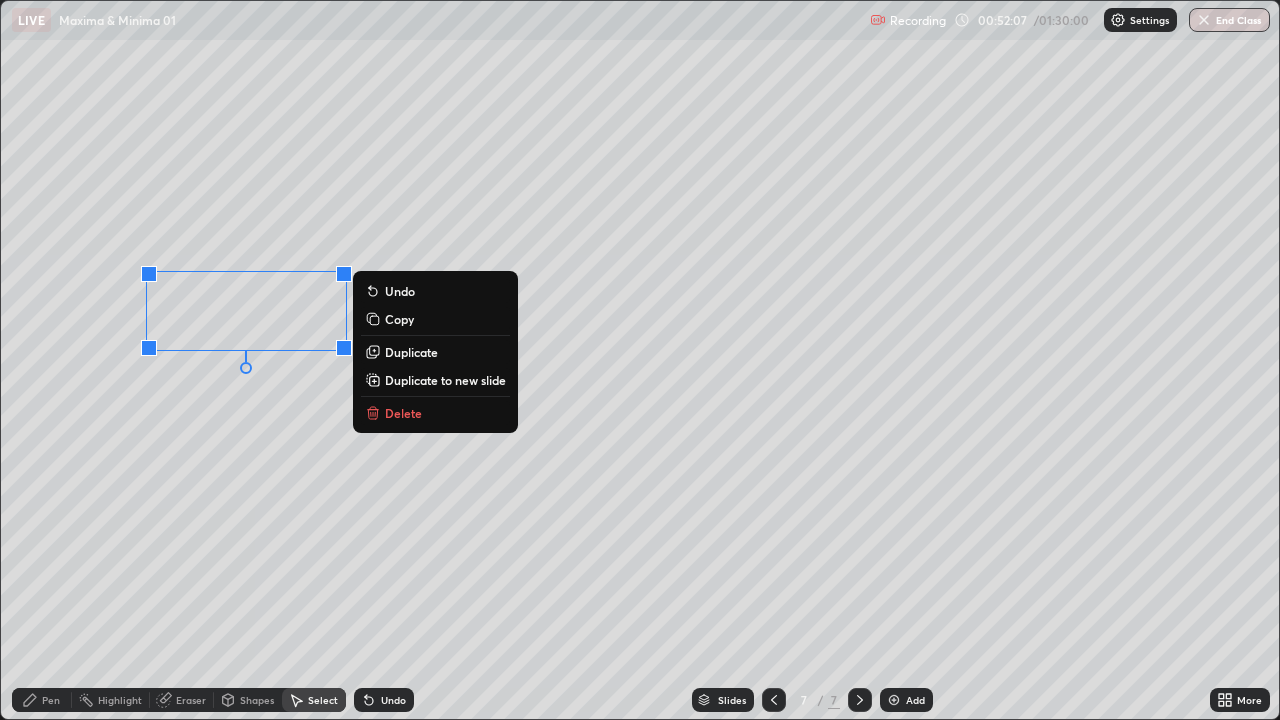 click on "Copy" at bounding box center (399, 319) 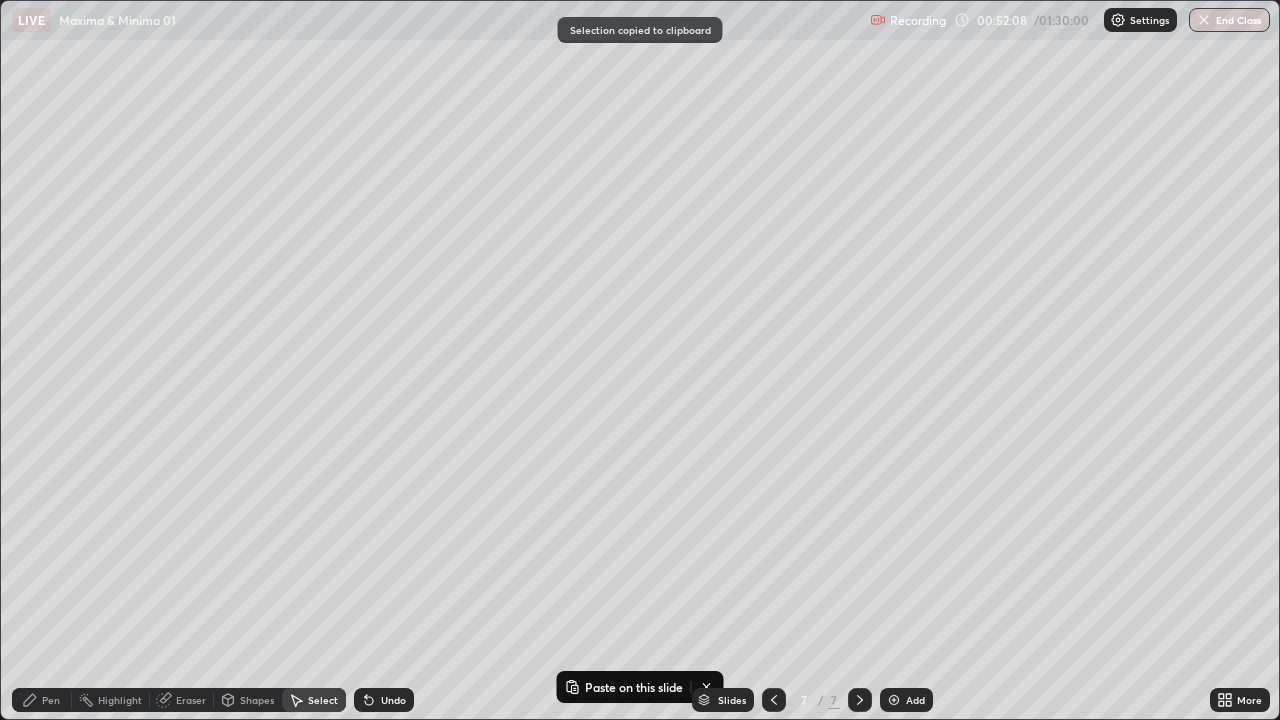 click on "Add" at bounding box center [915, 700] 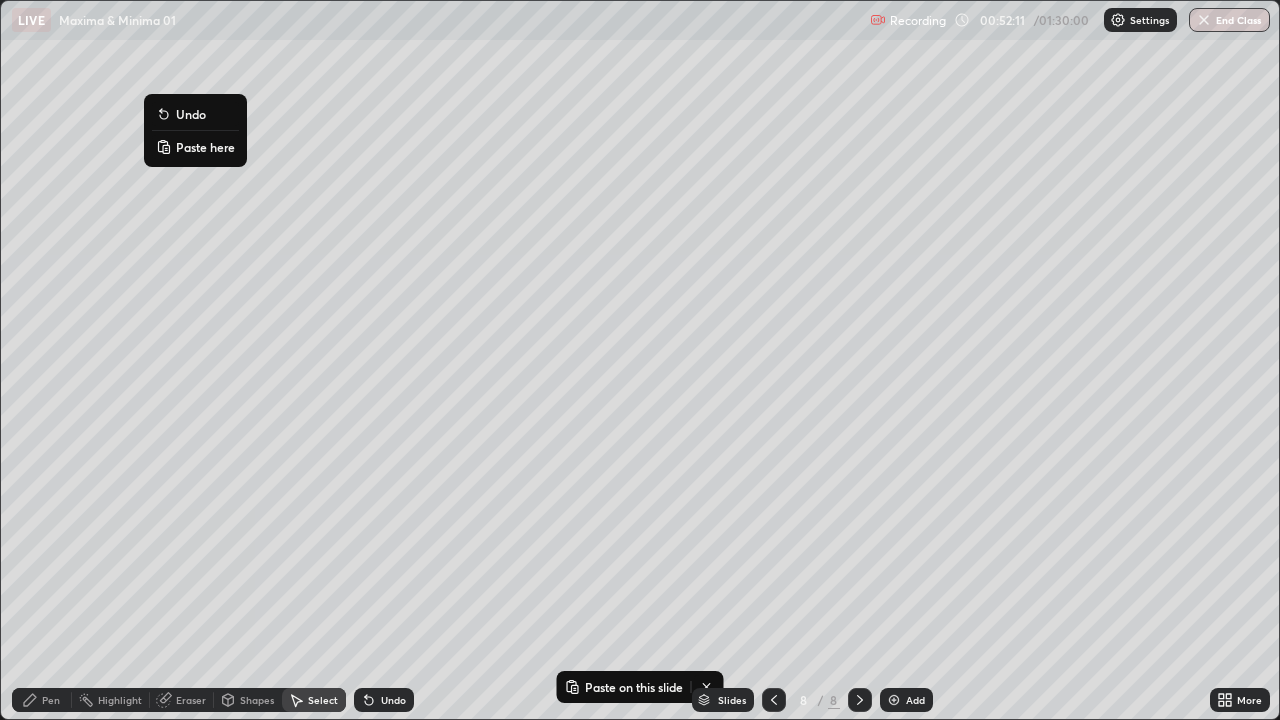 click on "Paste here" at bounding box center [205, 147] 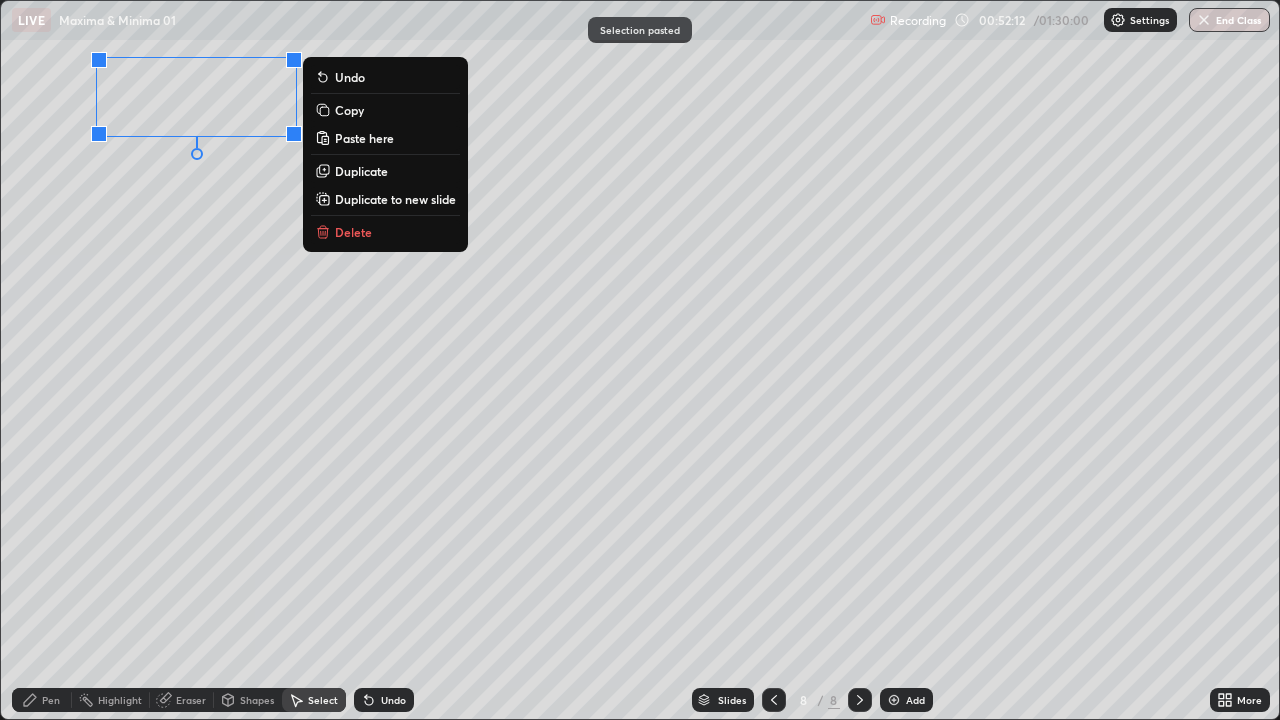 click on "0 ° Undo Copy Paste here Duplicate Duplicate to new slide Delete" at bounding box center (640, 360) 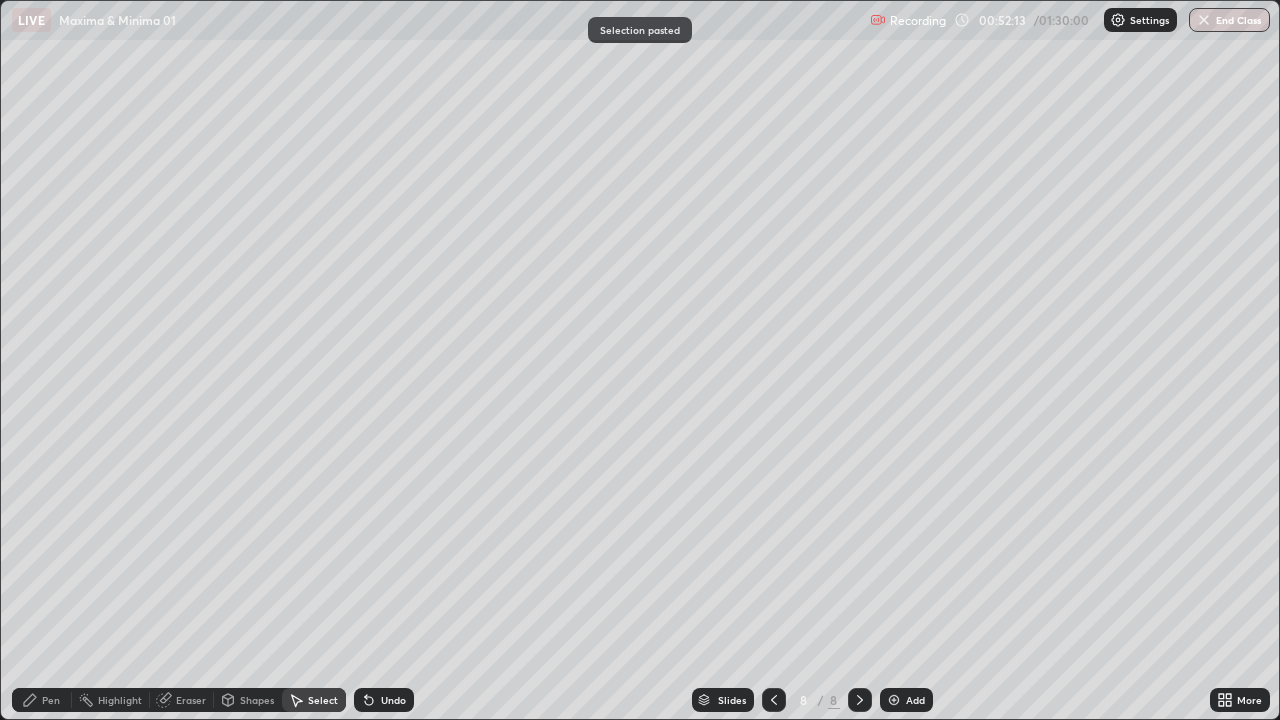 click on "Pen" at bounding box center (51, 700) 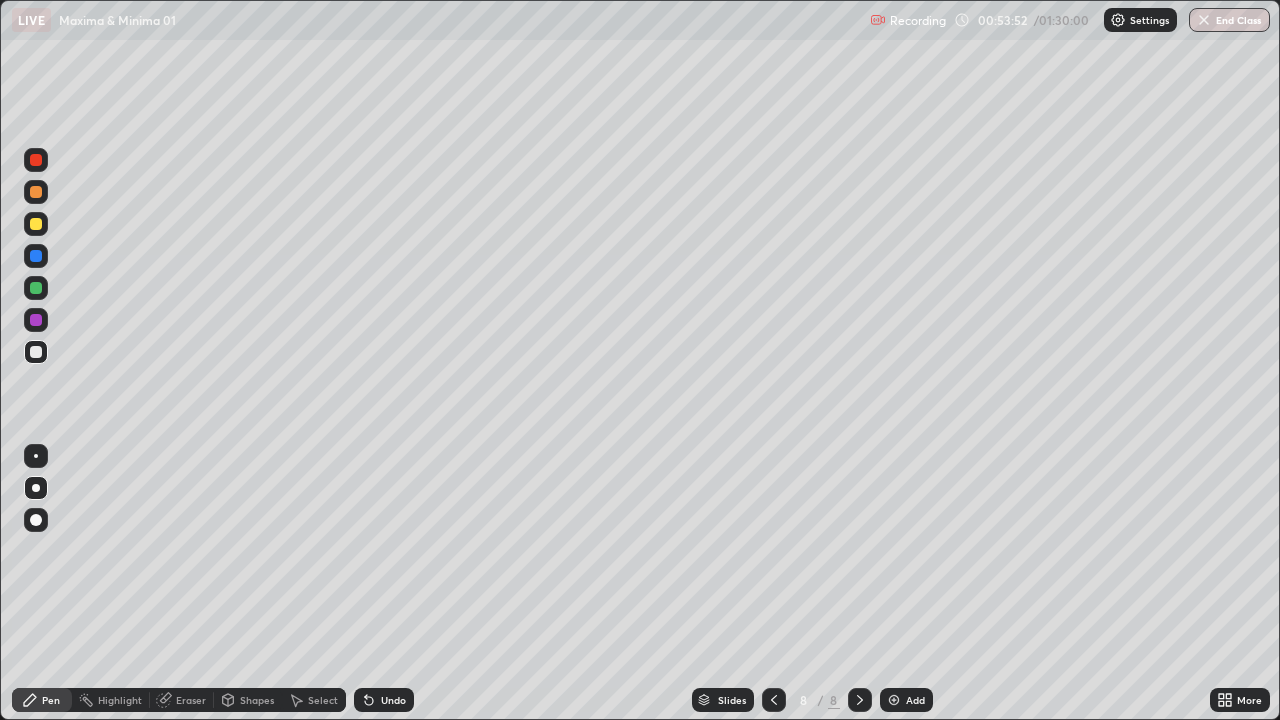 click 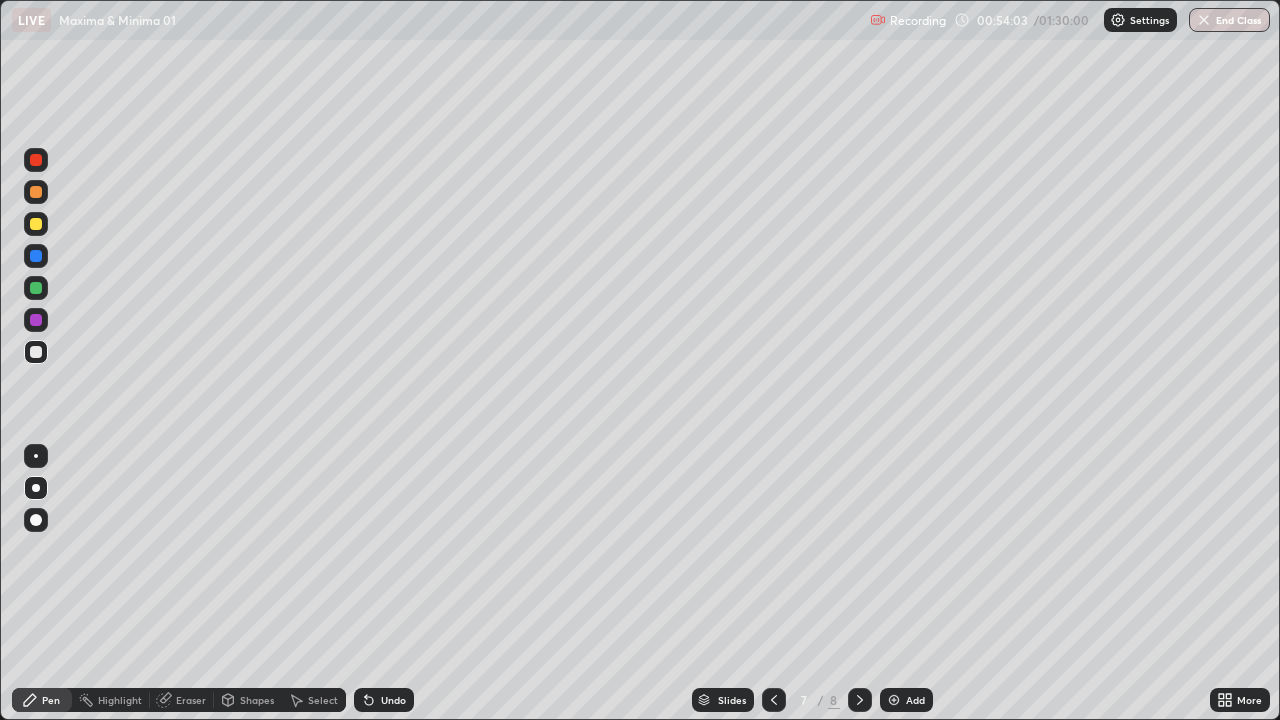 click at bounding box center (36, 224) 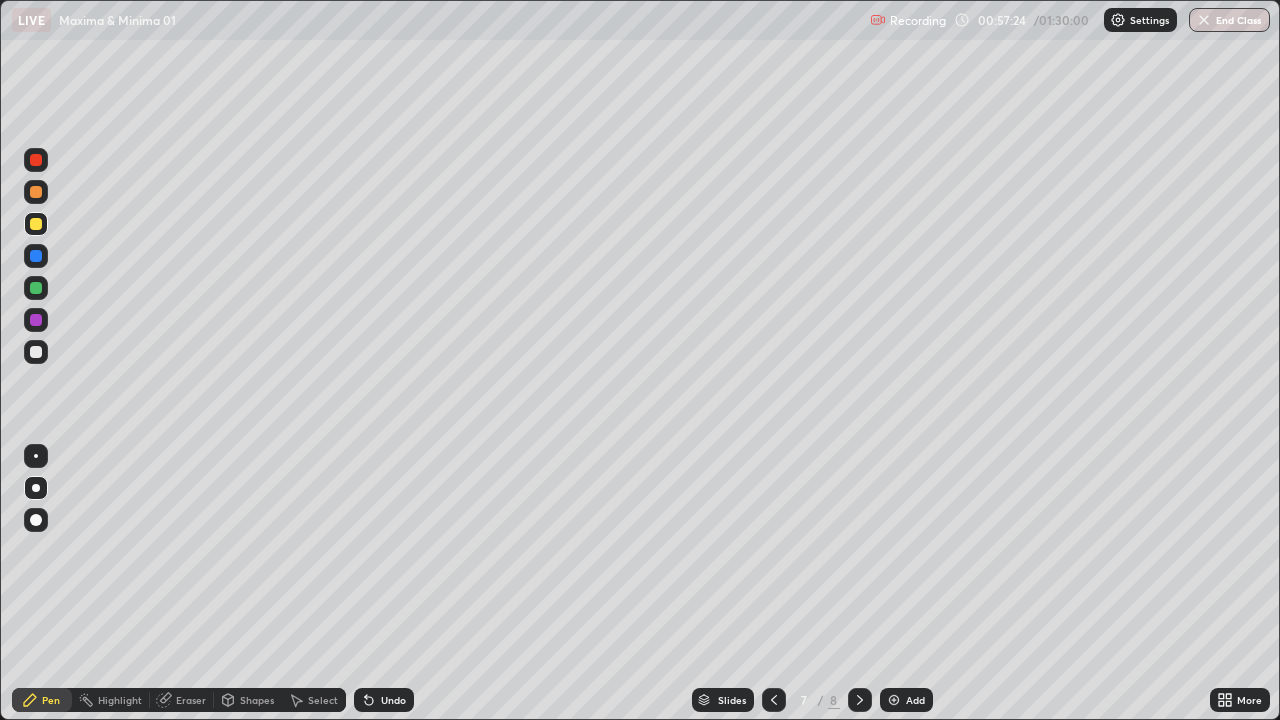 click at bounding box center (36, 224) 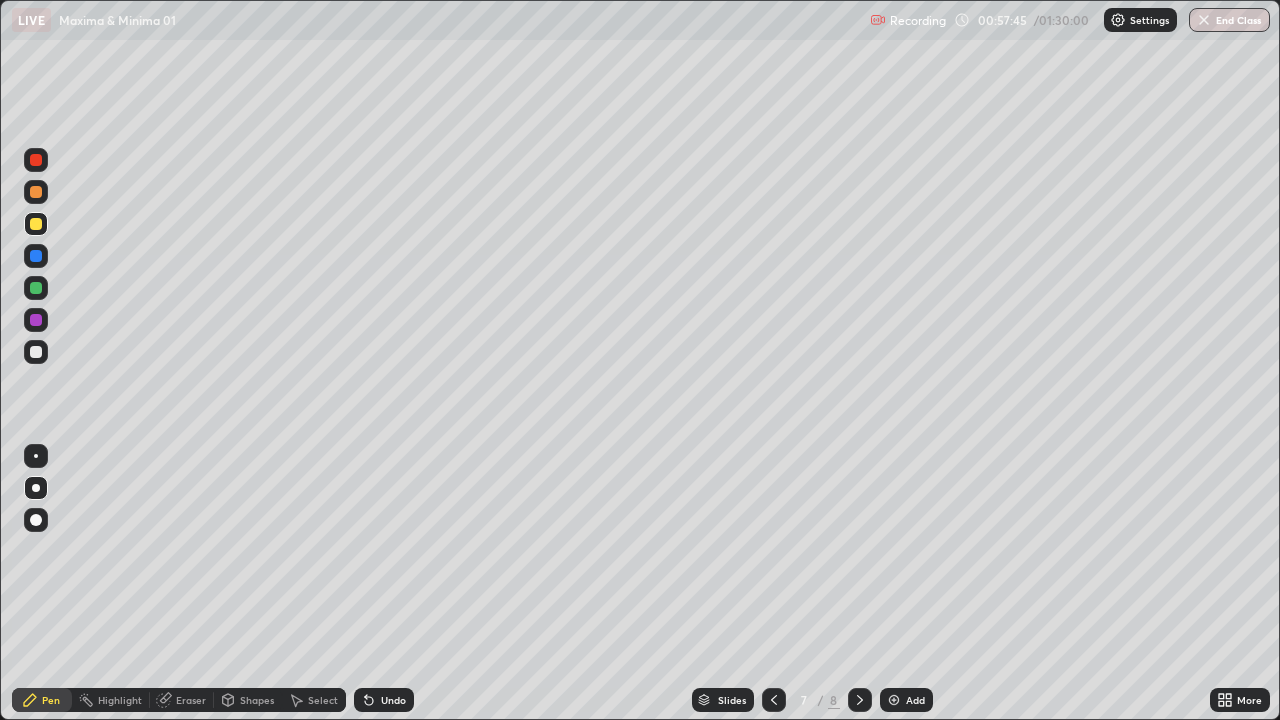 click 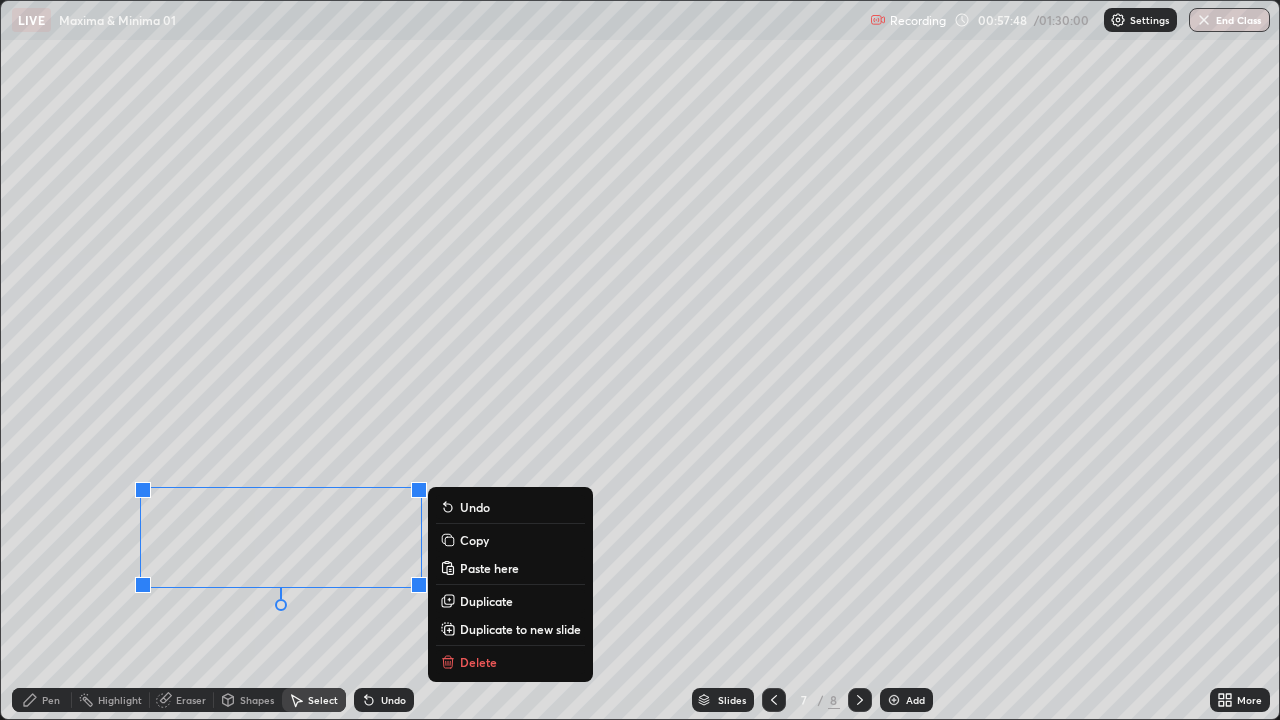 click on "Copy" at bounding box center (474, 540) 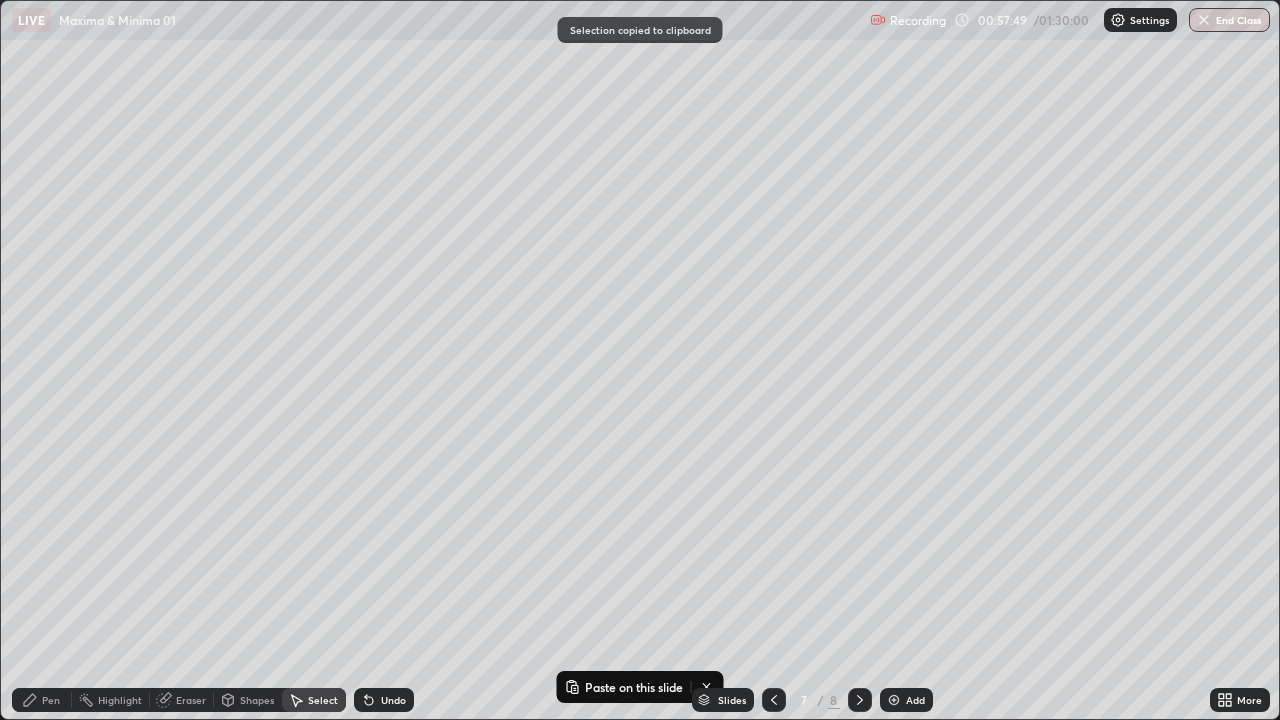 click 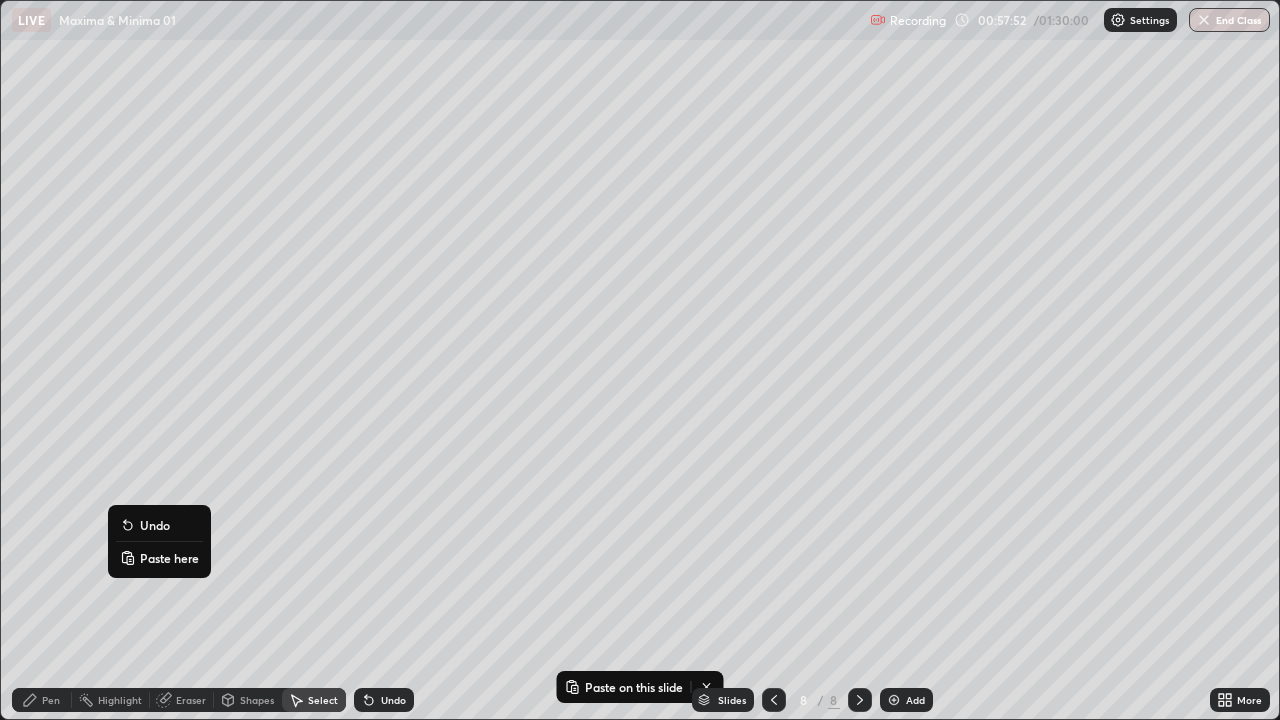 click on "Paste here" at bounding box center [169, 558] 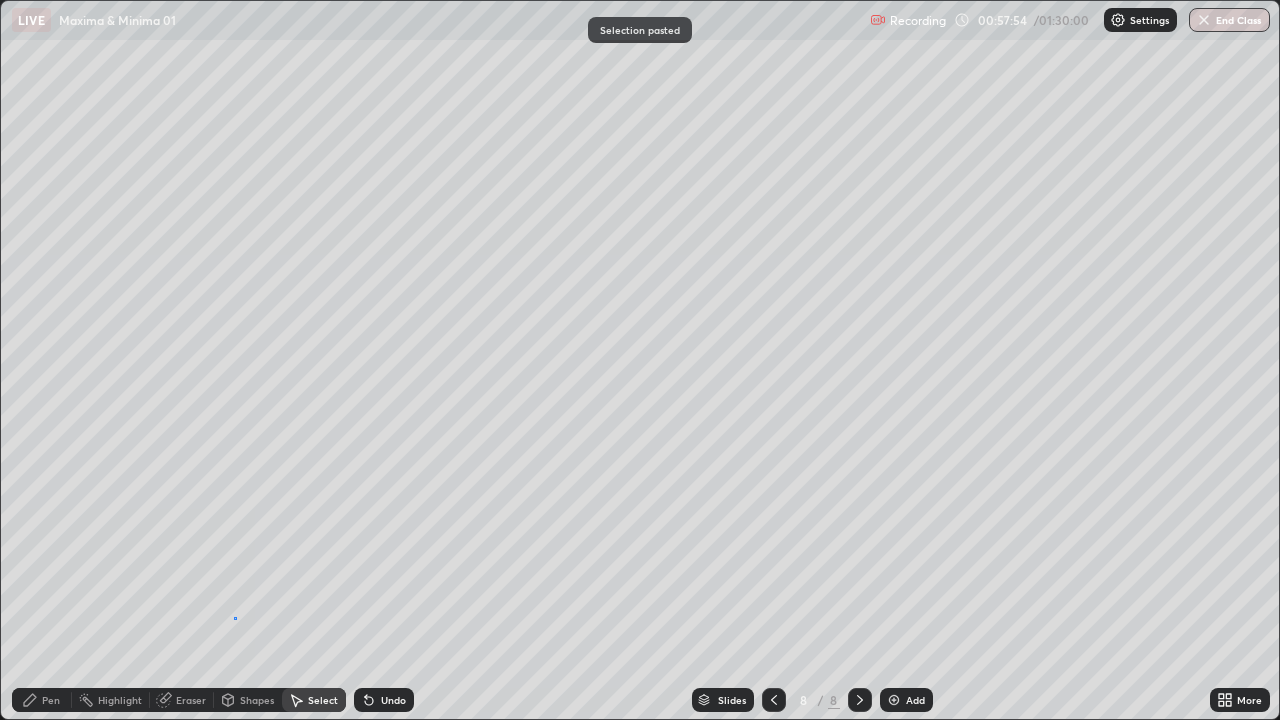 click on "0 ° Undo Copy Paste here Duplicate Duplicate to new slide Delete" at bounding box center (640, 360) 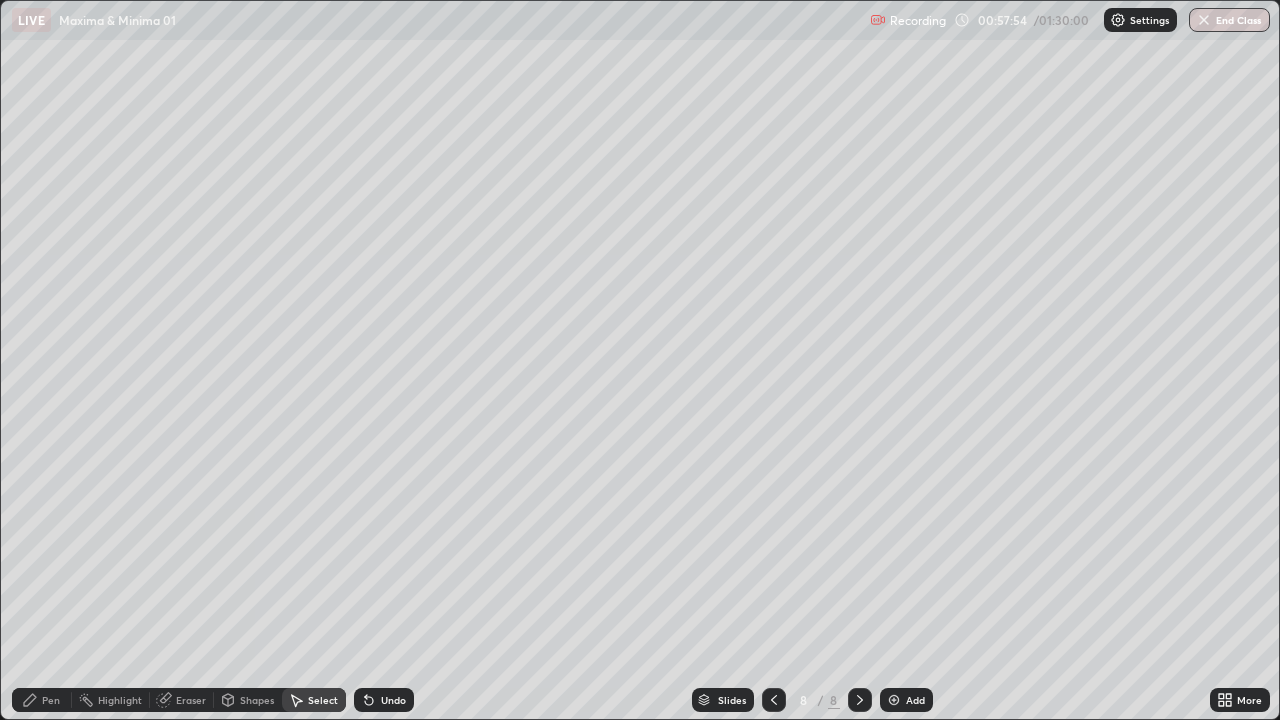 click on "Pen" at bounding box center [51, 700] 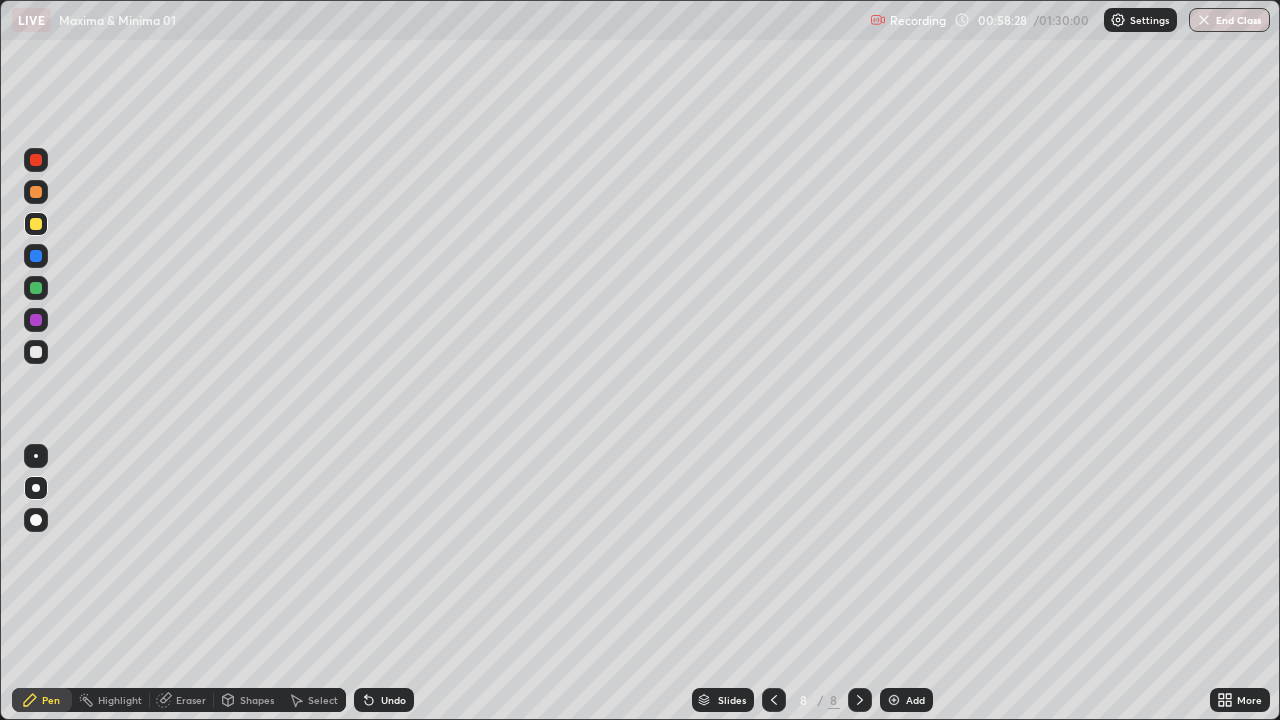 click 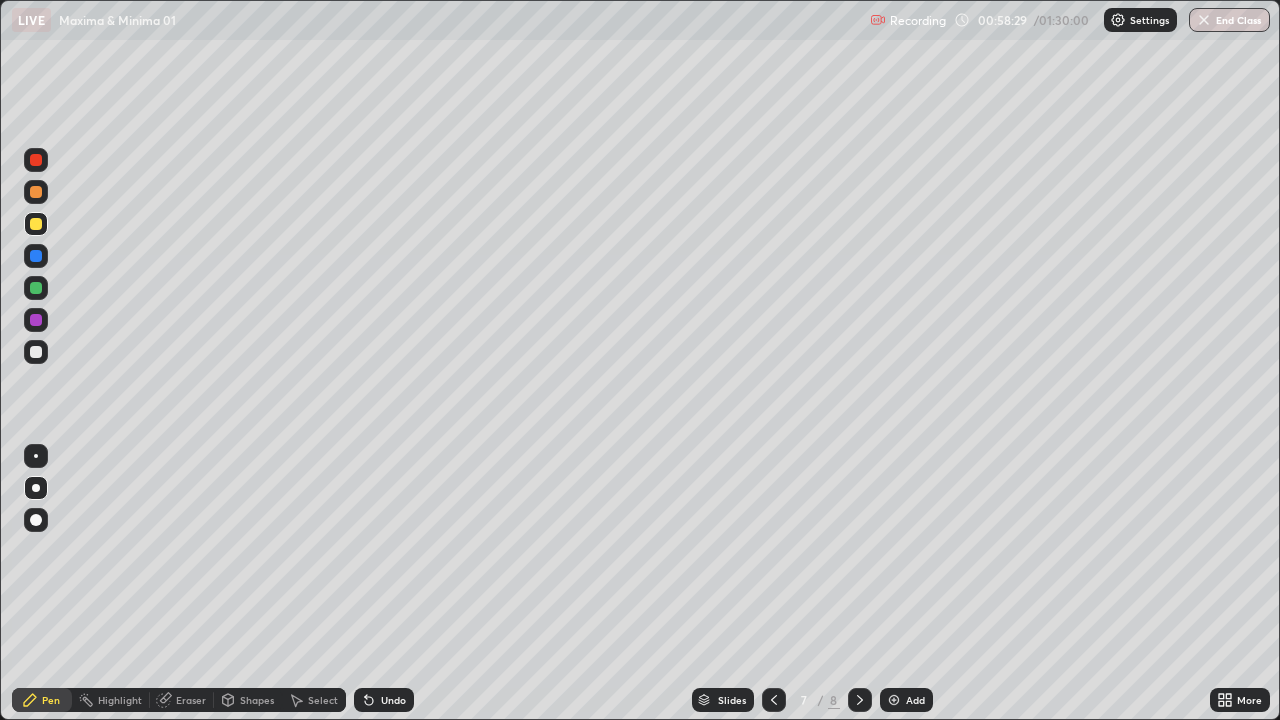 click on "Select" at bounding box center (314, 700) 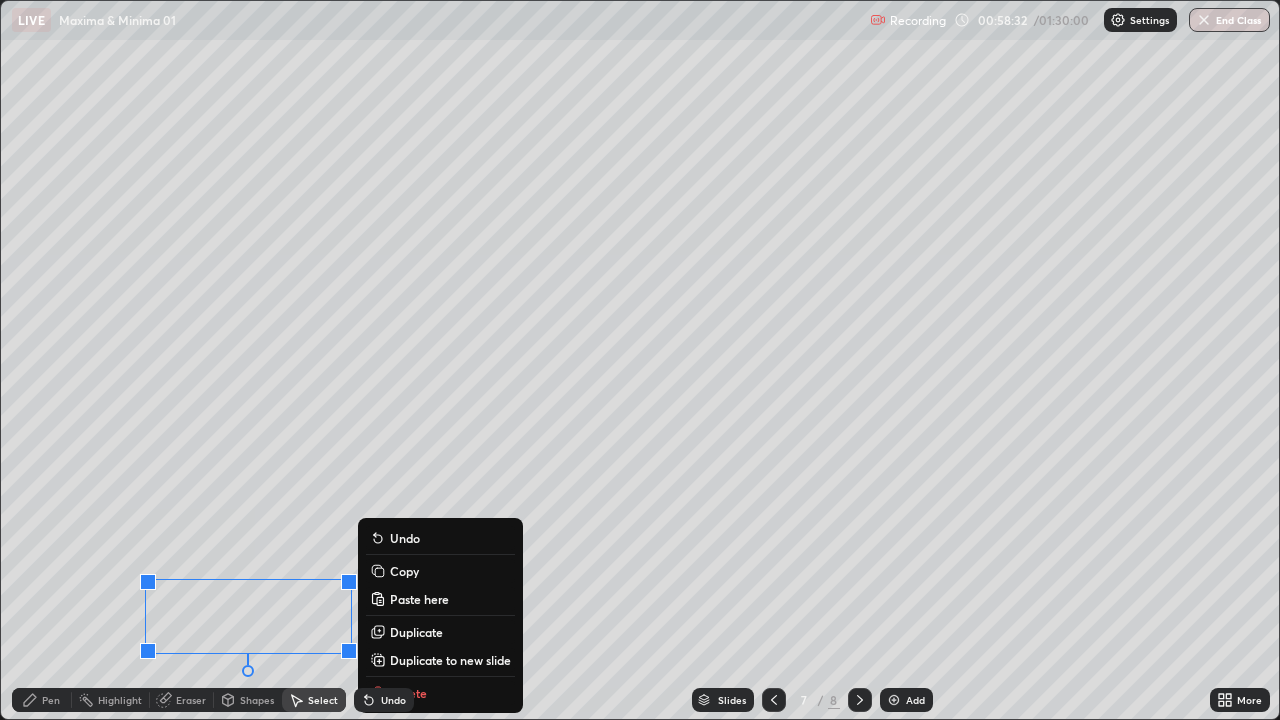click on "Copy" at bounding box center (404, 571) 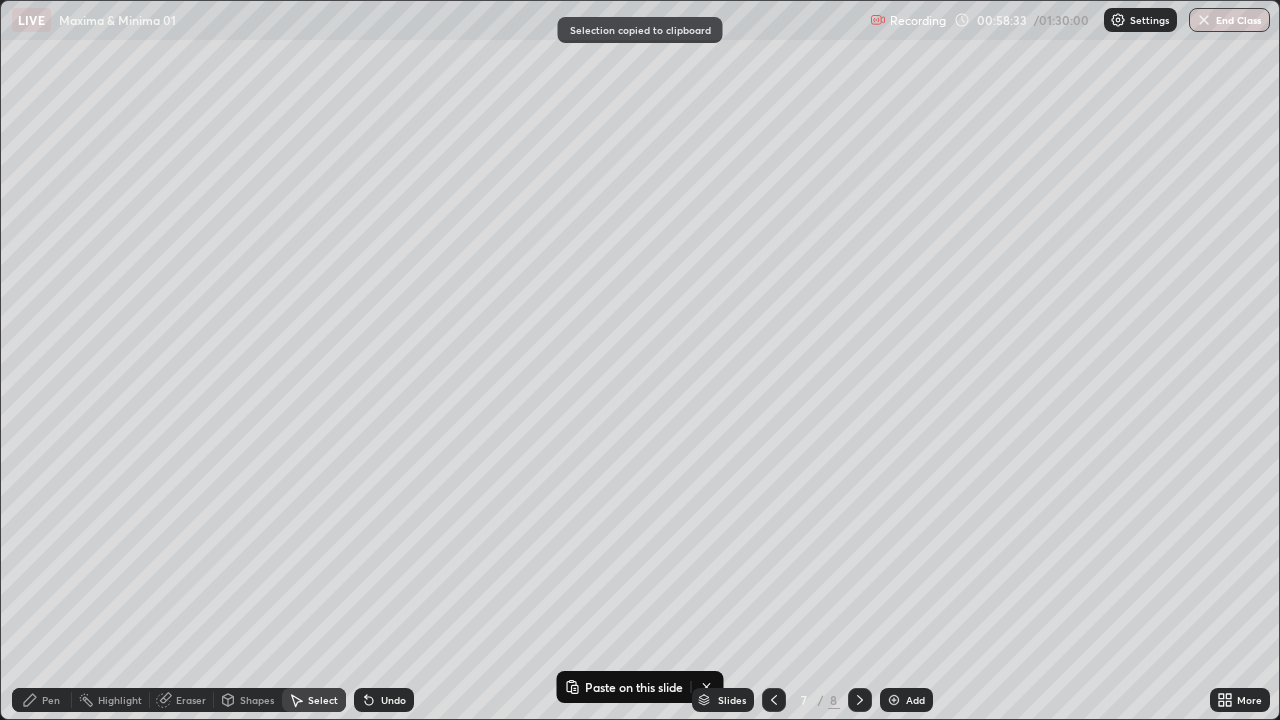 click 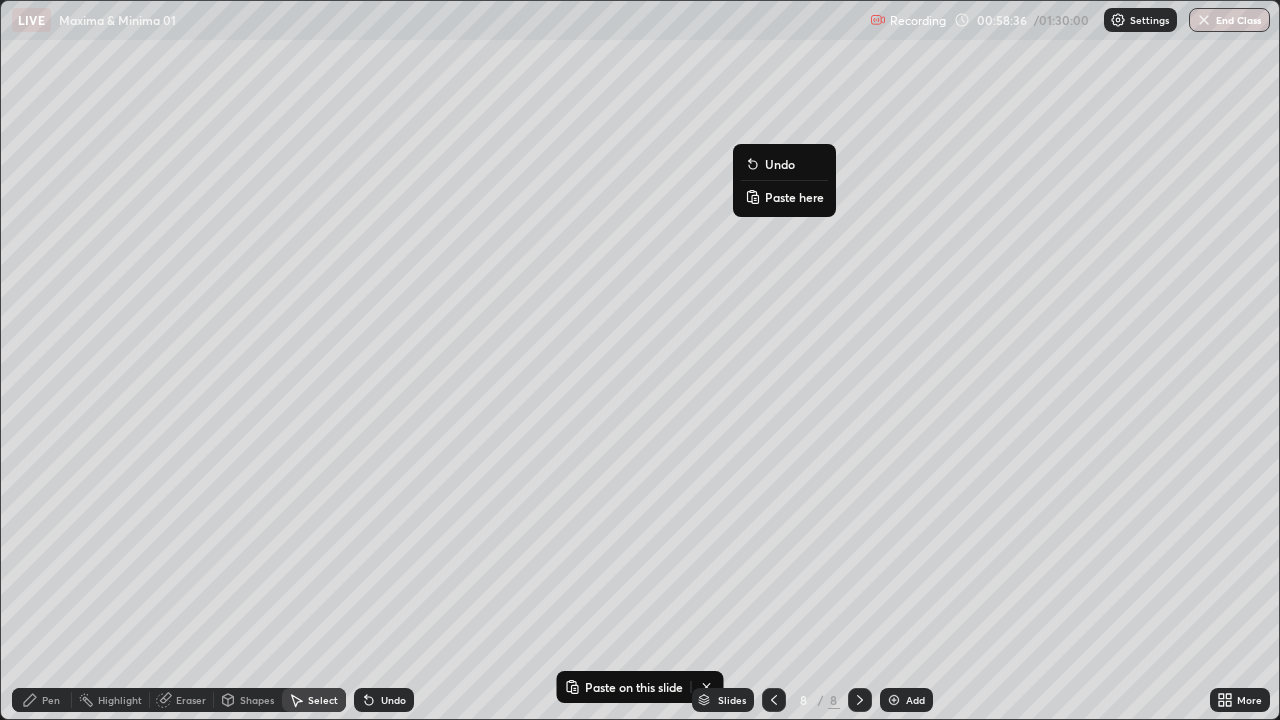 click on "Paste here" at bounding box center (794, 197) 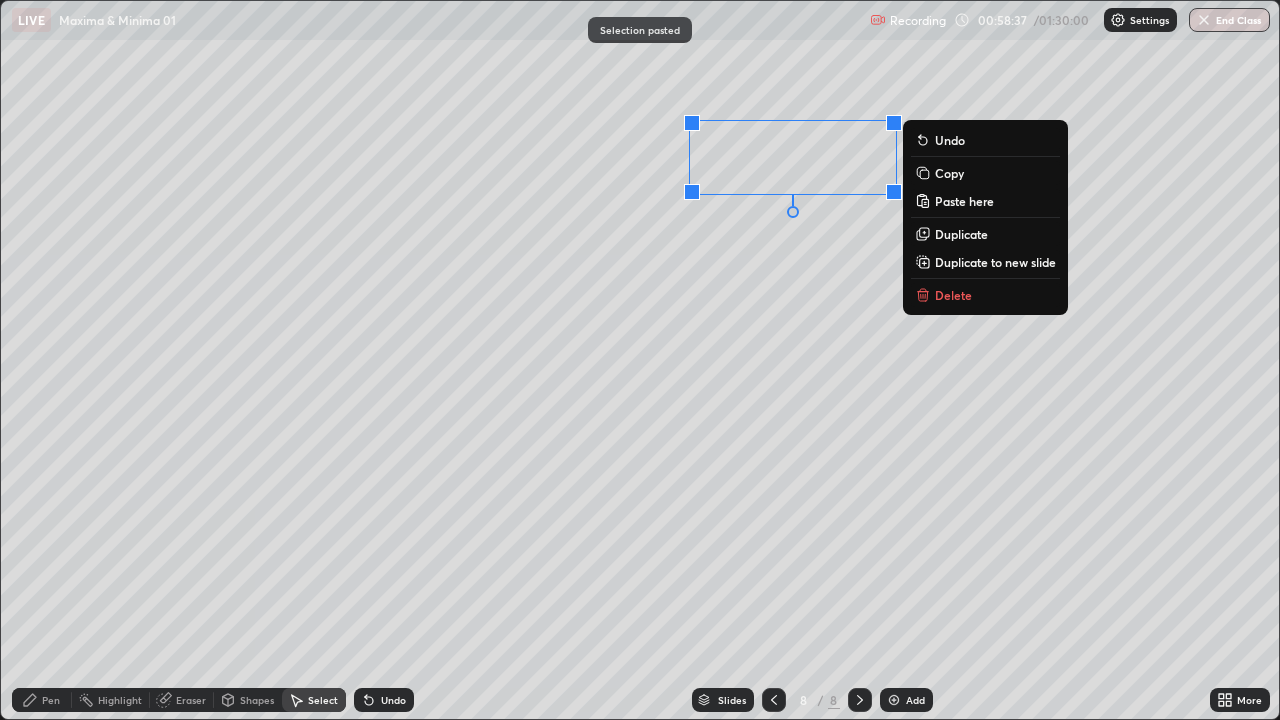 click on "0 ° Undo Copy Paste here Duplicate Duplicate to new slide Delete" at bounding box center (640, 360) 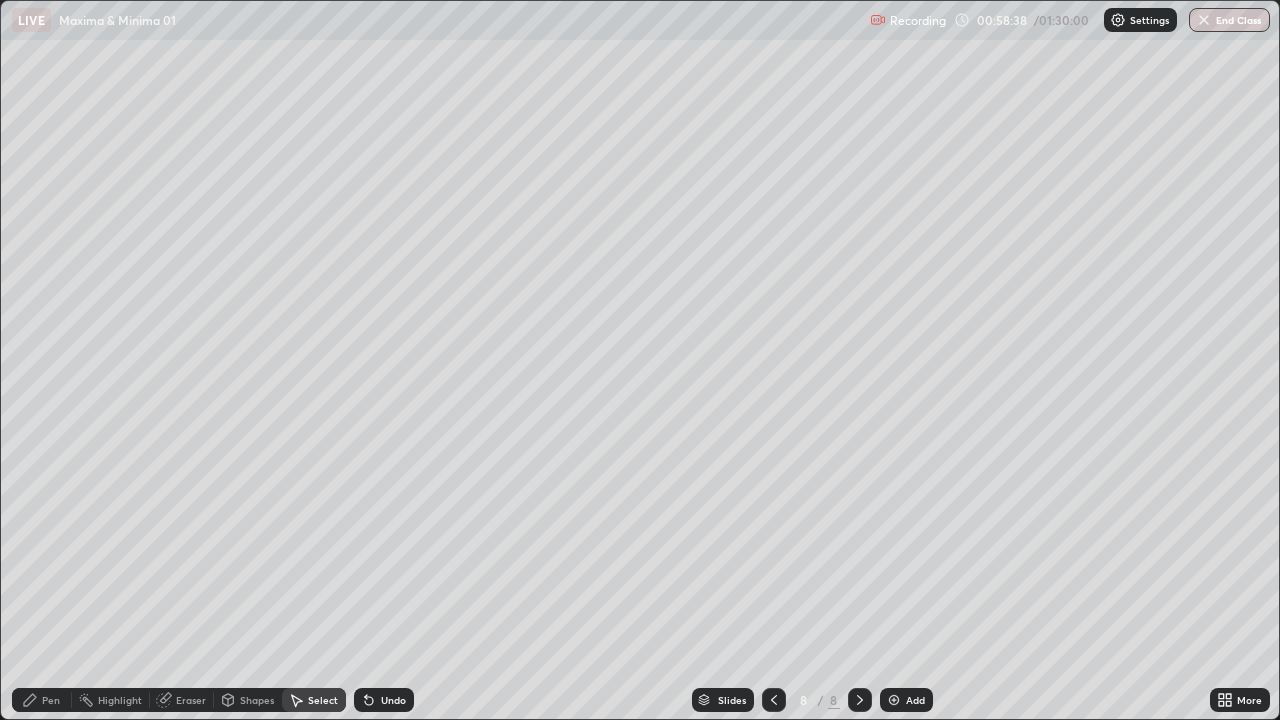 click on "Pen" at bounding box center (51, 700) 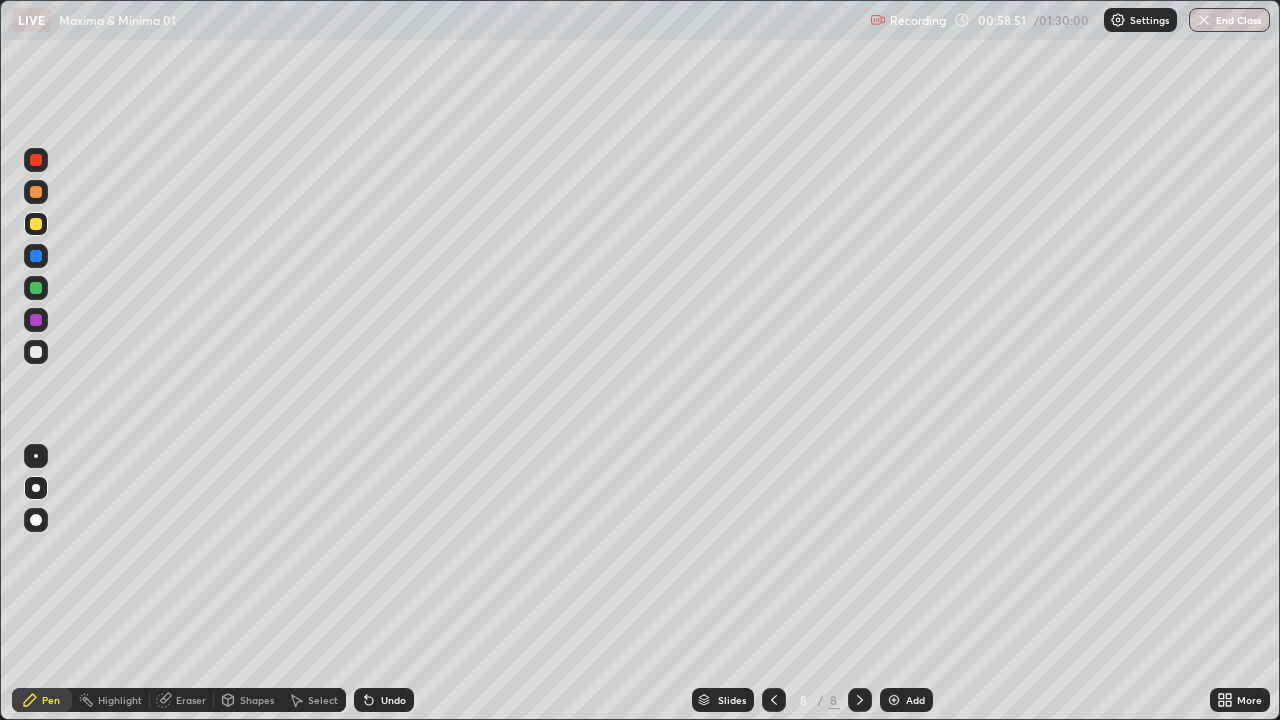 click at bounding box center (774, 700) 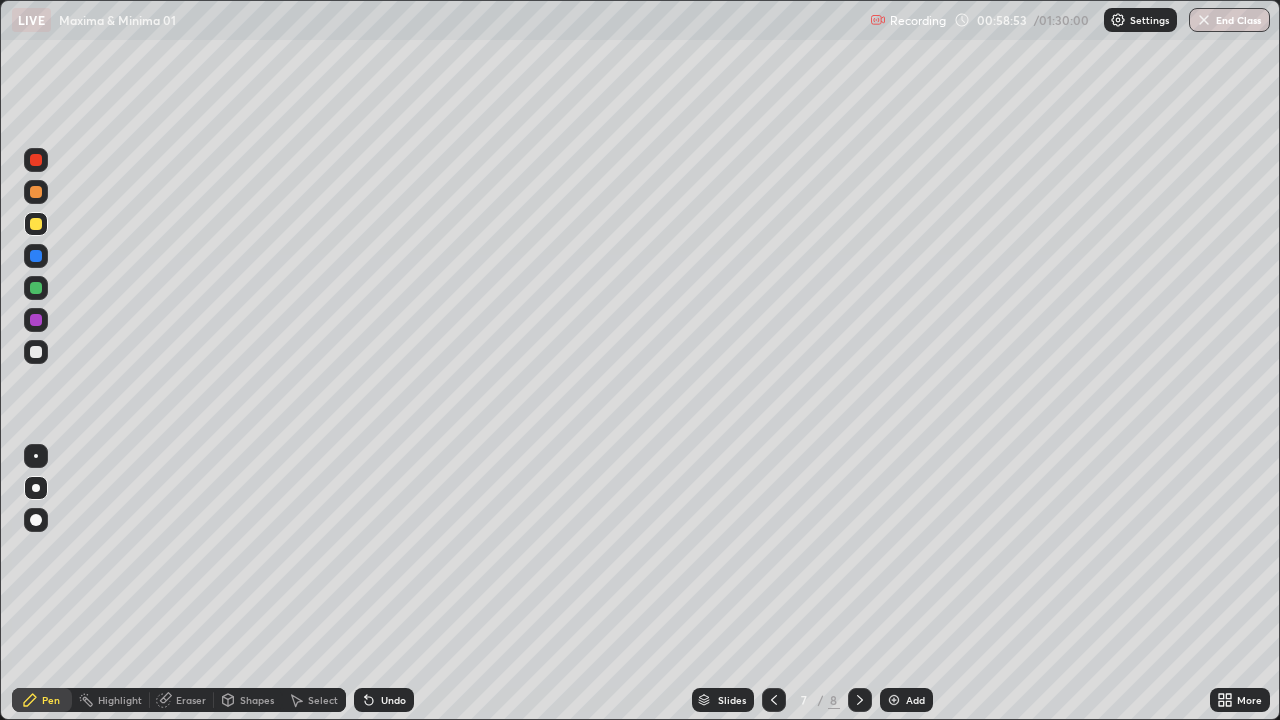 click on "Select" at bounding box center [323, 700] 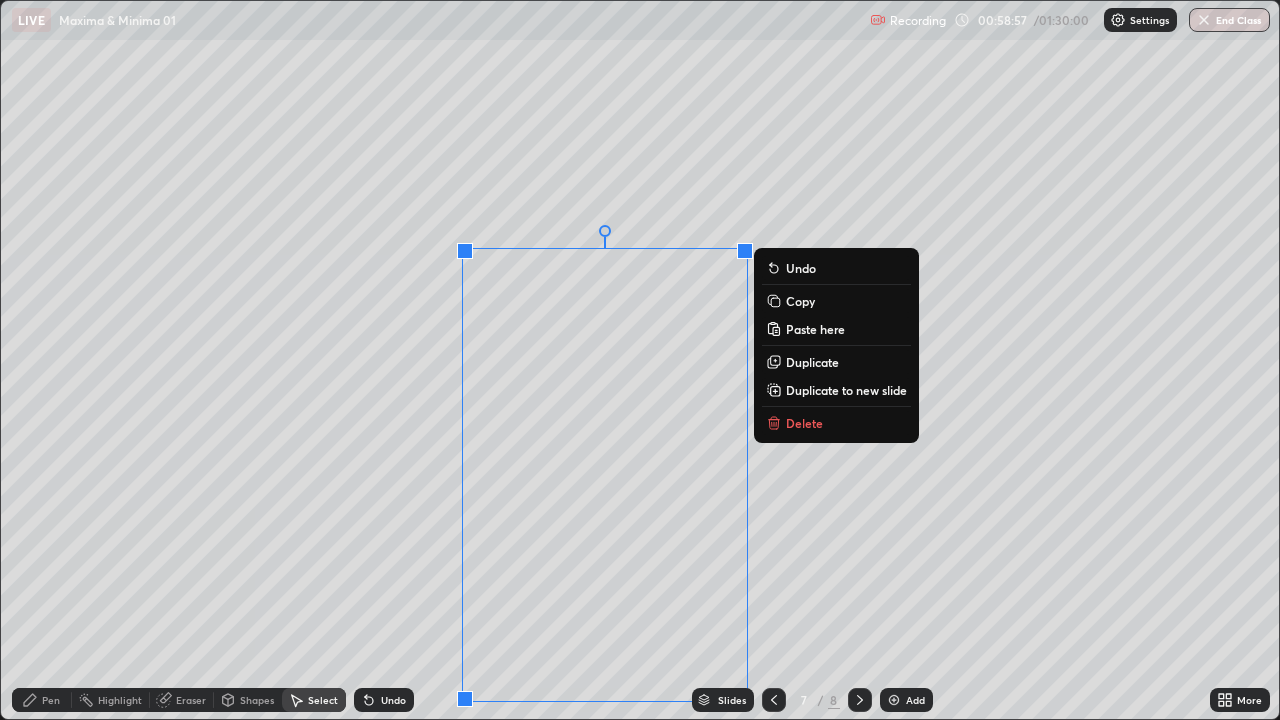 click on "0 ° Undo Copy Paste here Duplicate Duplicate to new slide Delete" at bounding box center [640, 360] 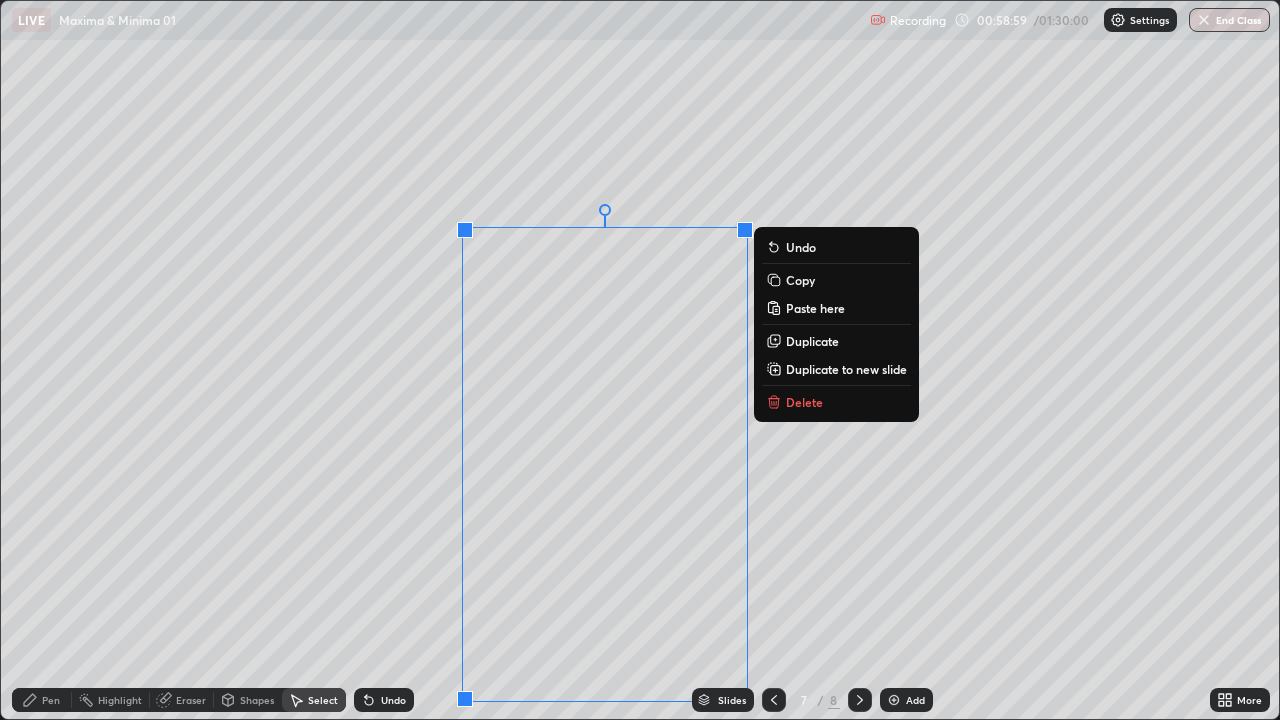 click on "Copy" at bounding box center (800, 280) 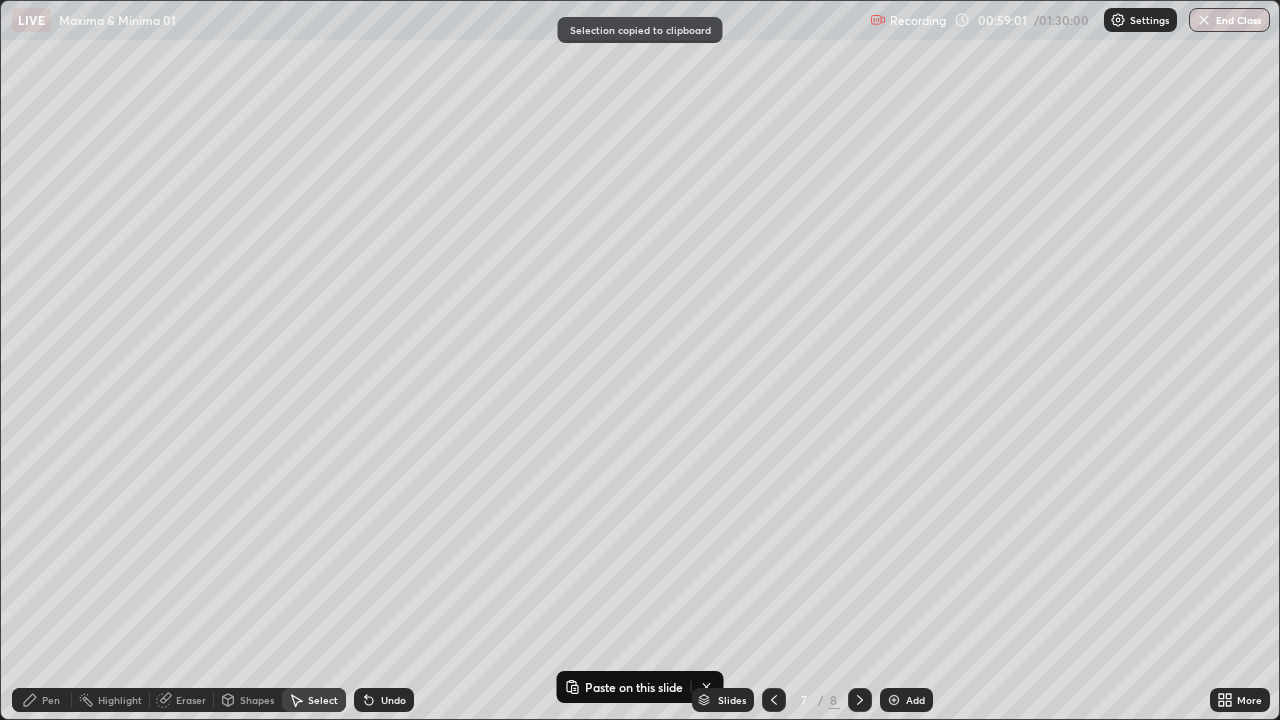 click 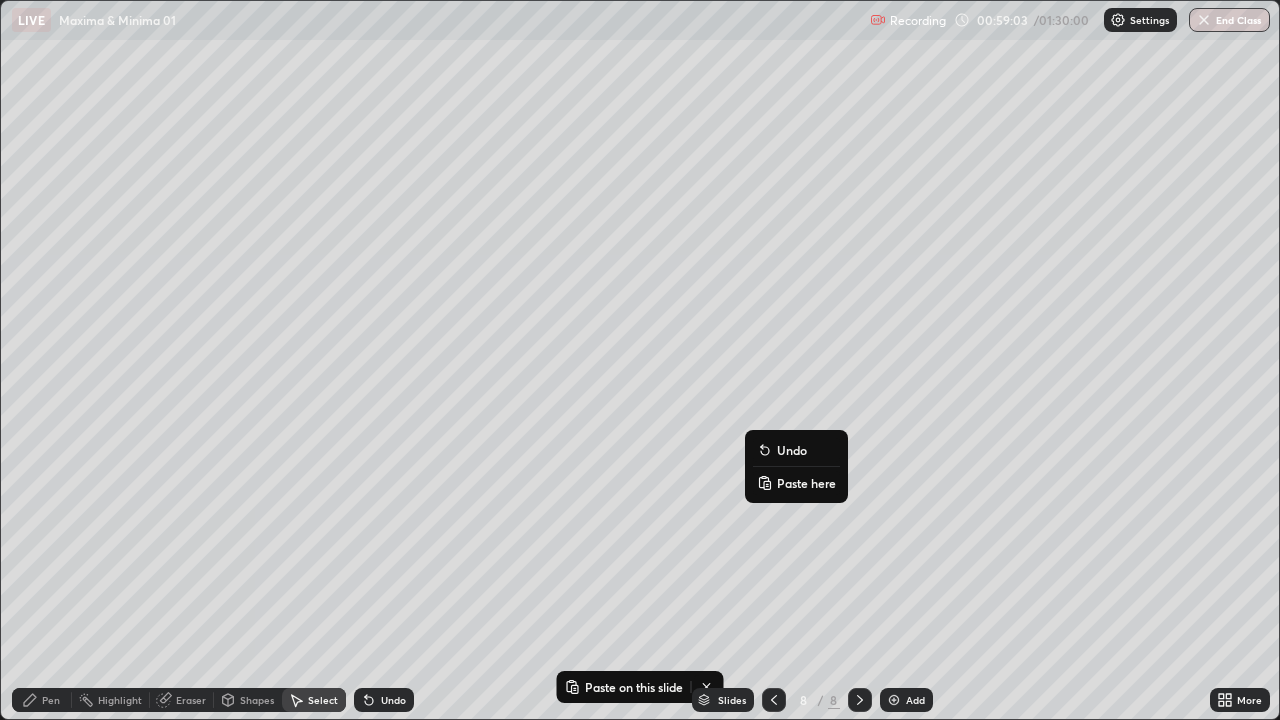 click on "Paste here" at bounding box center (806, 483) 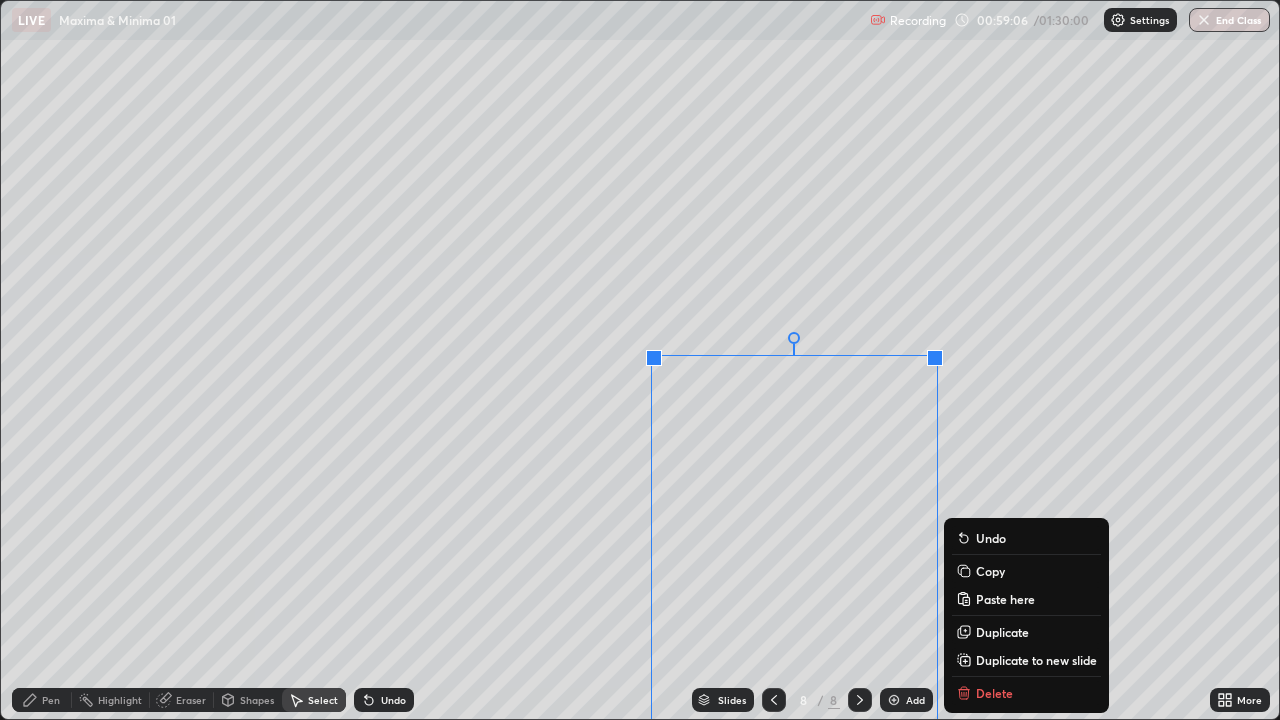 click on "0 ° Undo Copy Paste here Duplicate Duplicate to new slide Delete" at bounding box center (640, 360) 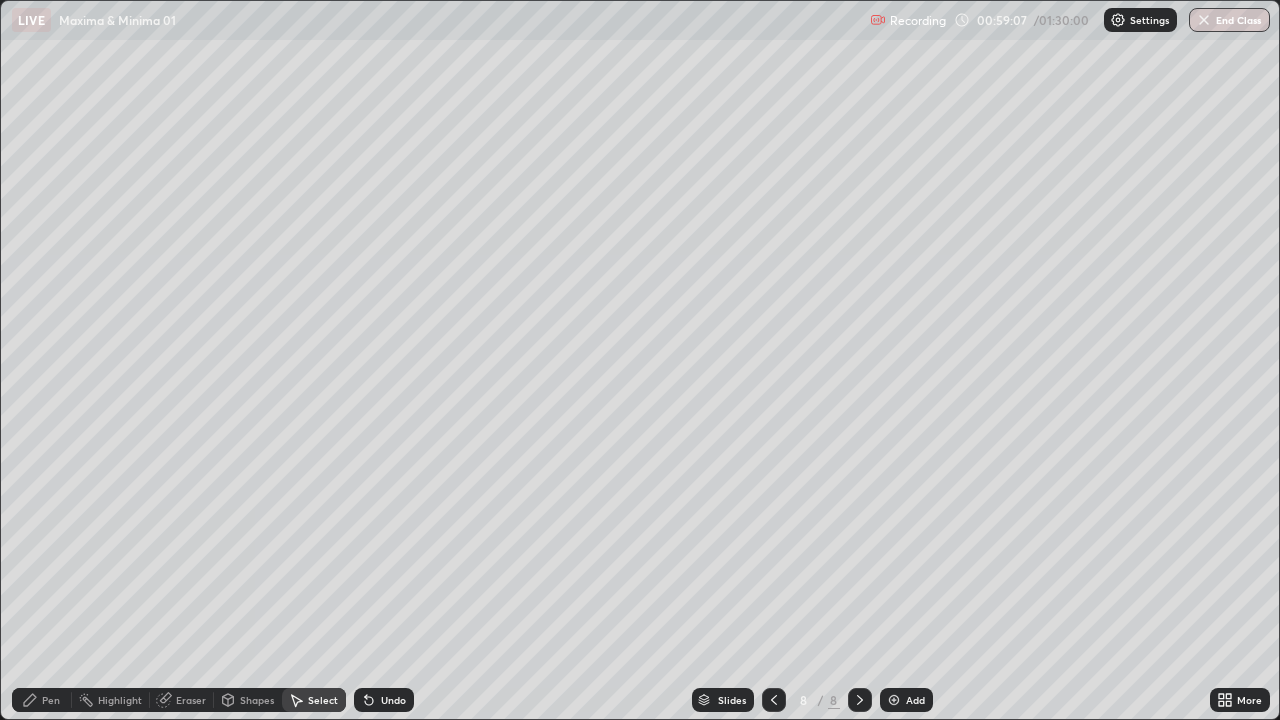 click on "Eraser" at bounding box center (191, 700) 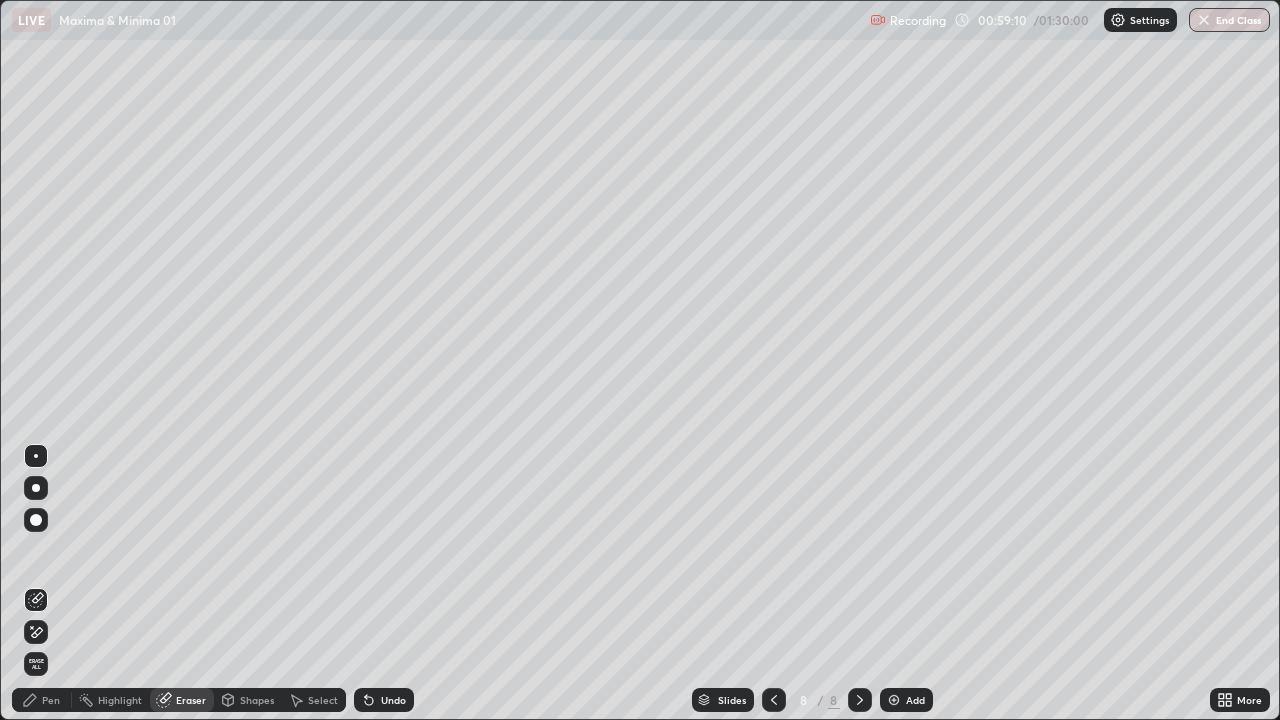 click 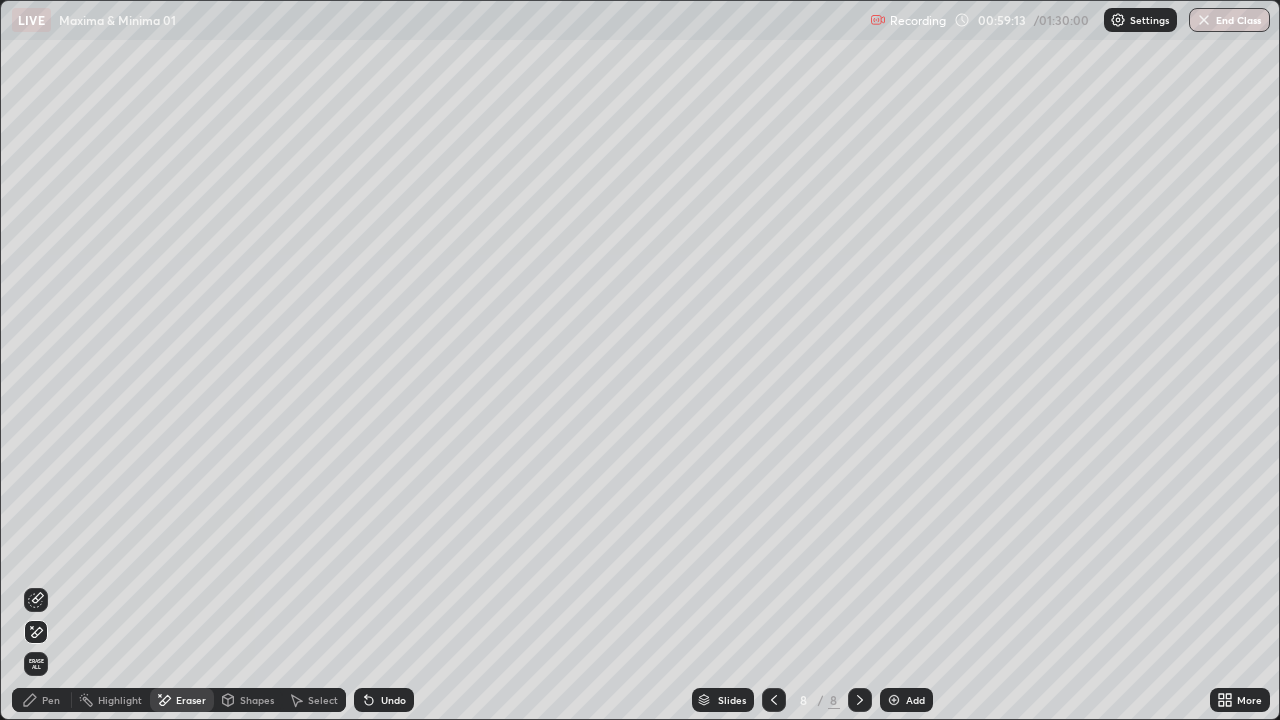 click on "Pen" at bounding box center (51, 700) 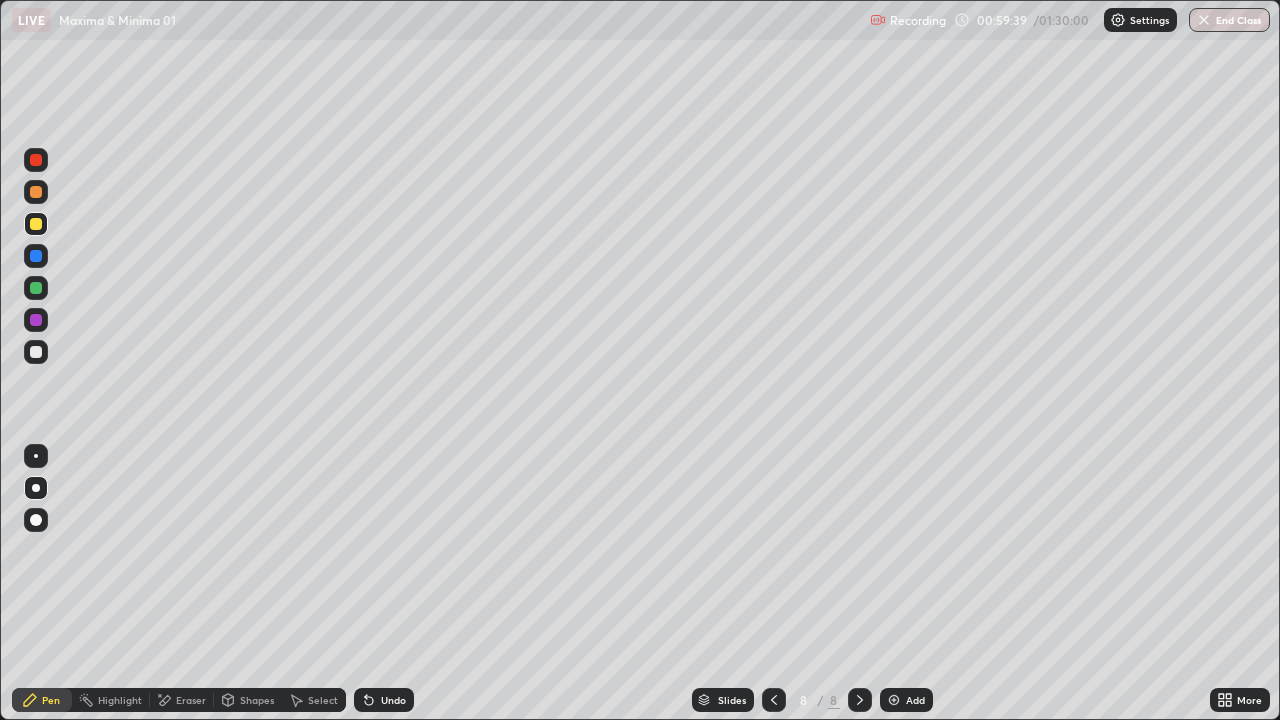 click 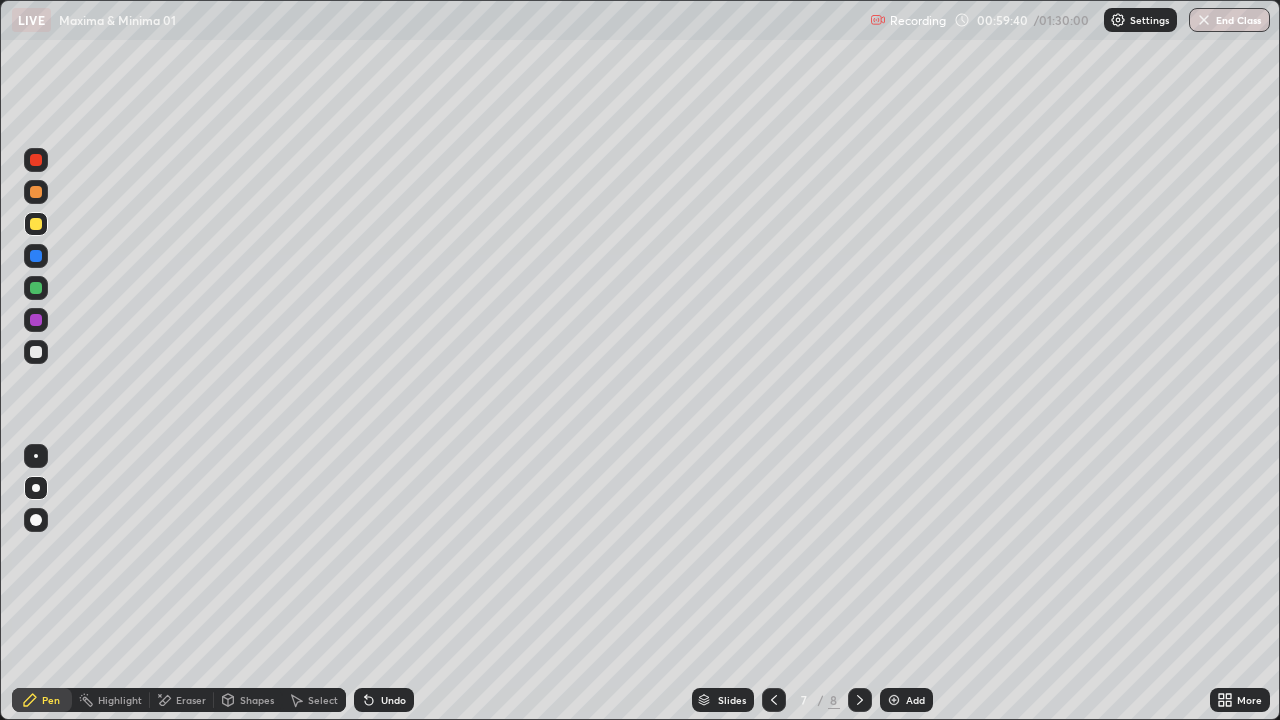click on "Select" at bounding box center (314, 700) 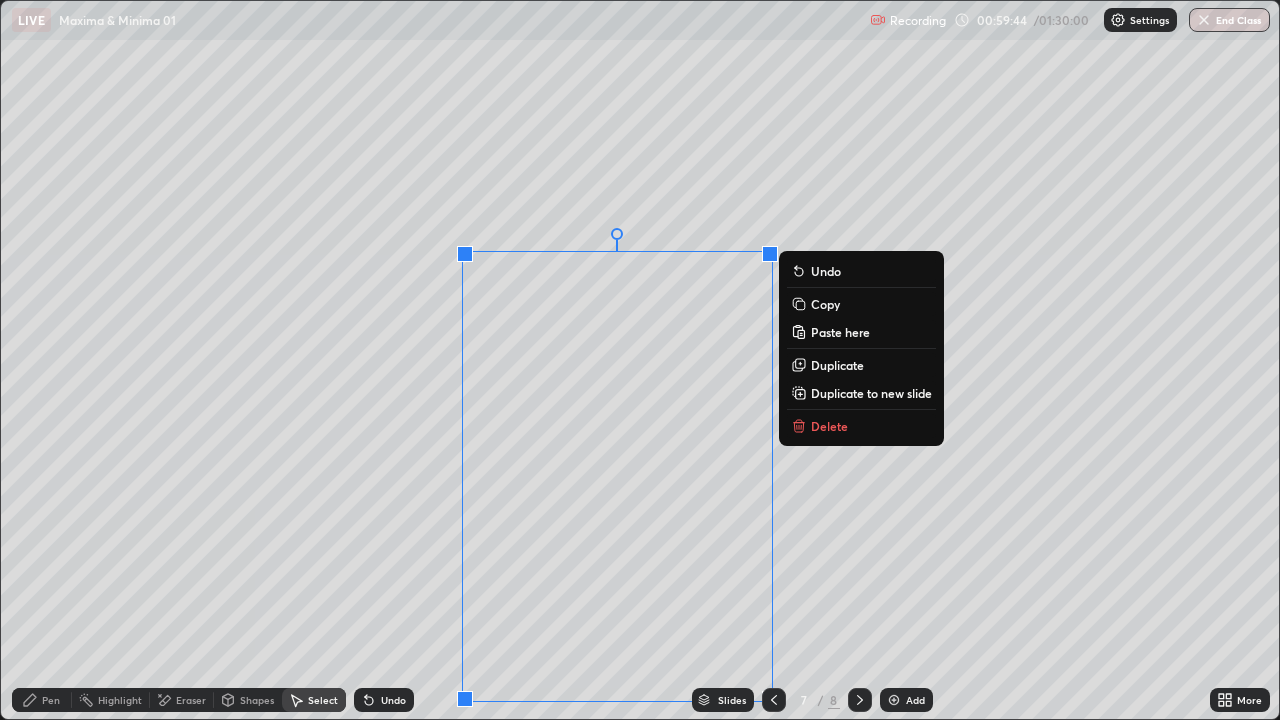 click on "Copy" at bounding box center [825, 304] 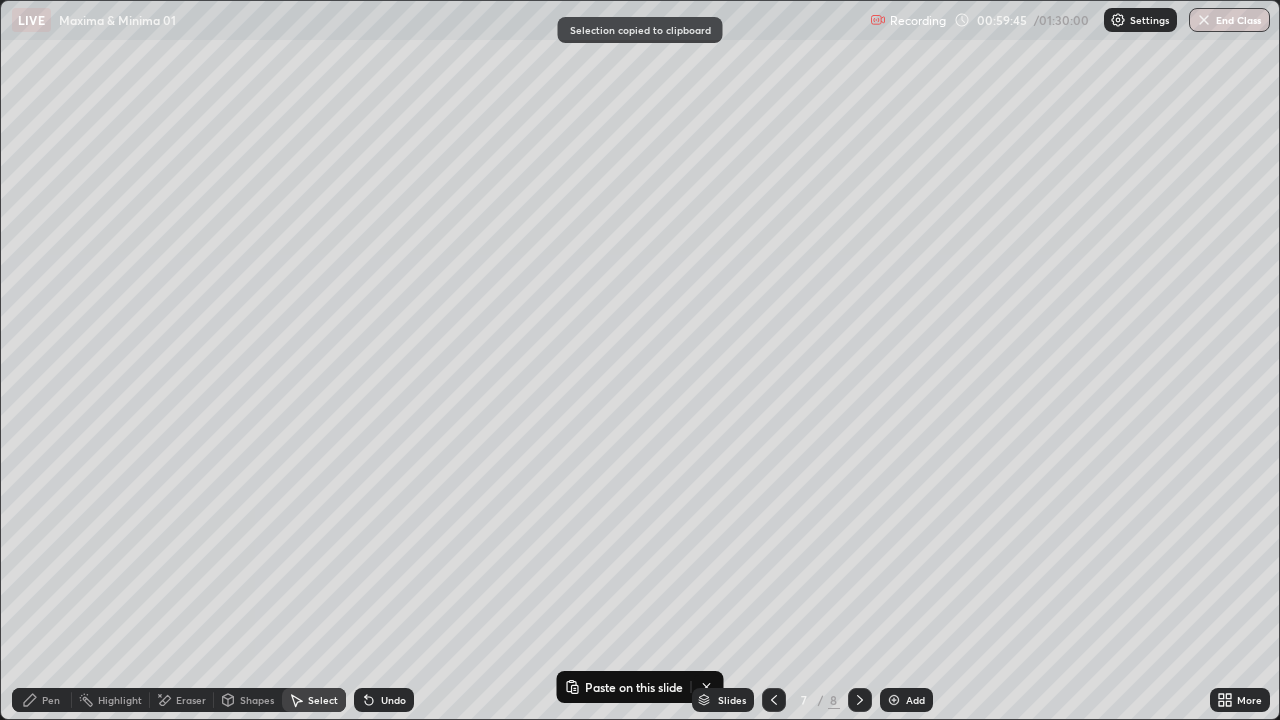 click 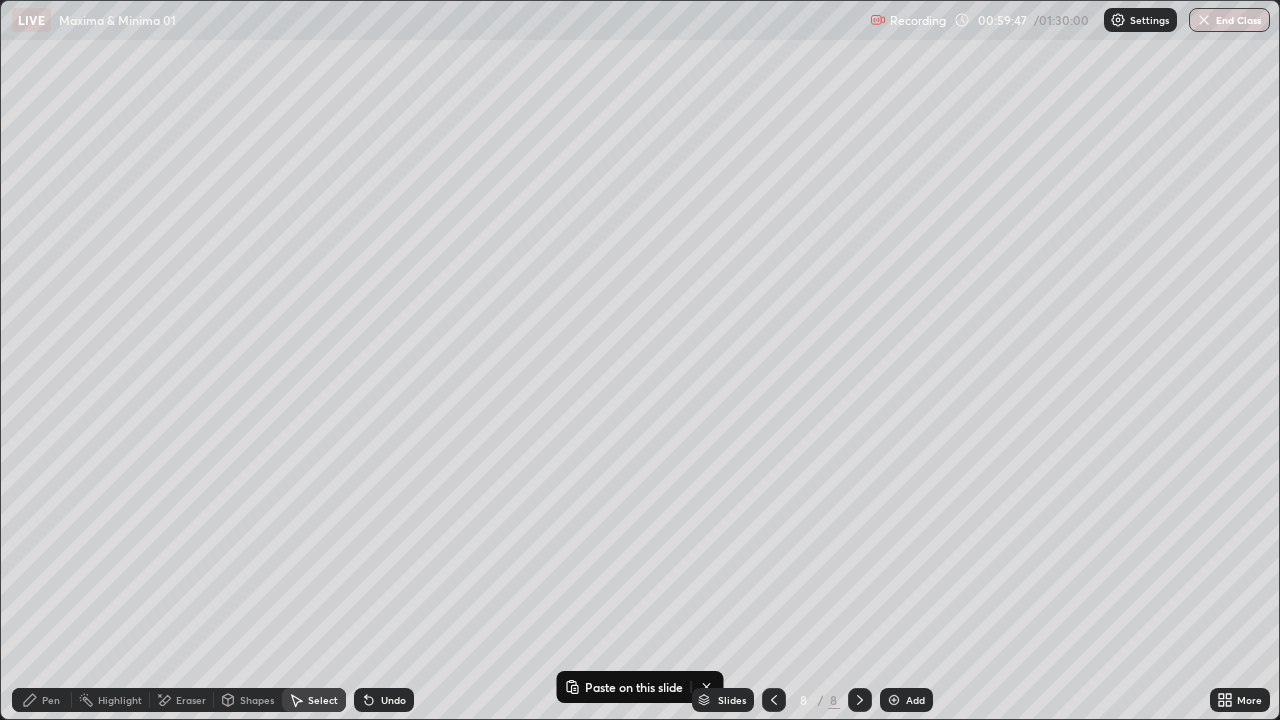 click on "Add" at bounding box center (915, 700) 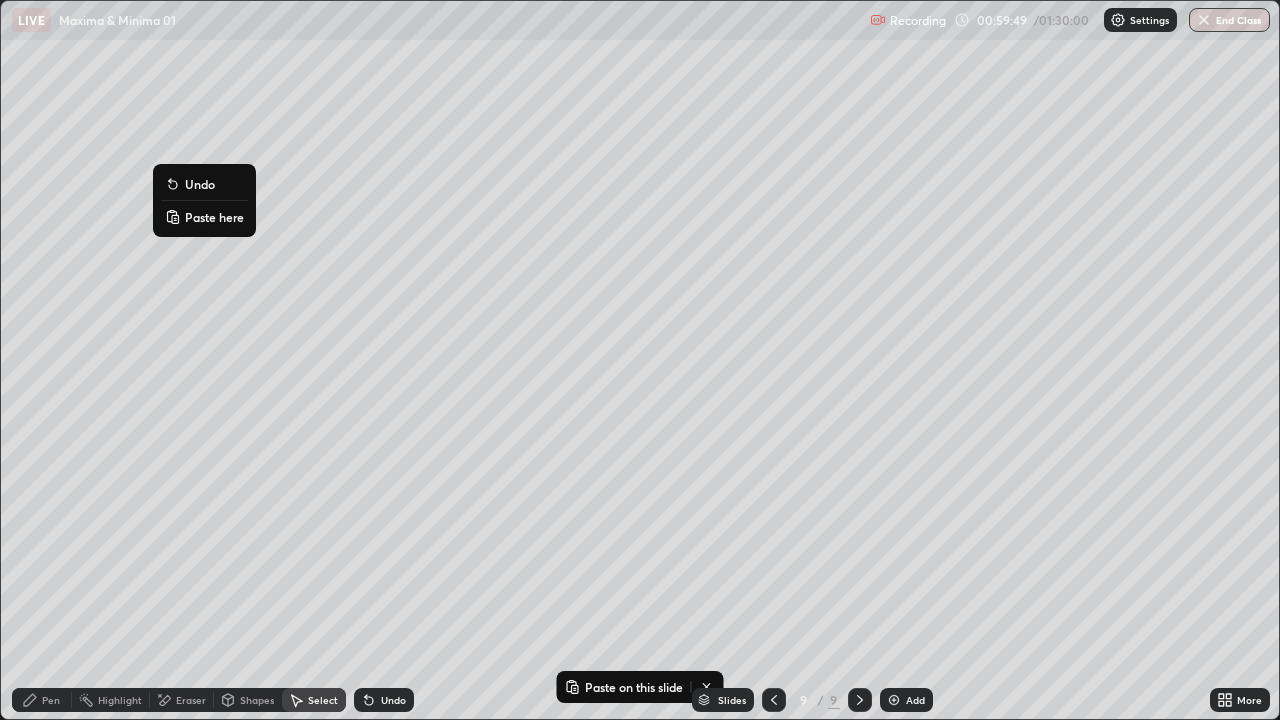click on "Paste here" at bounding box center [204, 217] 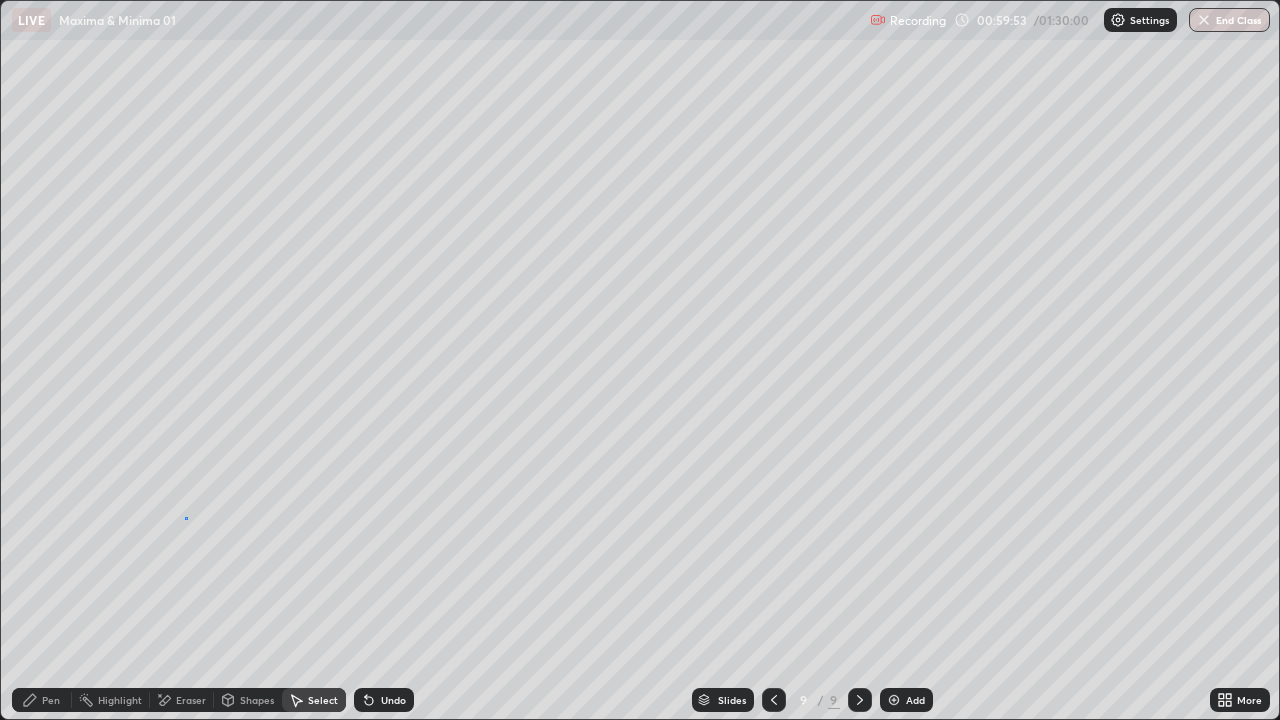 click on "0 ° Undo Copy Paste here Duplicate Duplicate to new slide Delete" at bounding box center (640, 360) 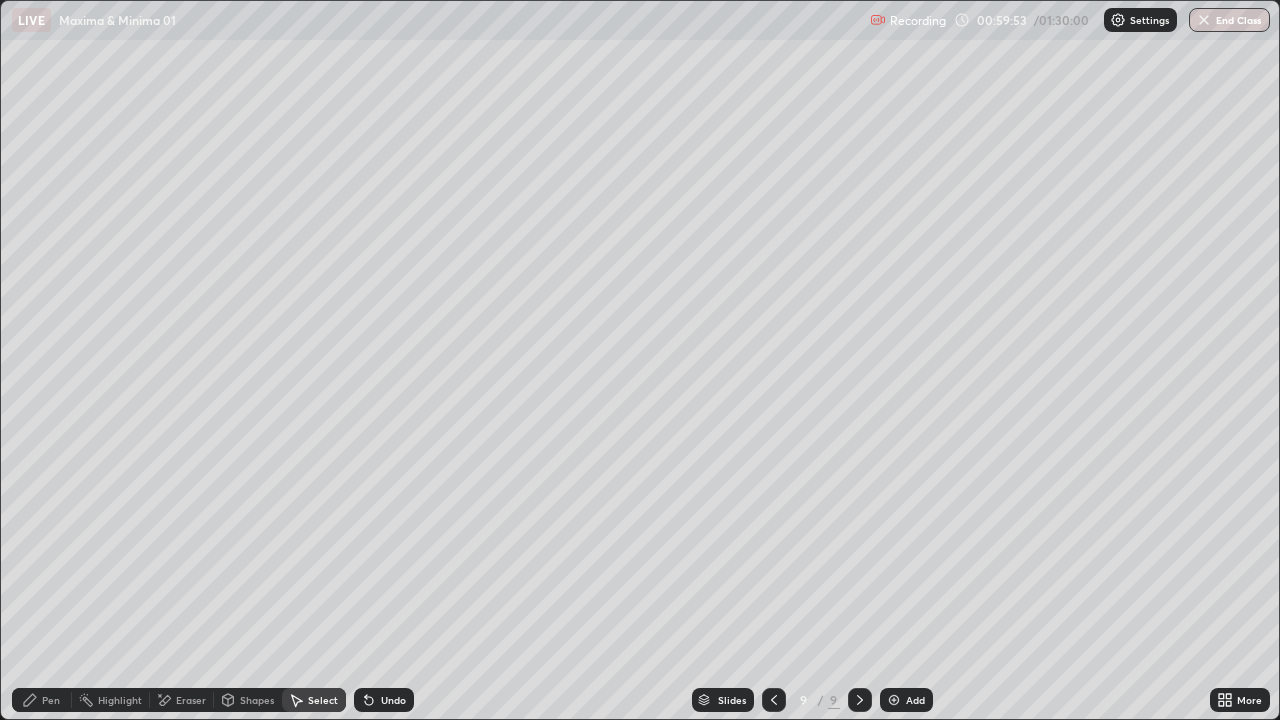 click on "Eraser" at bounding box center [191, 700] 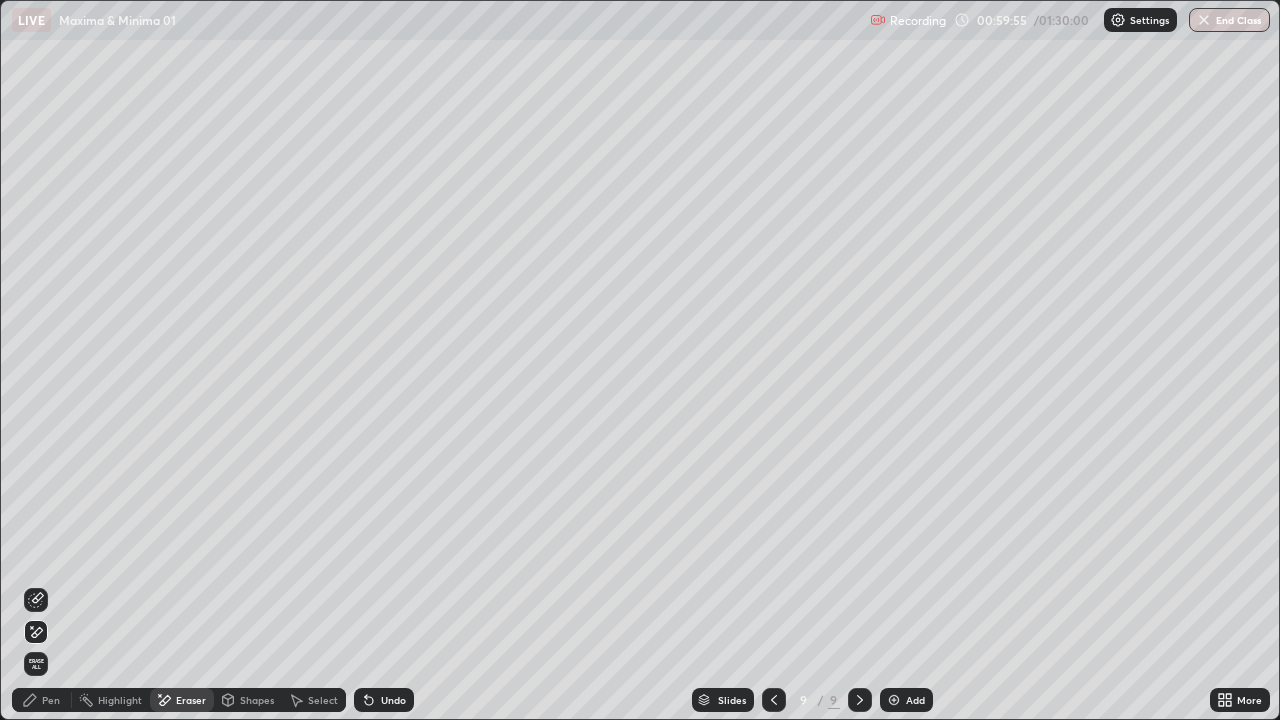 click on "Select" at bounding box center (314, 700) 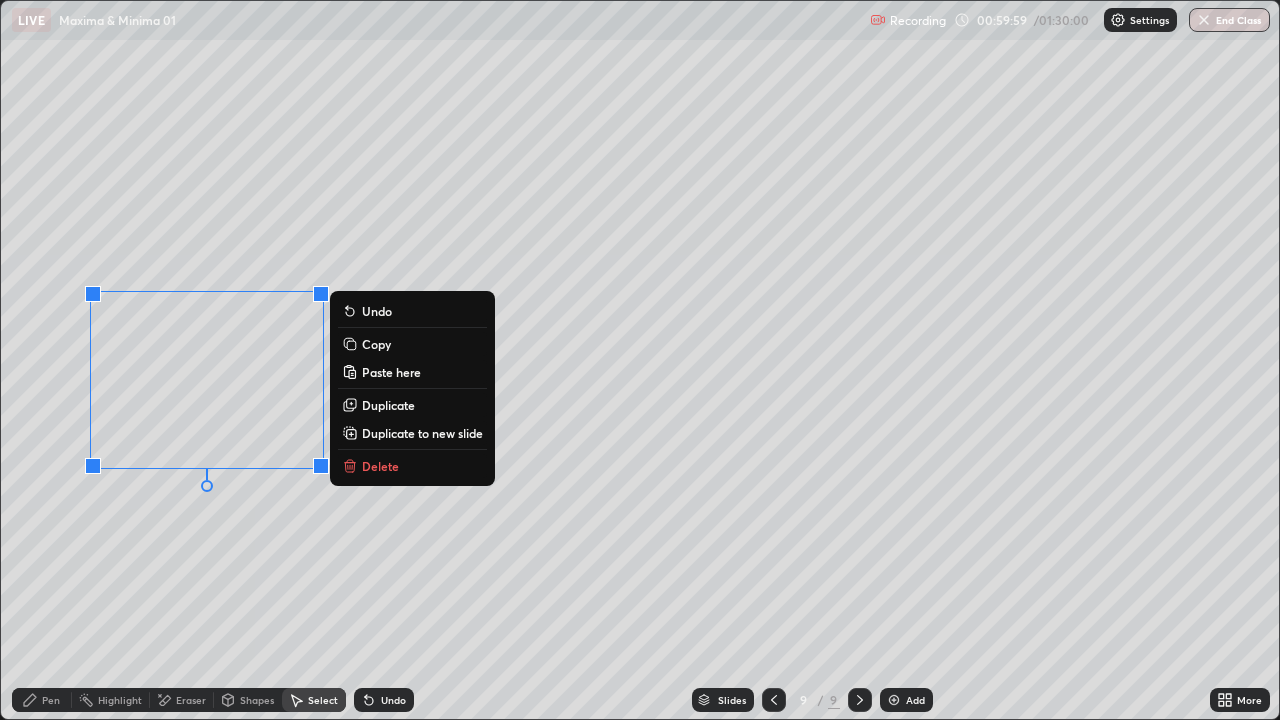 click on "0 ° Undo Copy Paste here Duplicate Duplicate to new slide Delete" at bounding box center (640, 360) 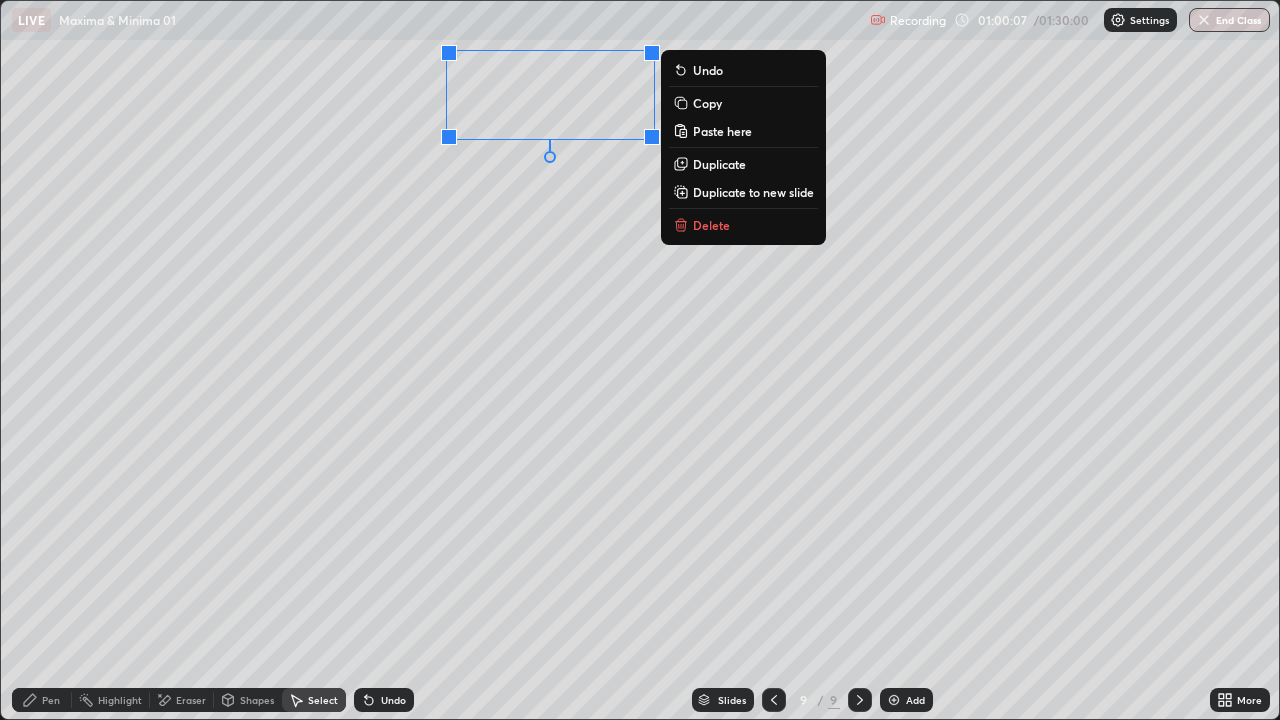click on "0 ° Undo Copy Paste here Duplicate Duplicate to new slide Delete" at bounding box center (640, 360) 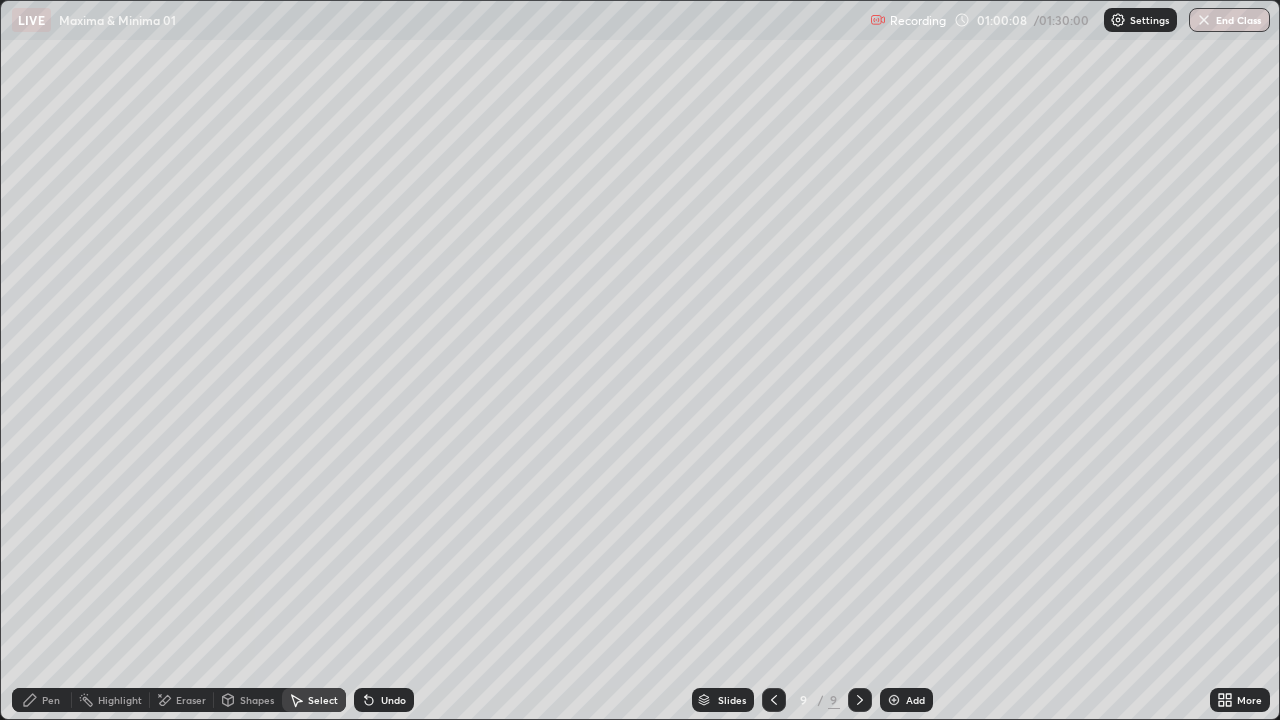 click 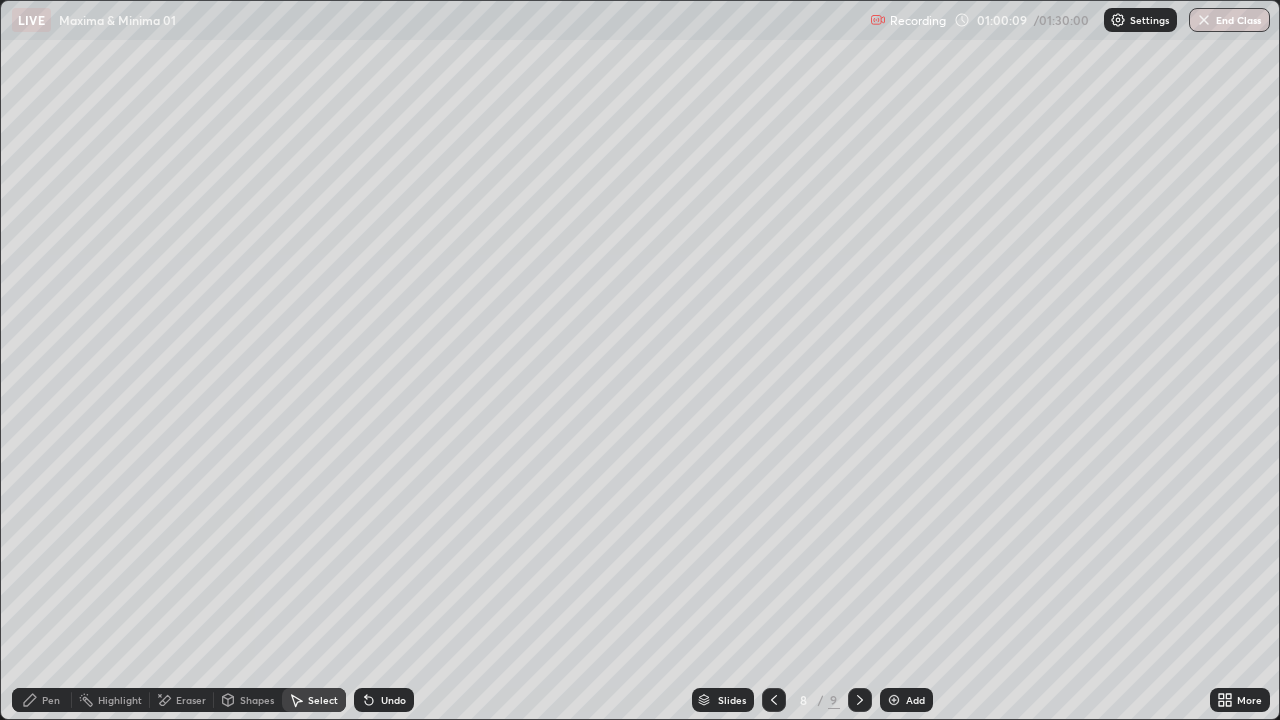 click 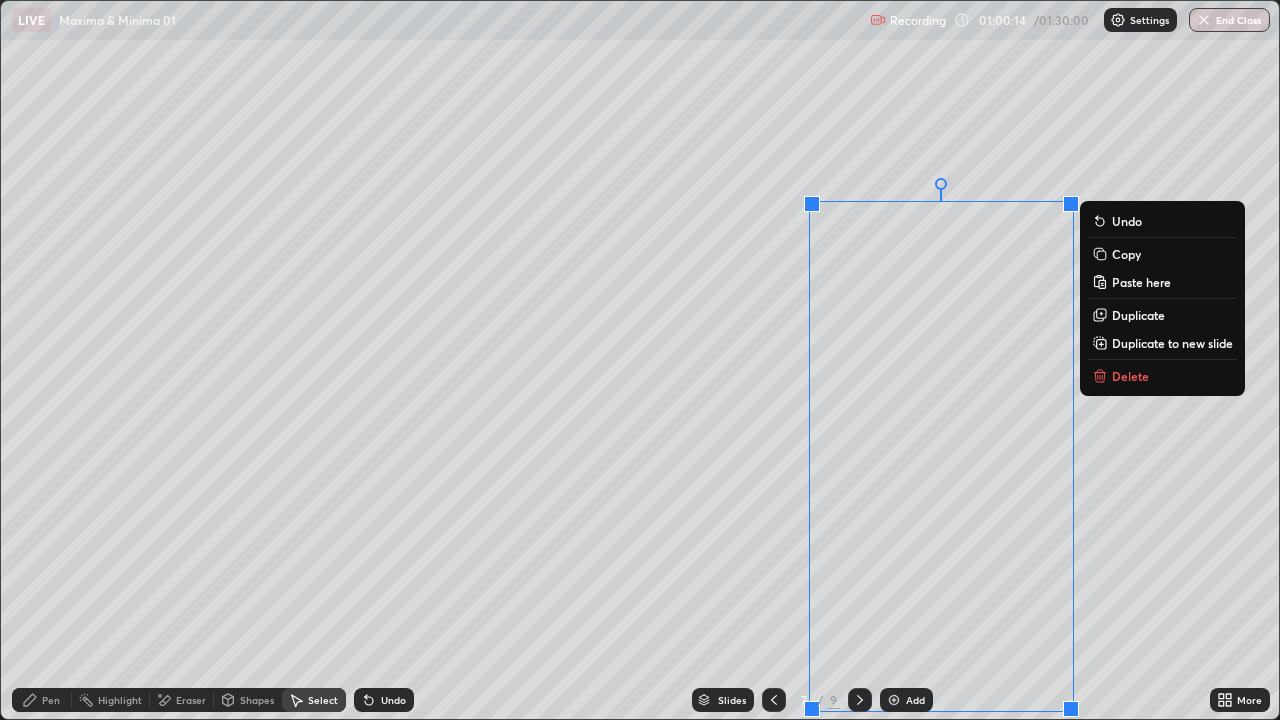 click on "Copy" at bounding box center (1126, 254) 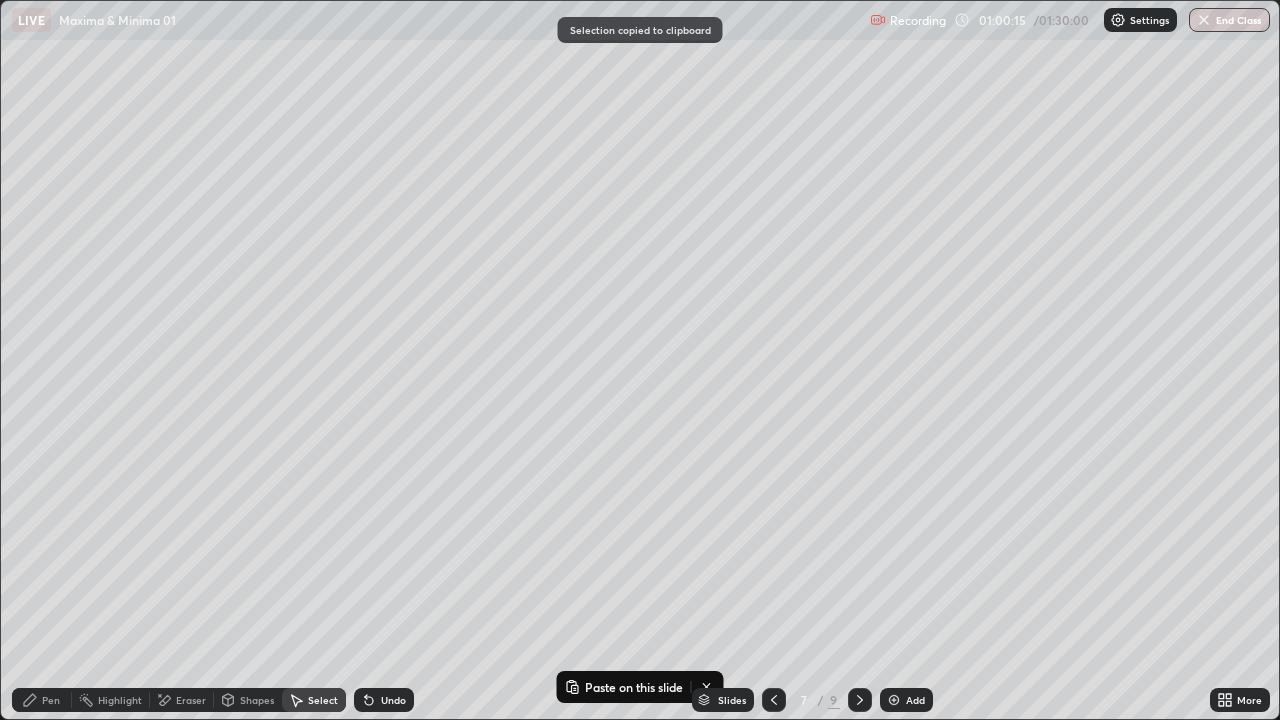 click 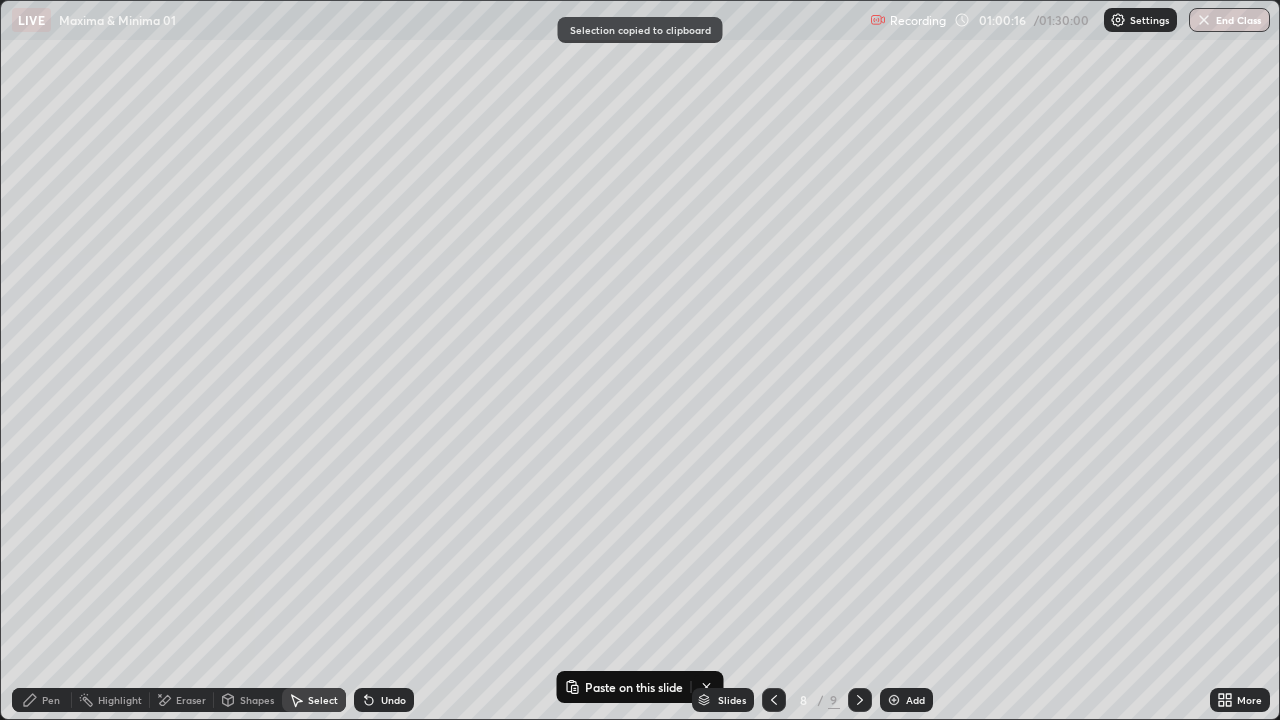 click 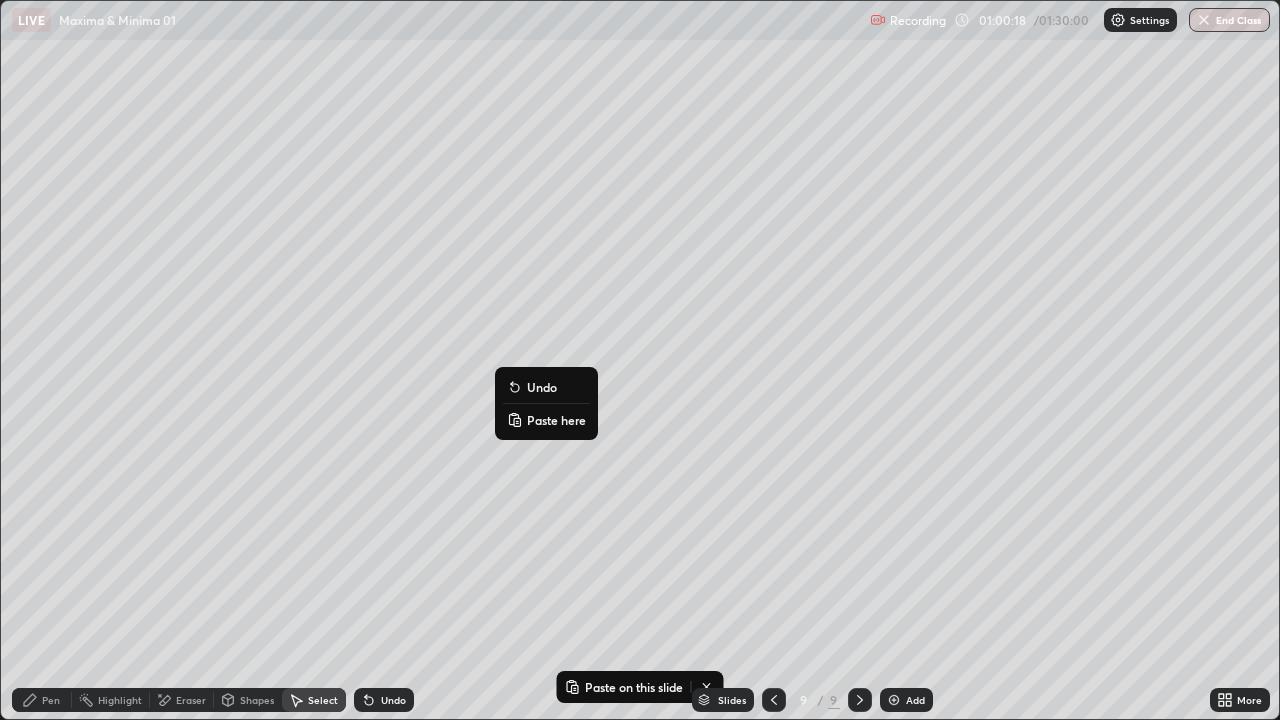 click on "Paste here" at bounding box center (556, 420) 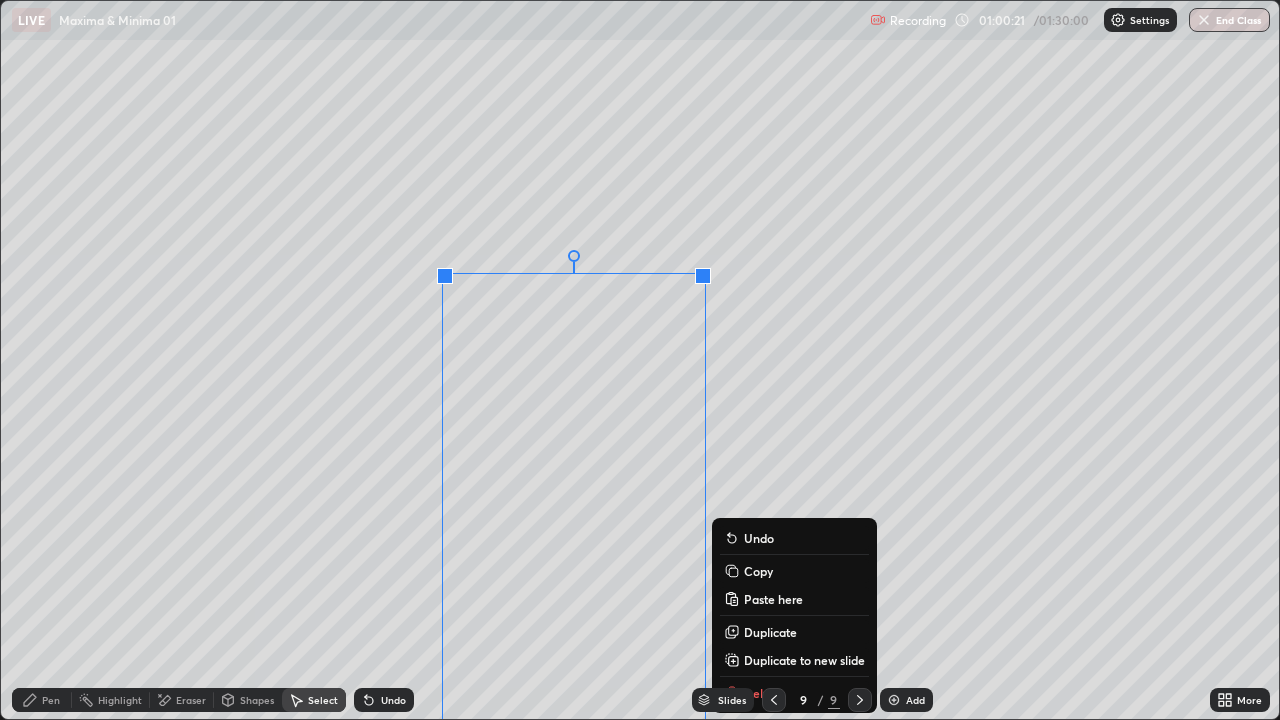 click on "0 ° Undo Copy Paste here Duplicate Duplicate to new slide Delete" at bounding box center (640, 360) 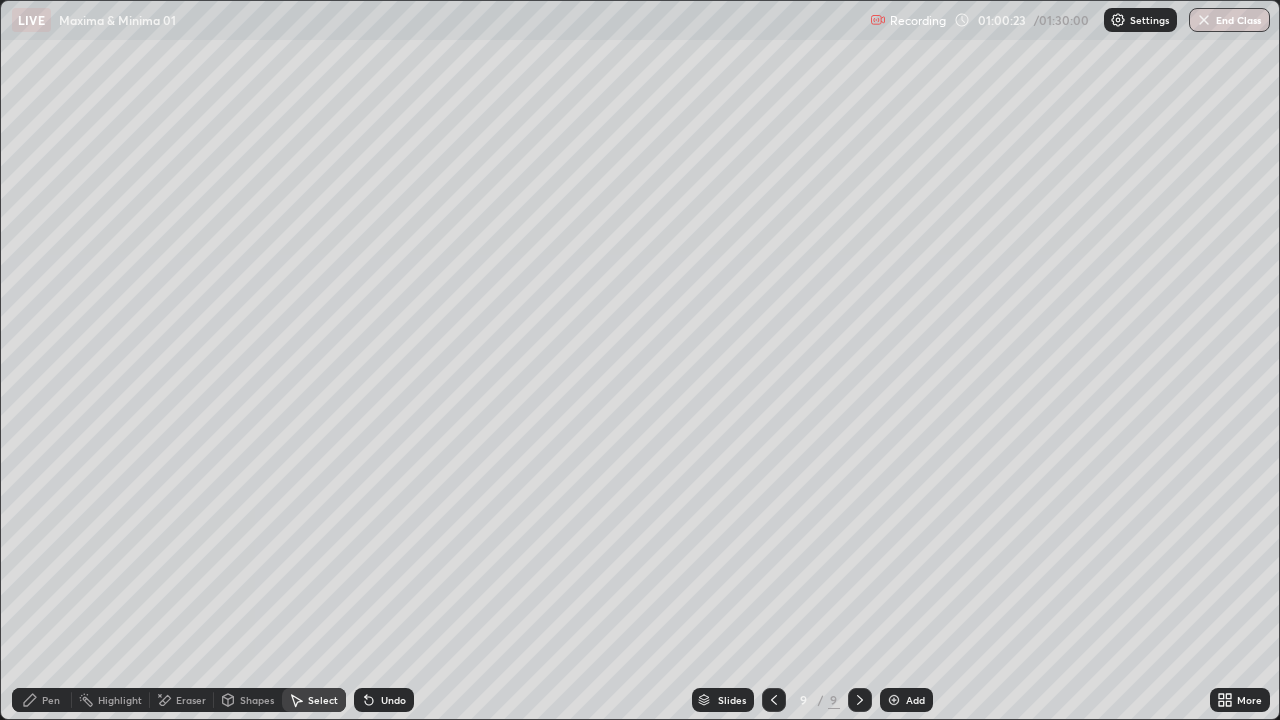 click on "Eraser" at bounding box center [182, 700] 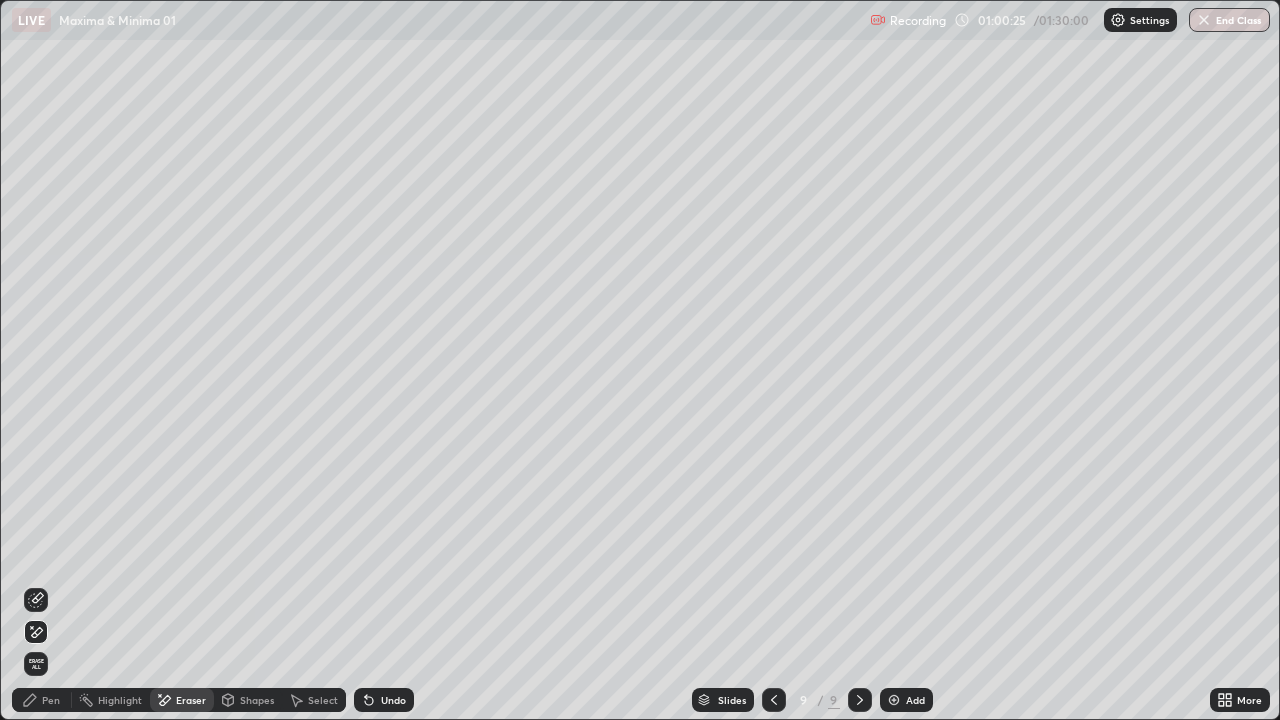 click 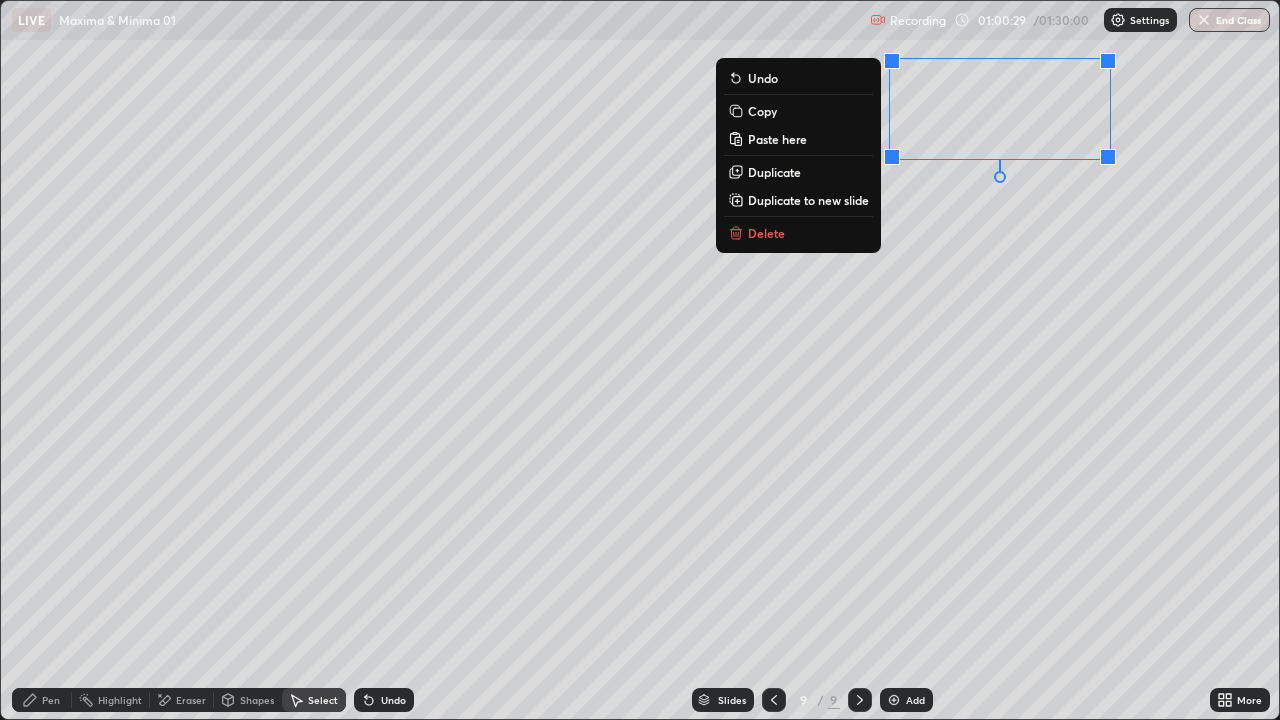 click on "0 ° Undo Copy Paste here Duplicate Duplicate to new slide Delete" at bounding box center [640, 360] 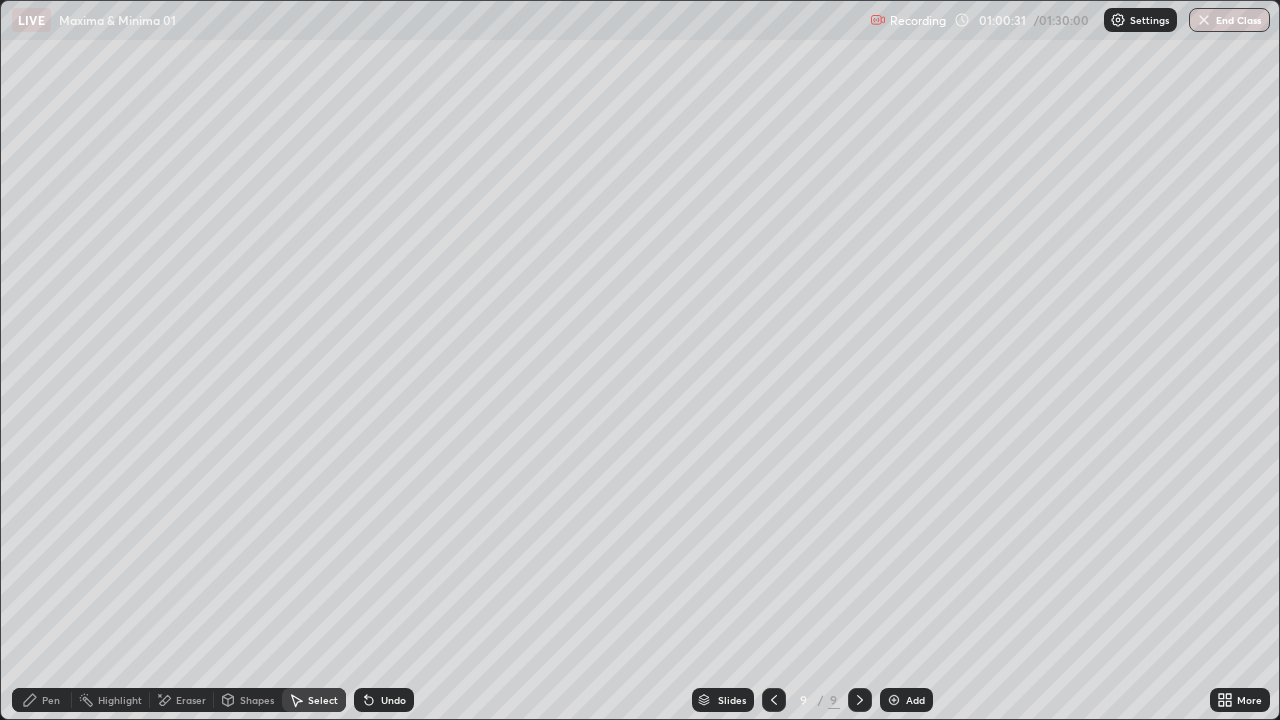 click on "Pen" at bounding box center [42, 700] 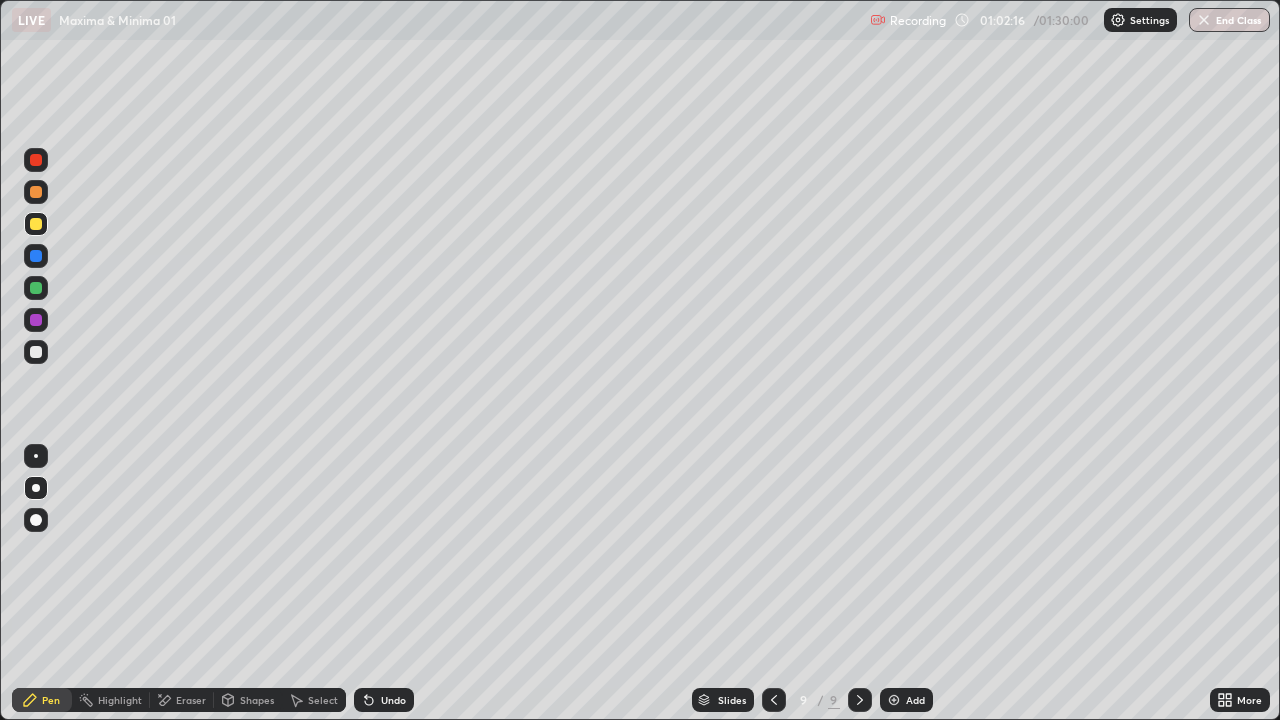click on "Shapes" at bounding box center (257, 700) 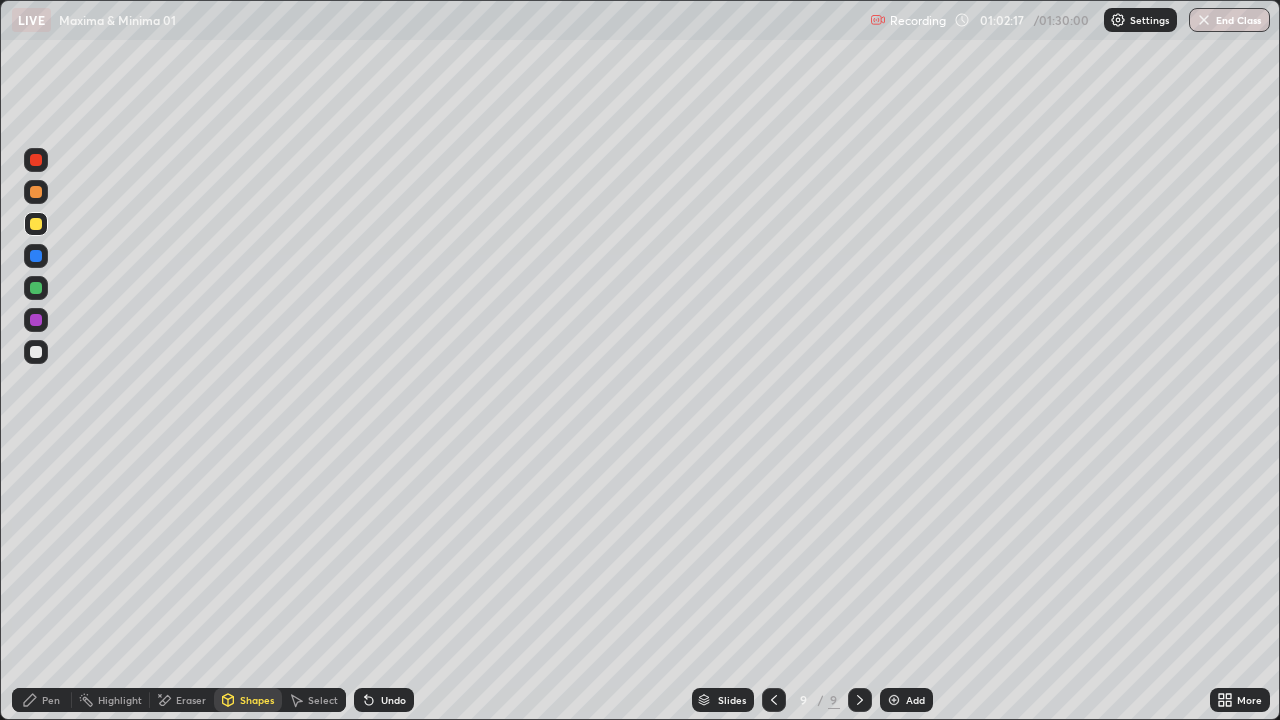 click on "Eraser" at bounding box center (191, 700) 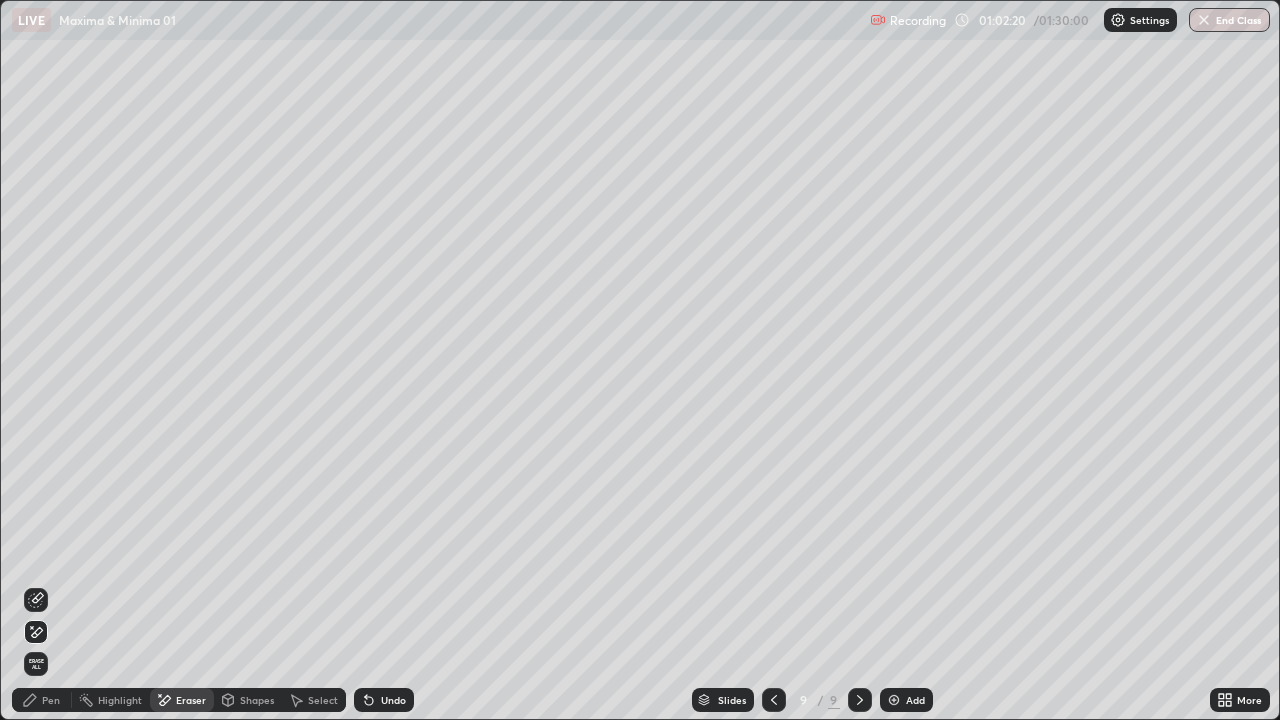 click on "Pen" at bounding box center [42, 700] 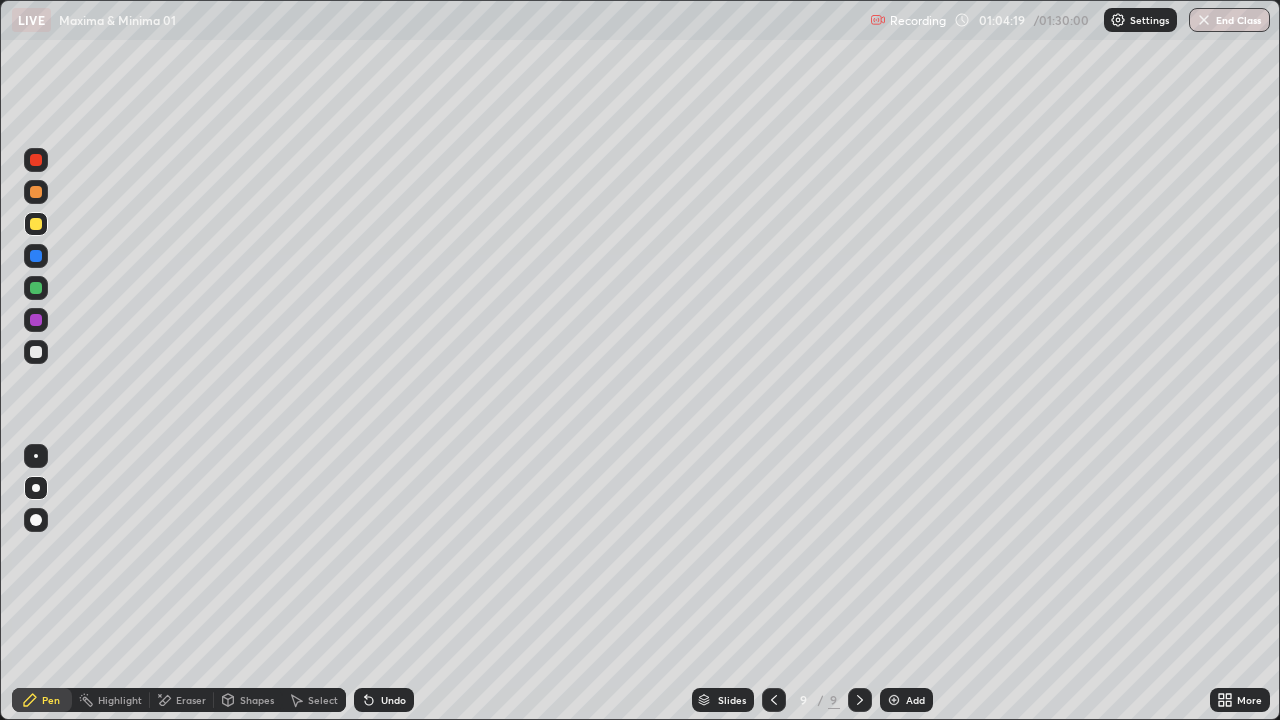 click on "Add" at bounding box center [915, 700] 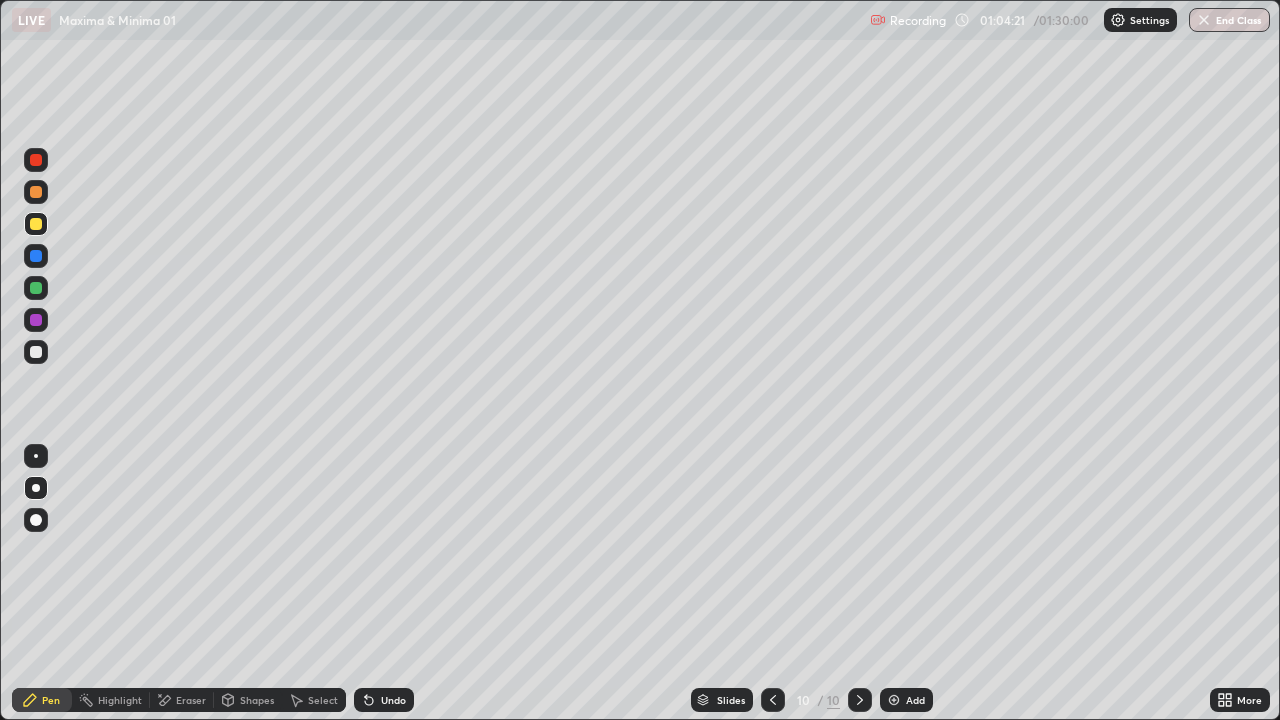 click at bounding box center (36, 352) 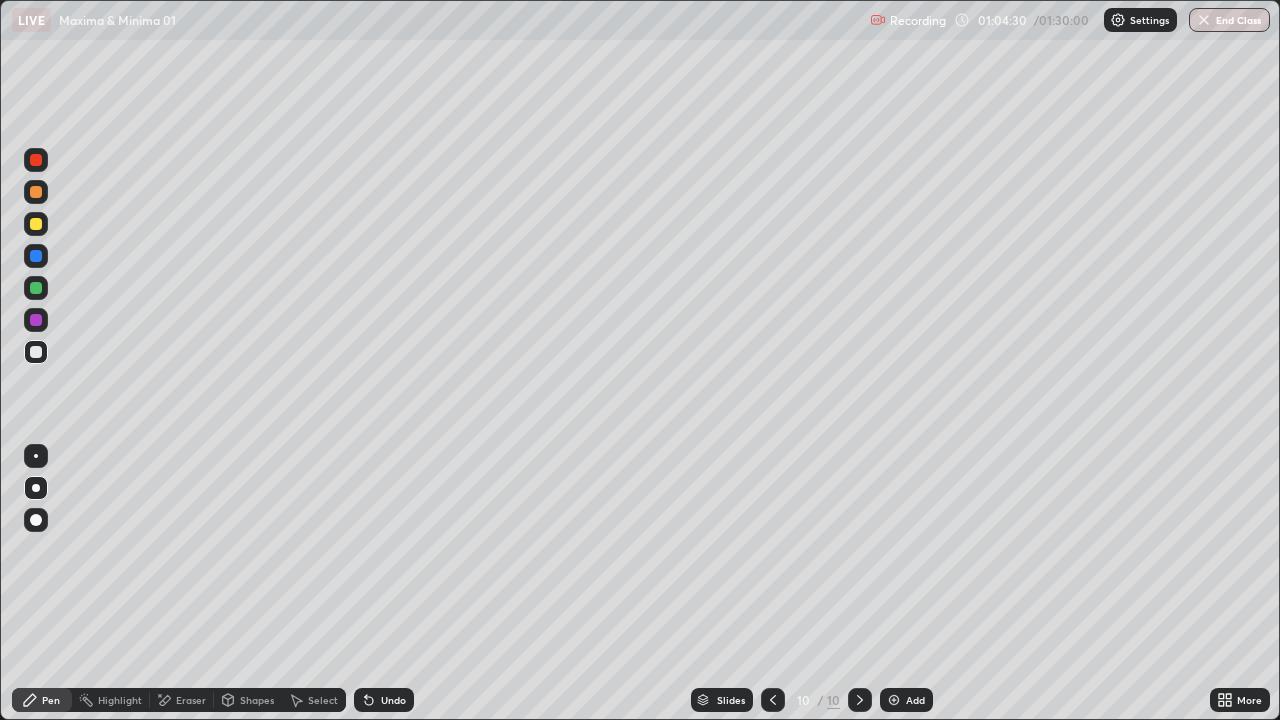 click 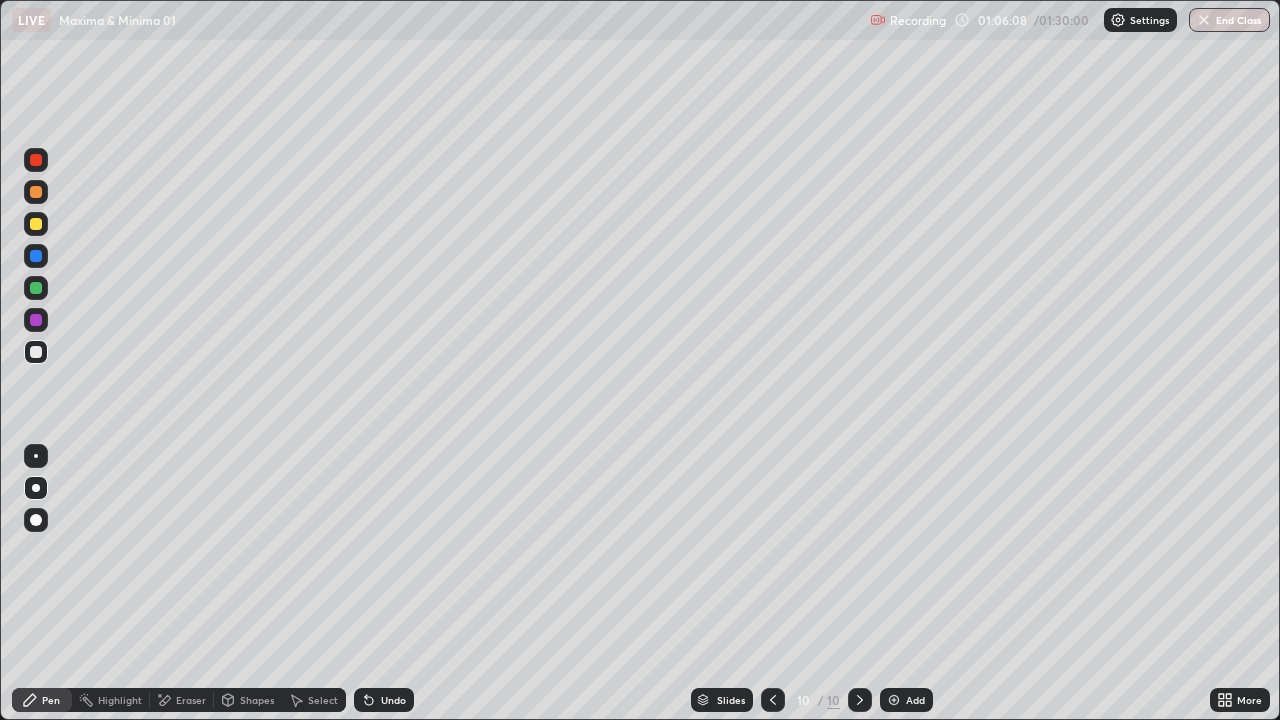 click on "Eraser" at bounding box center [191, 700] 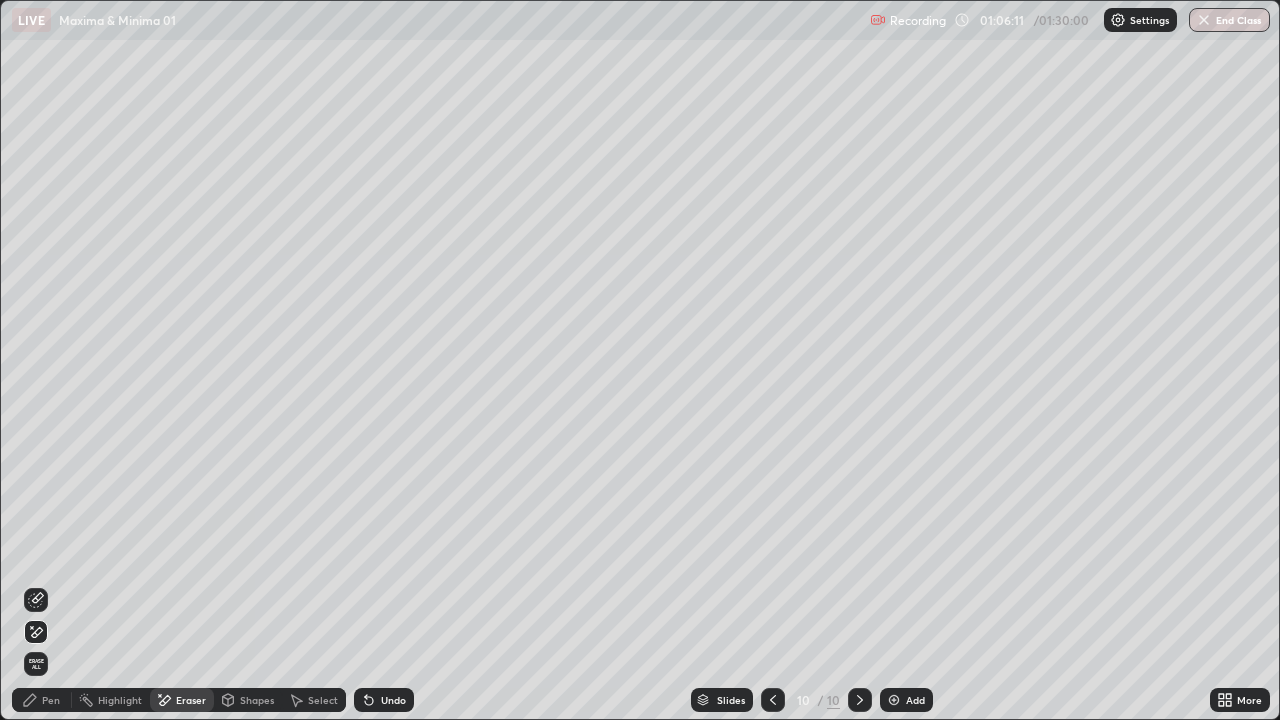 click on "Pen" at bounding box center (51, 700) 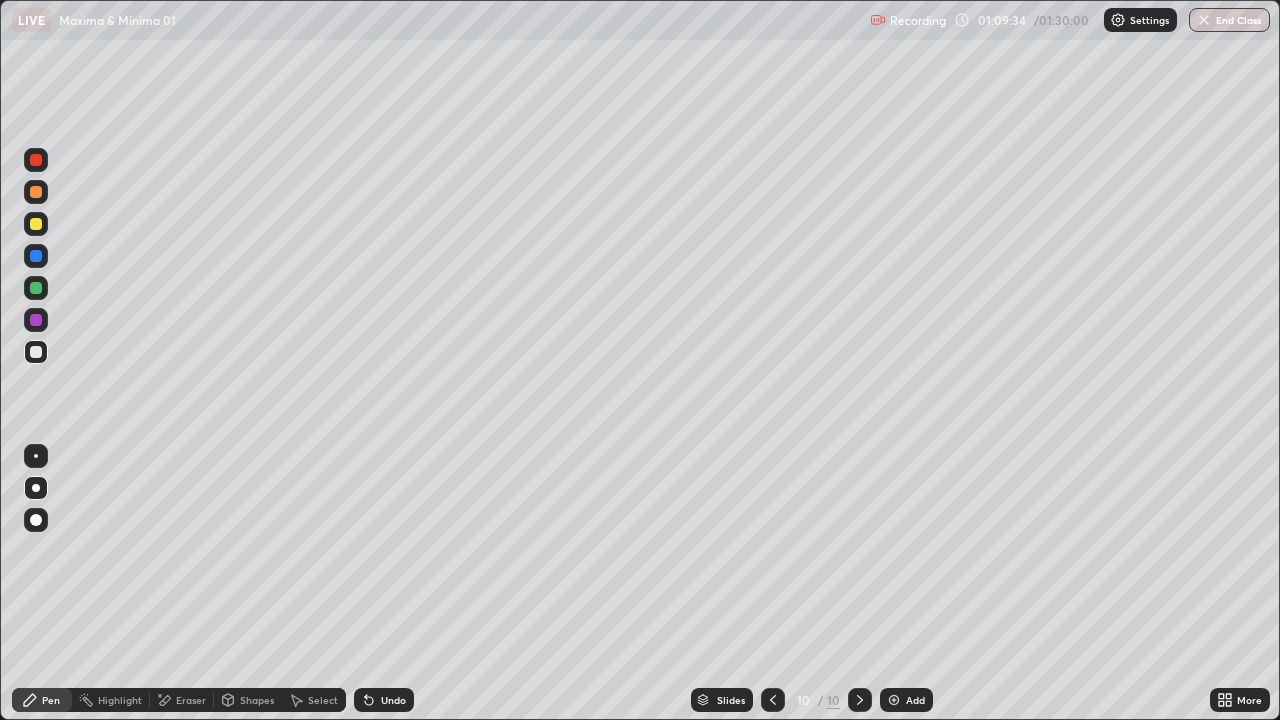 click at bounding box center [36, 224] 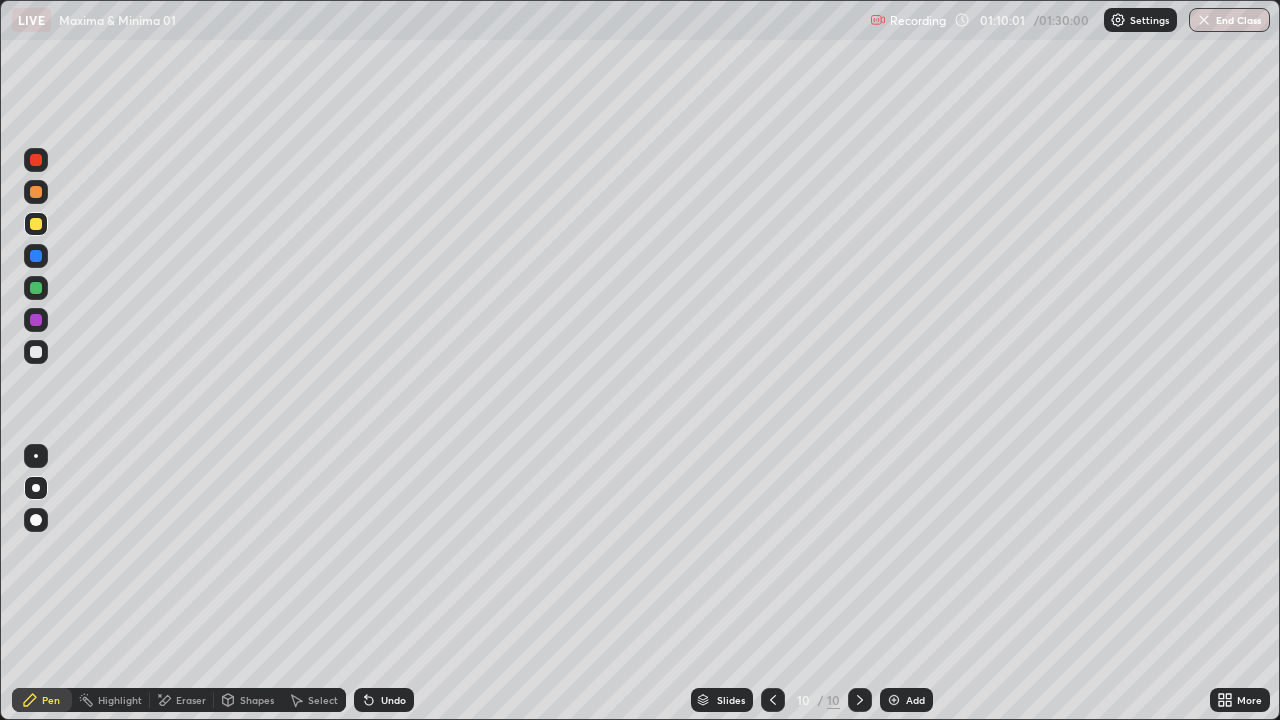 click on "Undo" at bounding box center (393, 700) 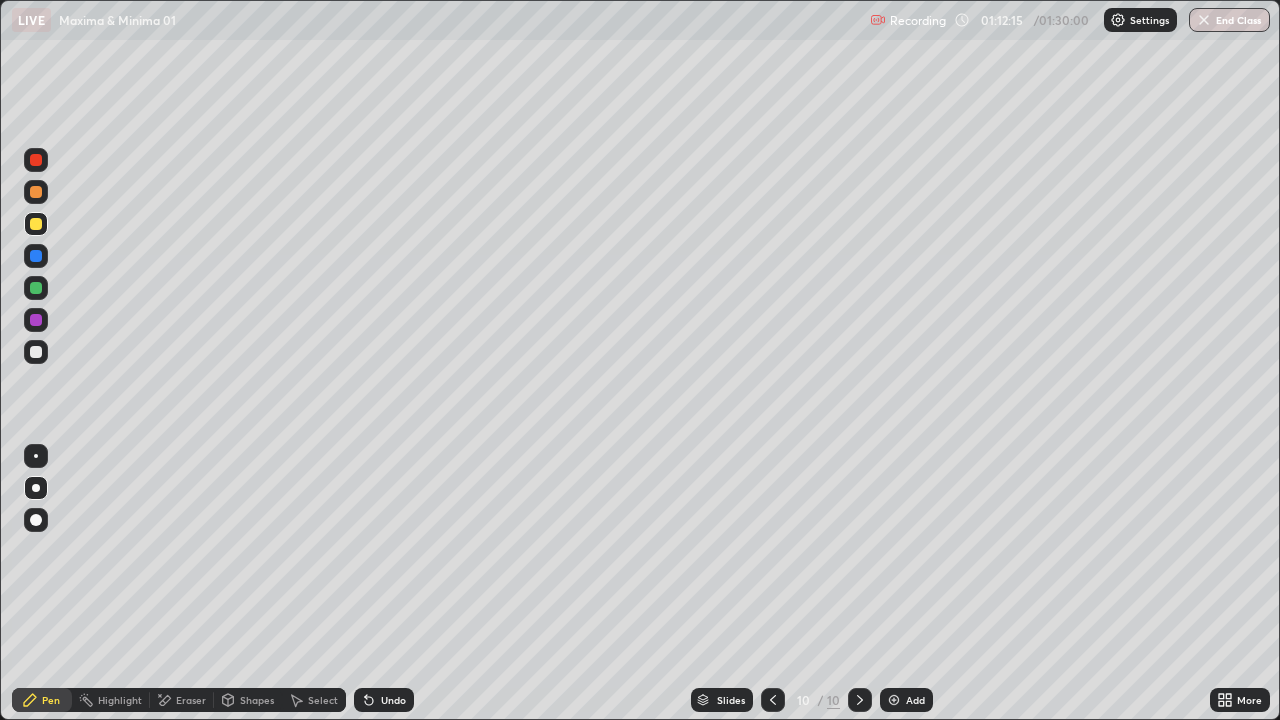 click on "Undo" at bounding box center (384, 700) 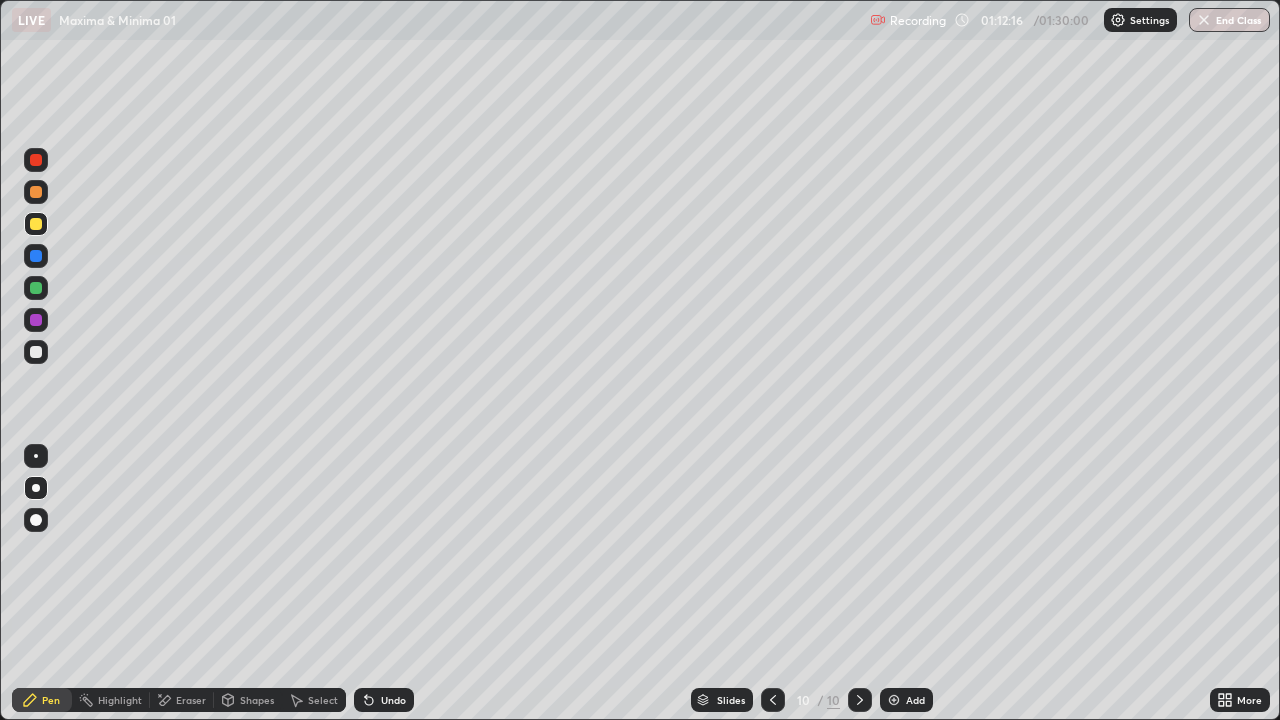 click on "Undo" at bounding box center [393, 700] 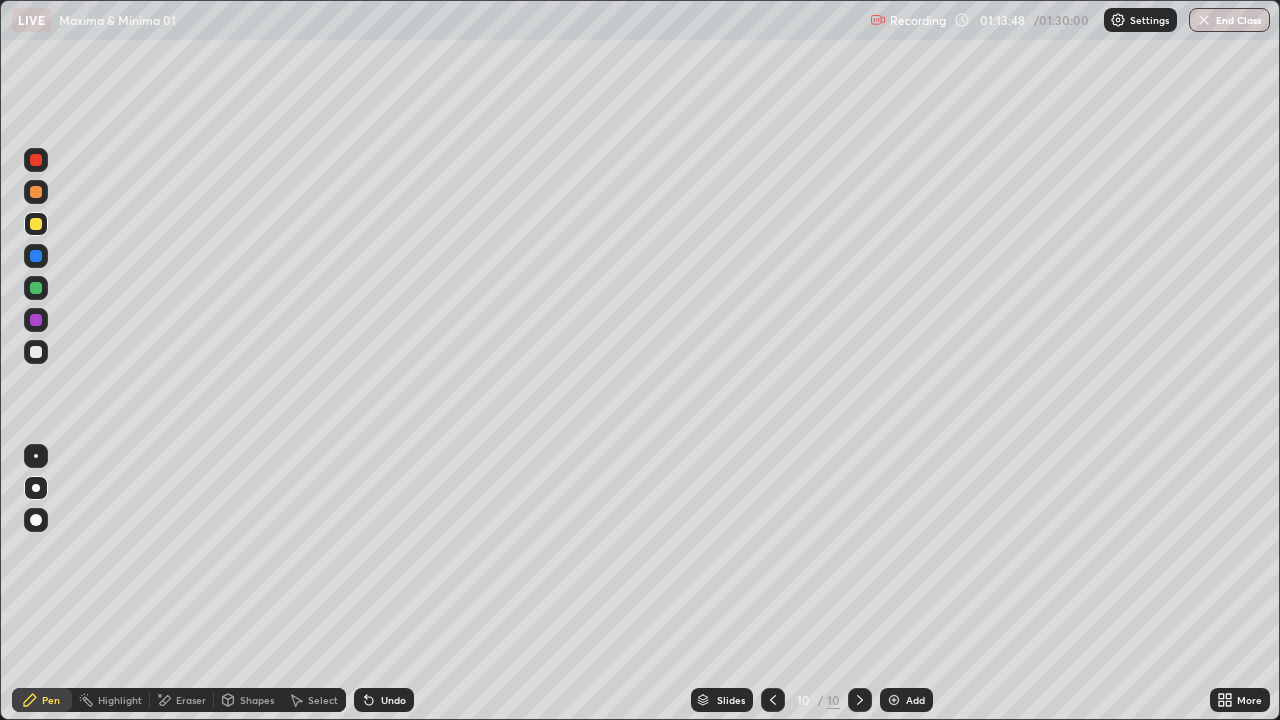 click on "Undo" at bounding box center (393, 700) 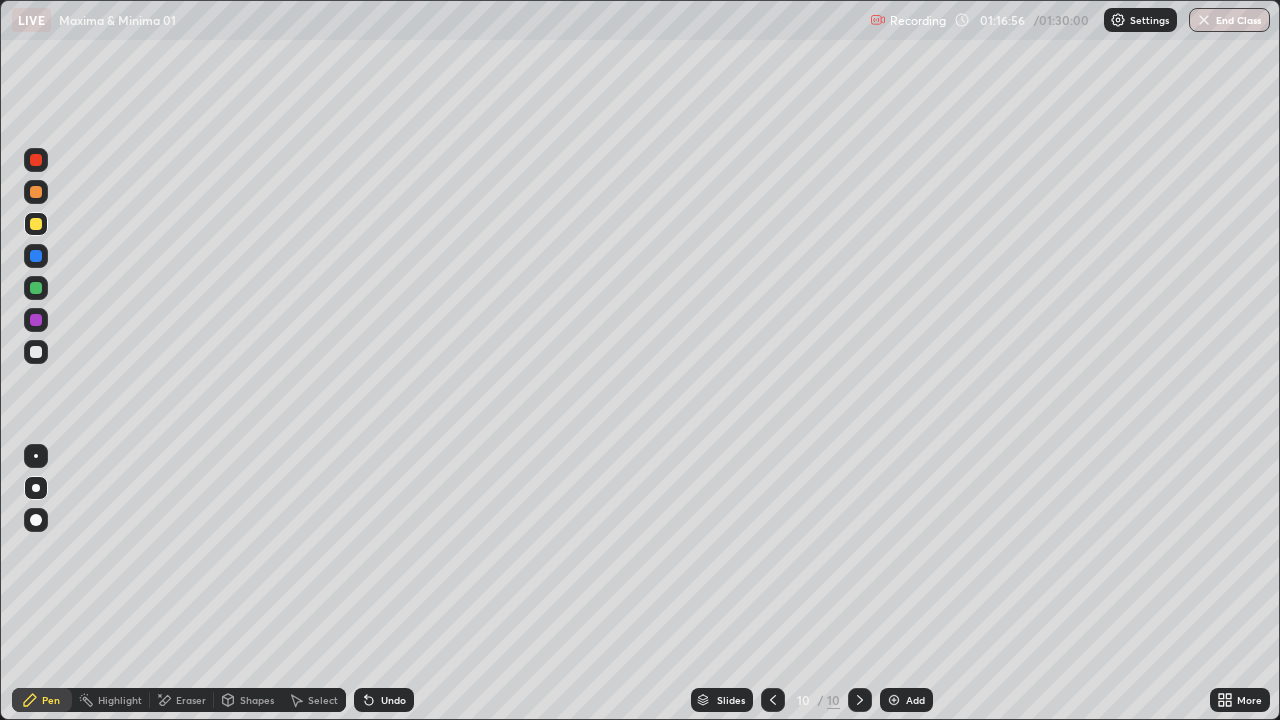 click on "Add" at bounding box center [915, 700] 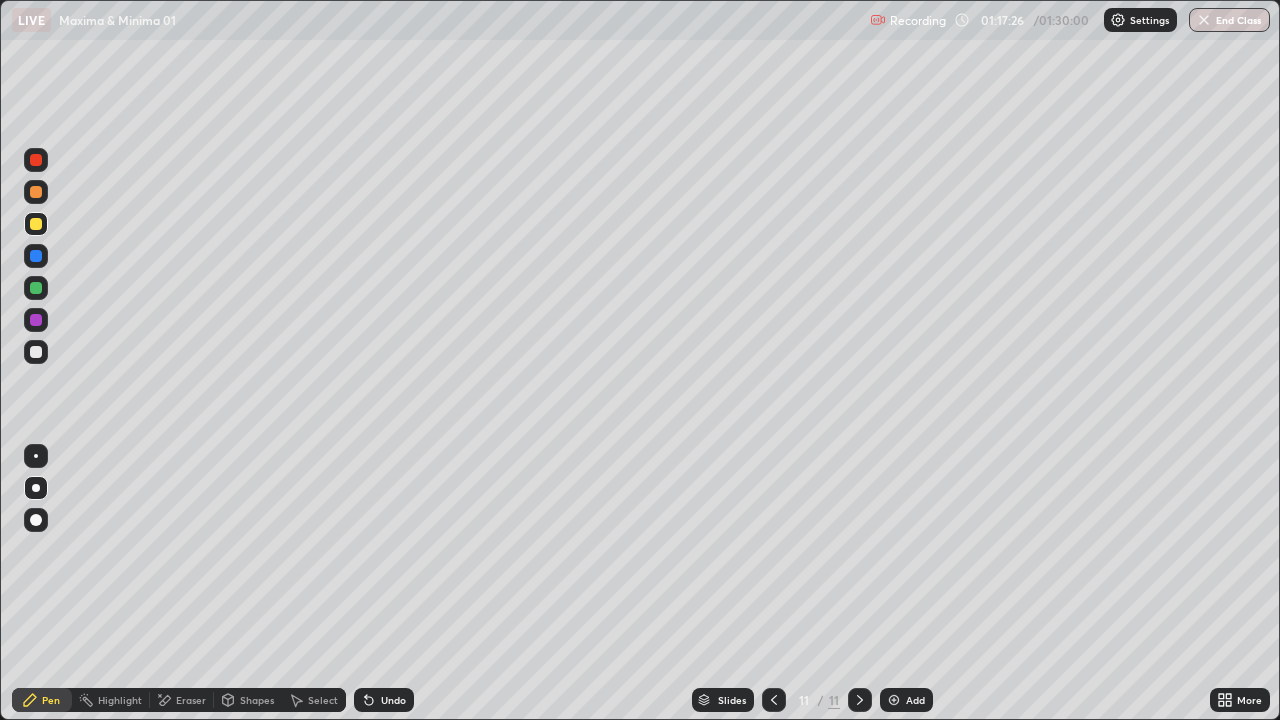 click 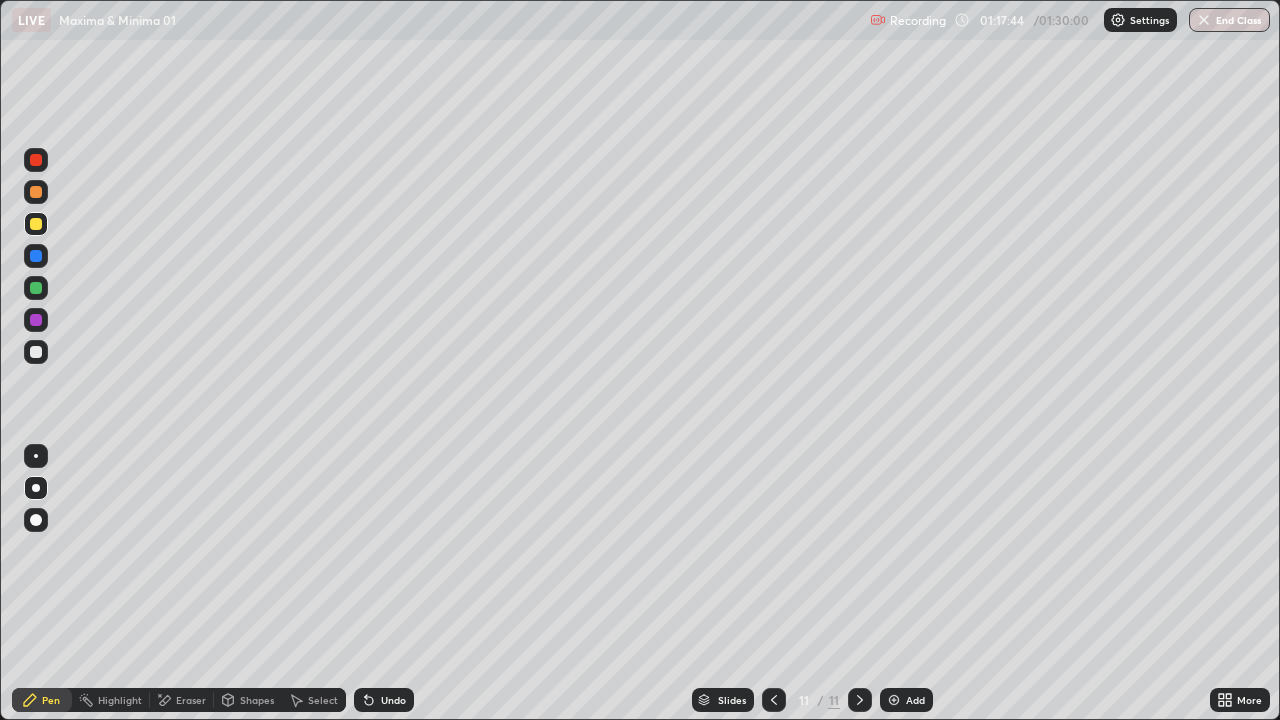 click at bounding box center (36, 352) 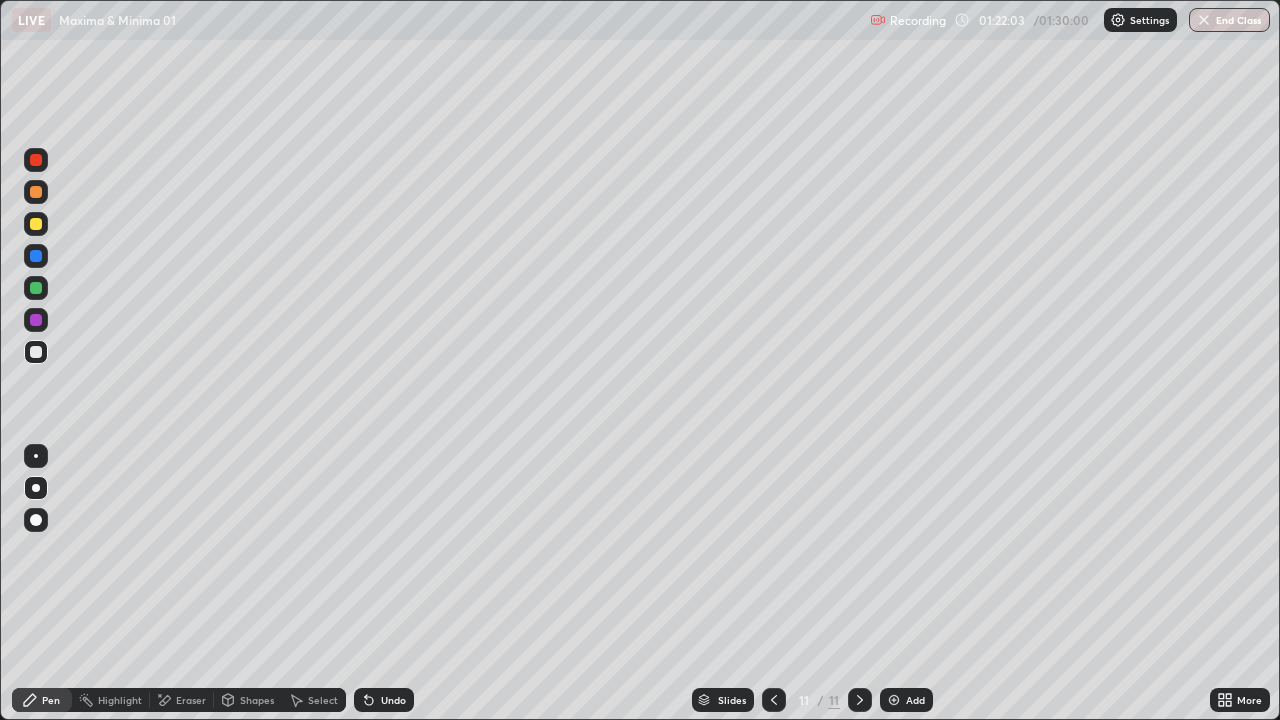click at bounding box center [36, 224] 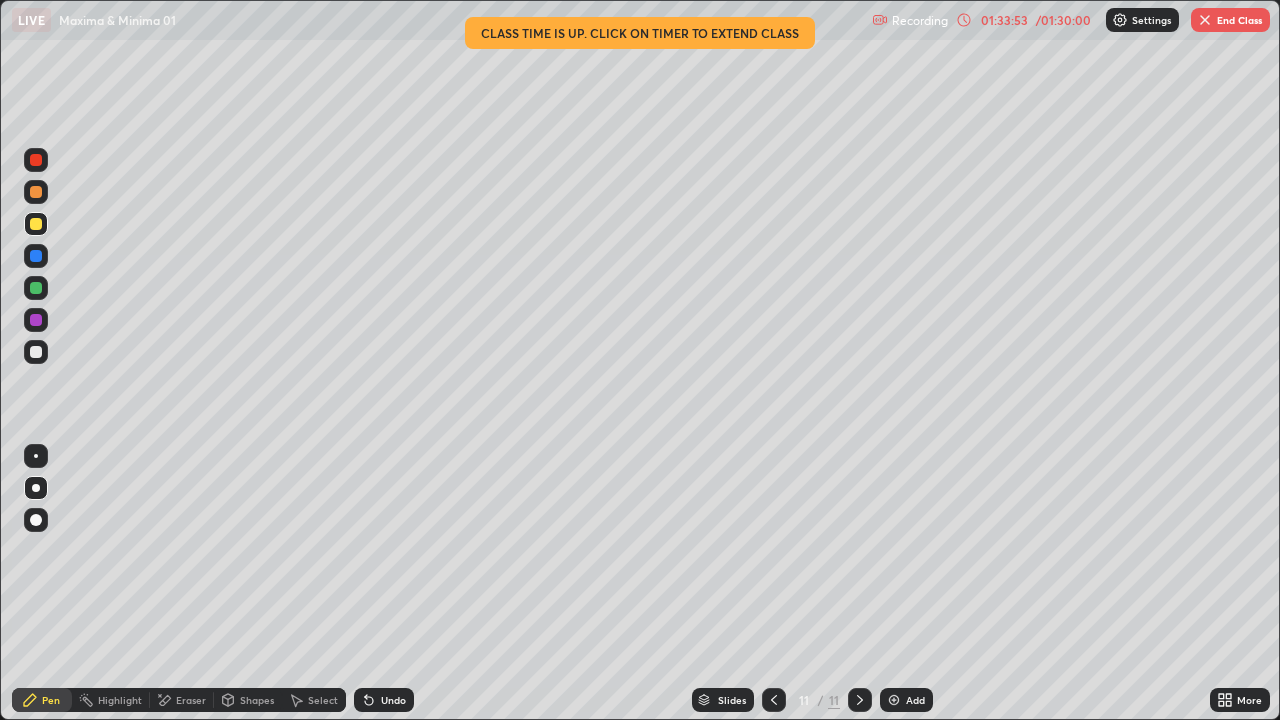 click on "End Class" at bounding box center (1230, 20) 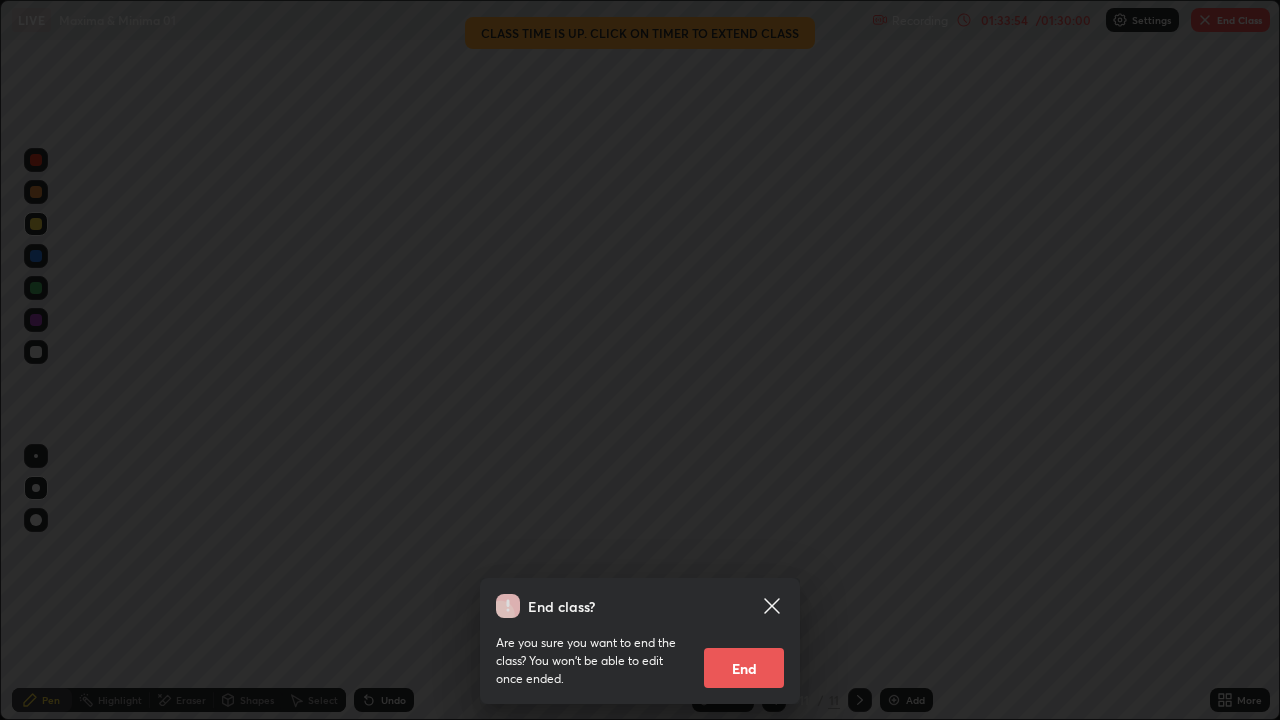 click on "End" at bounding box center (744, 668) 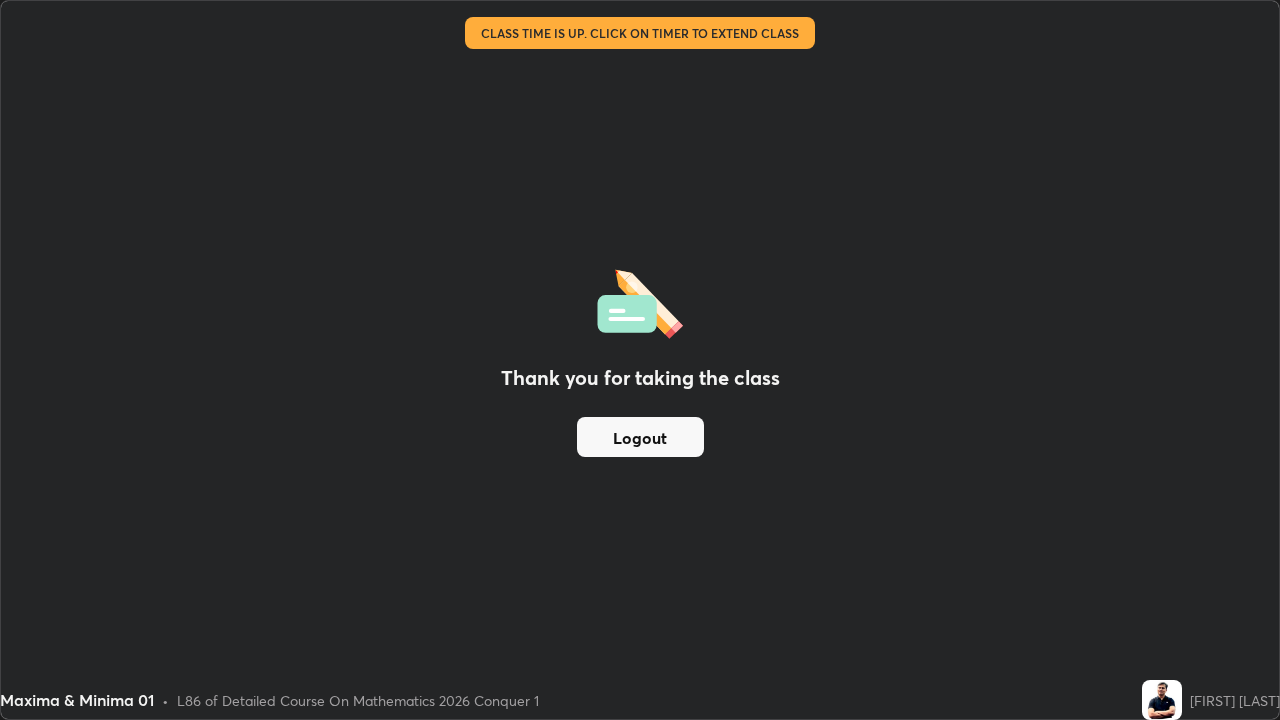 click on "Logout" at bounding box center (640, 437) 